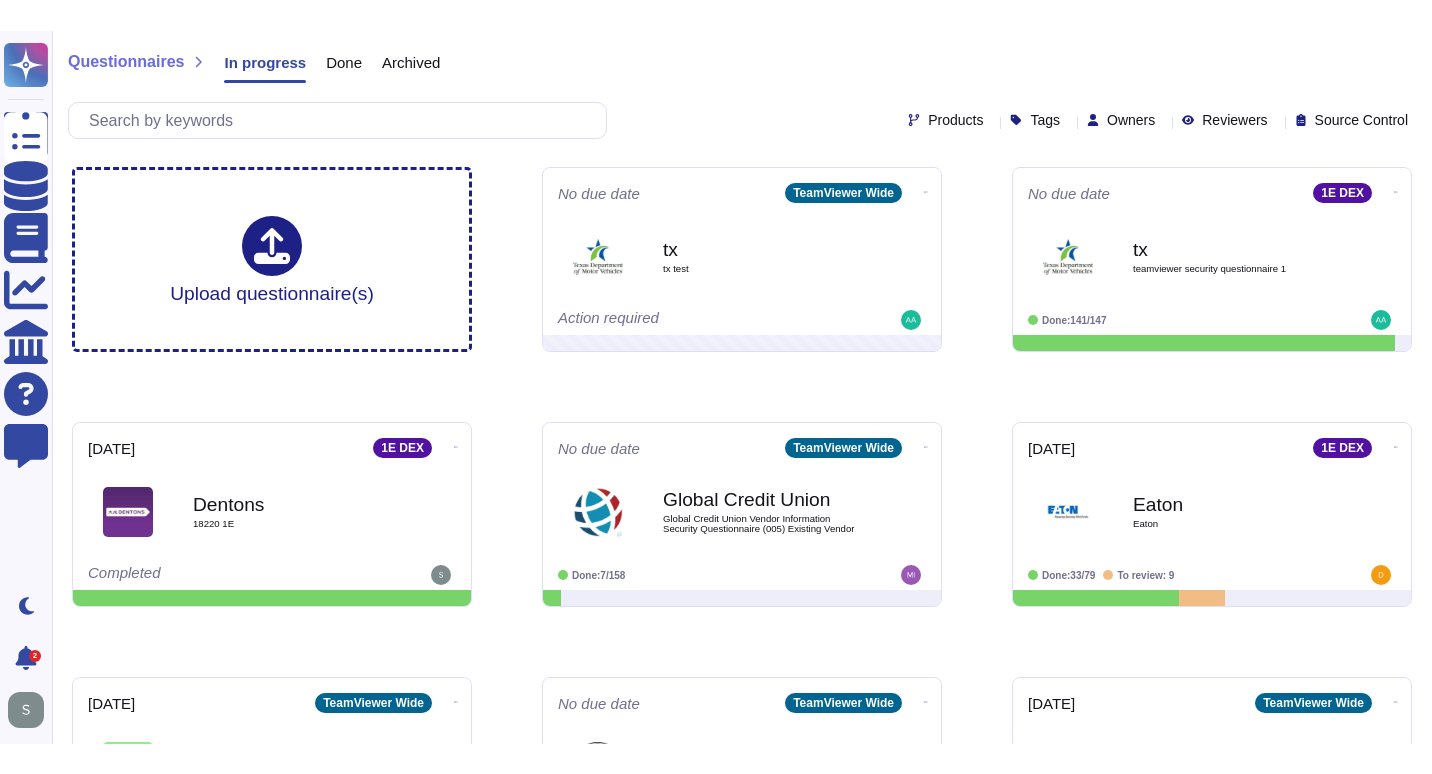 scroll, scrollTop: 0, scrollLeft: 0, axis: both 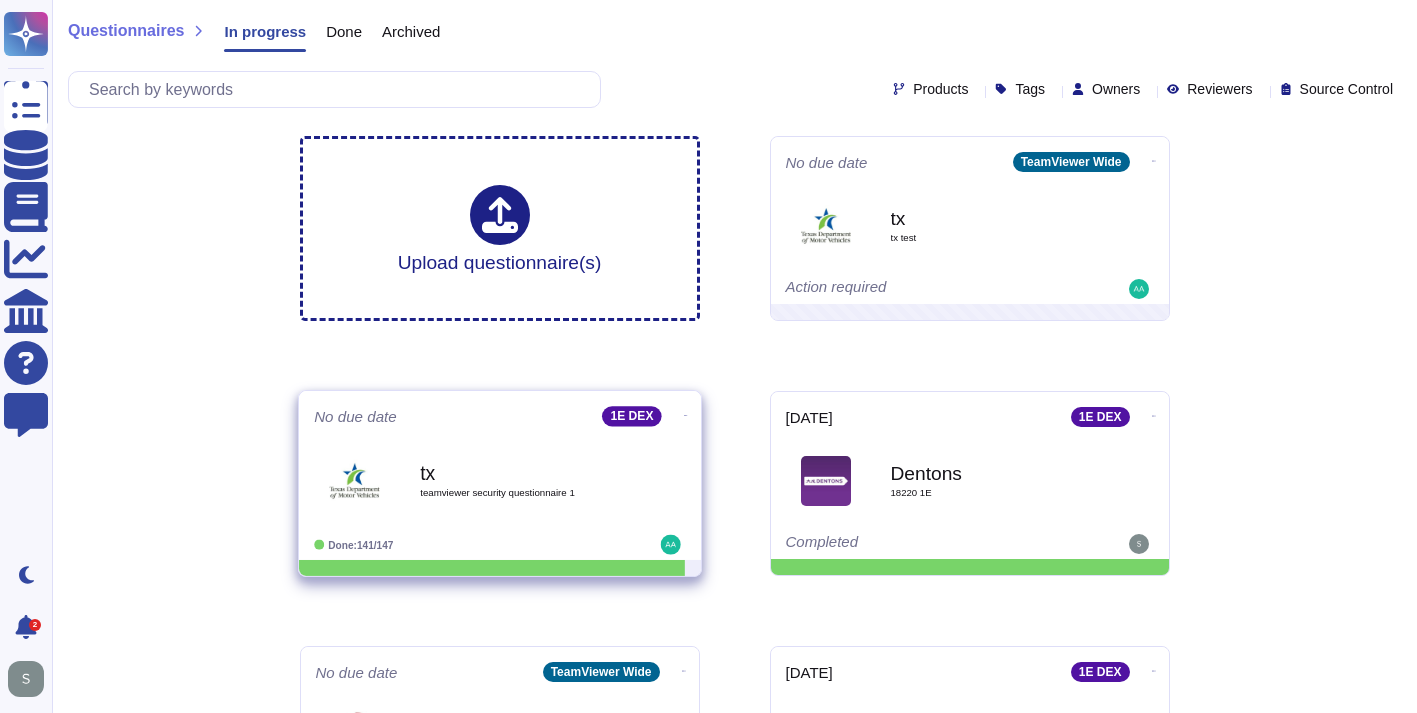 click on "tx teamviewer security questionnaire 1" at bounding box center [521, 480] 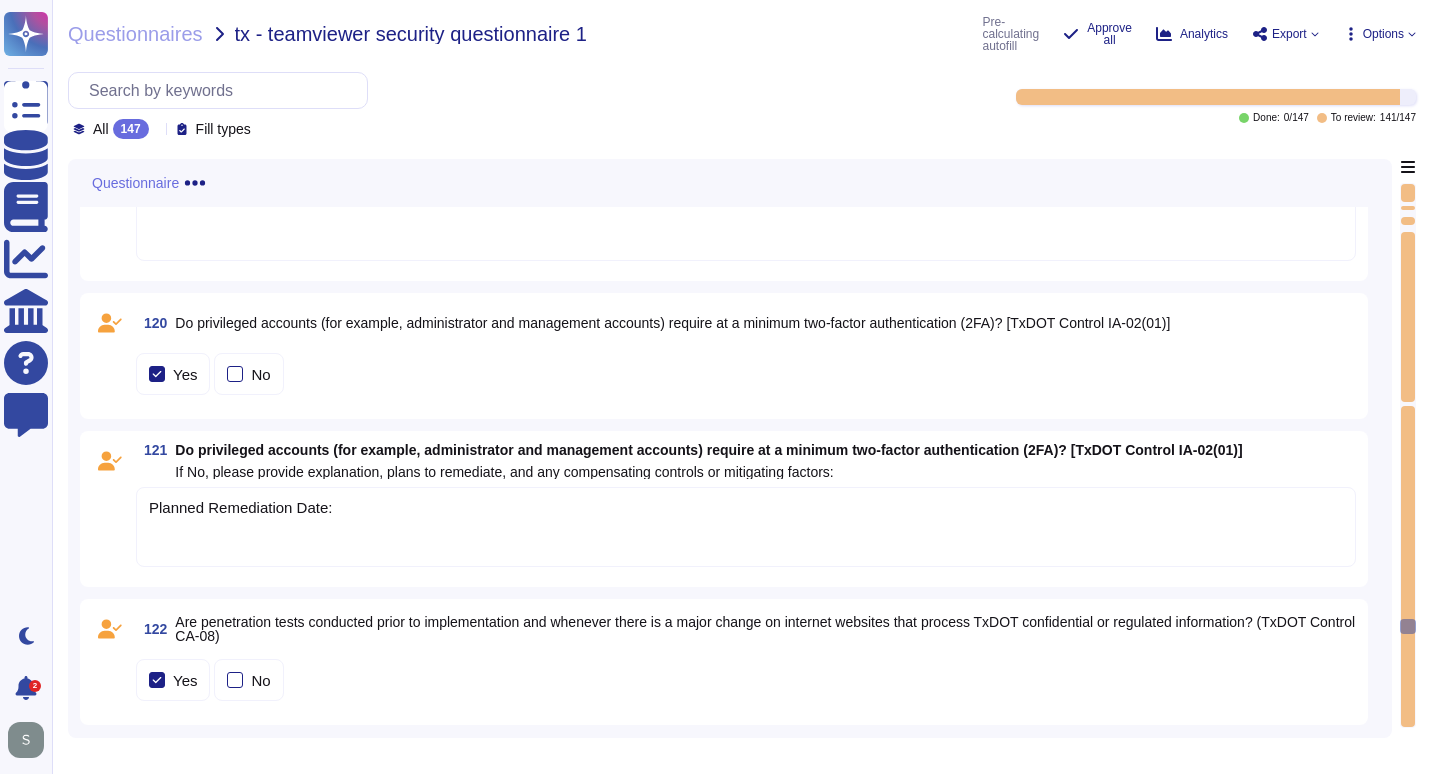 scroll, scrollTop: 16875, scrollLeft: 0, axis: vertical 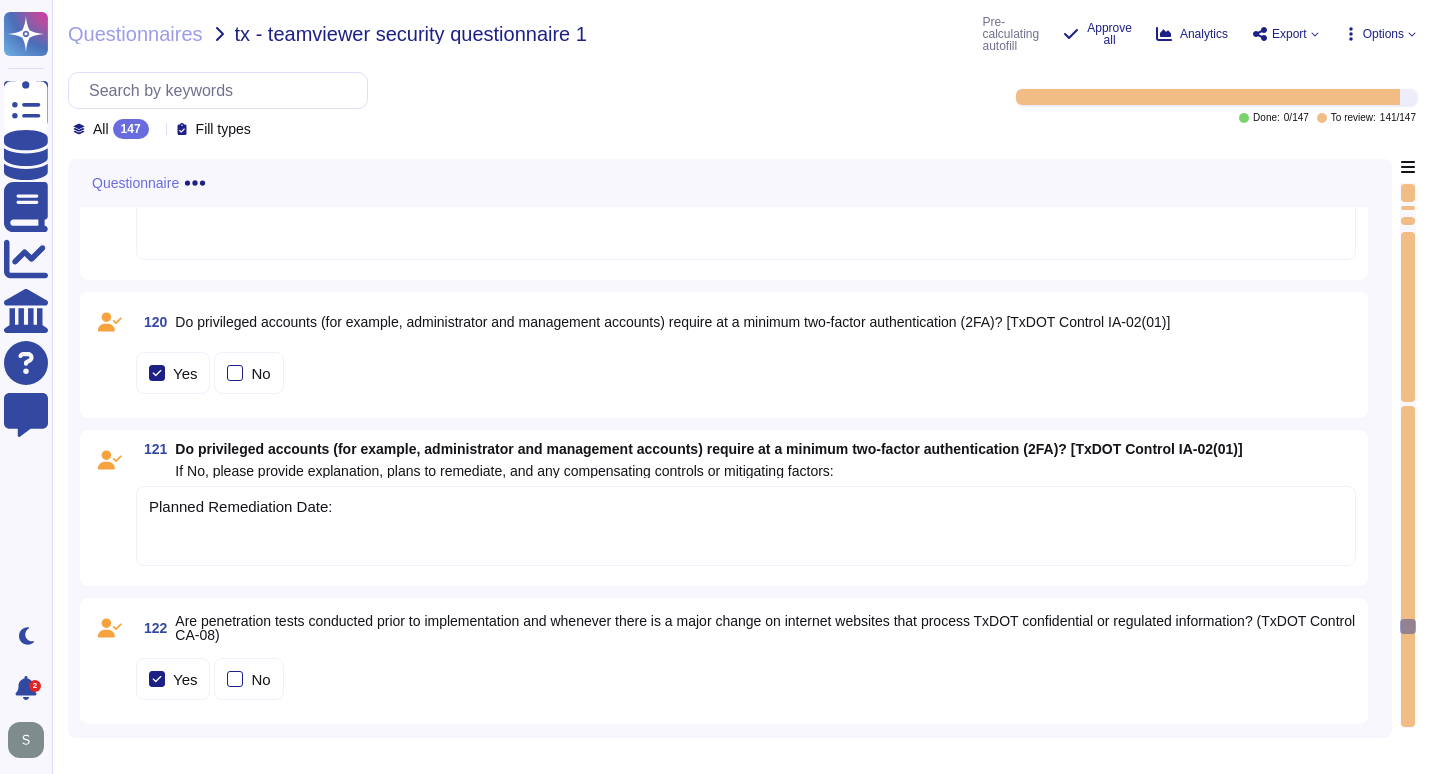 drag, startPoint x: 1406, startPoint y: 627, endPoint x: 1403, endPoint y: 714, distance: 87.05171 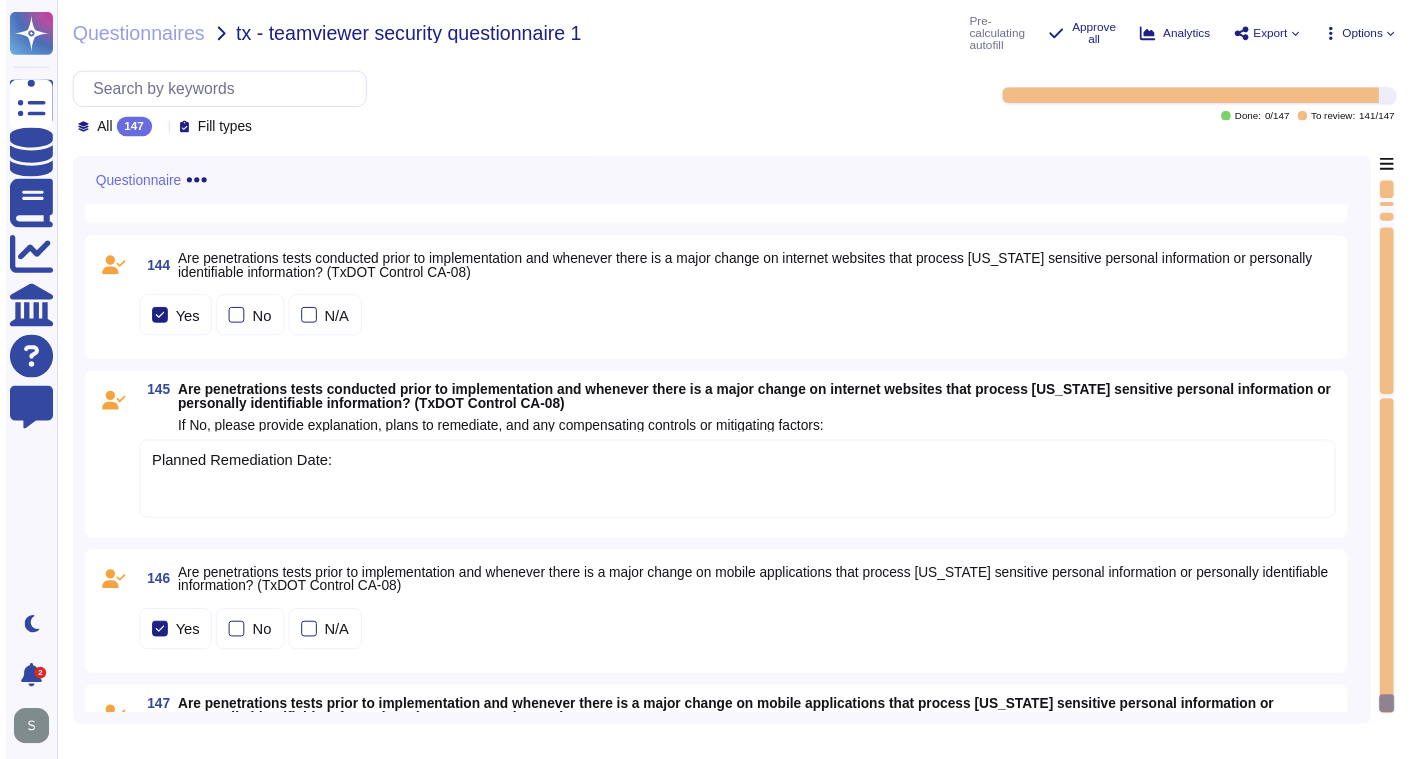 scroll, scrollTop: 20503, scrollLeft: 0, axis: vertical 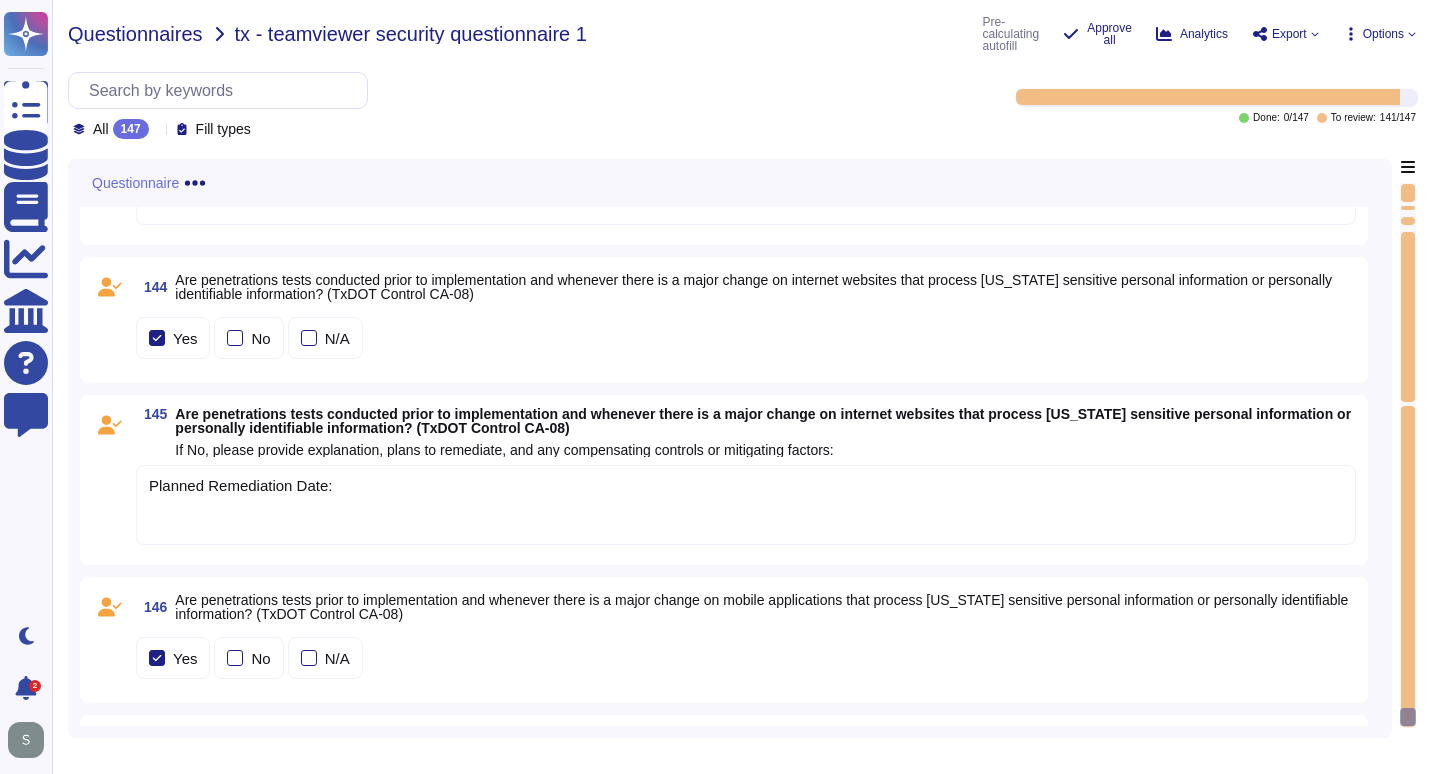 click on "Questionnaires" at bounding box center [135, 34] 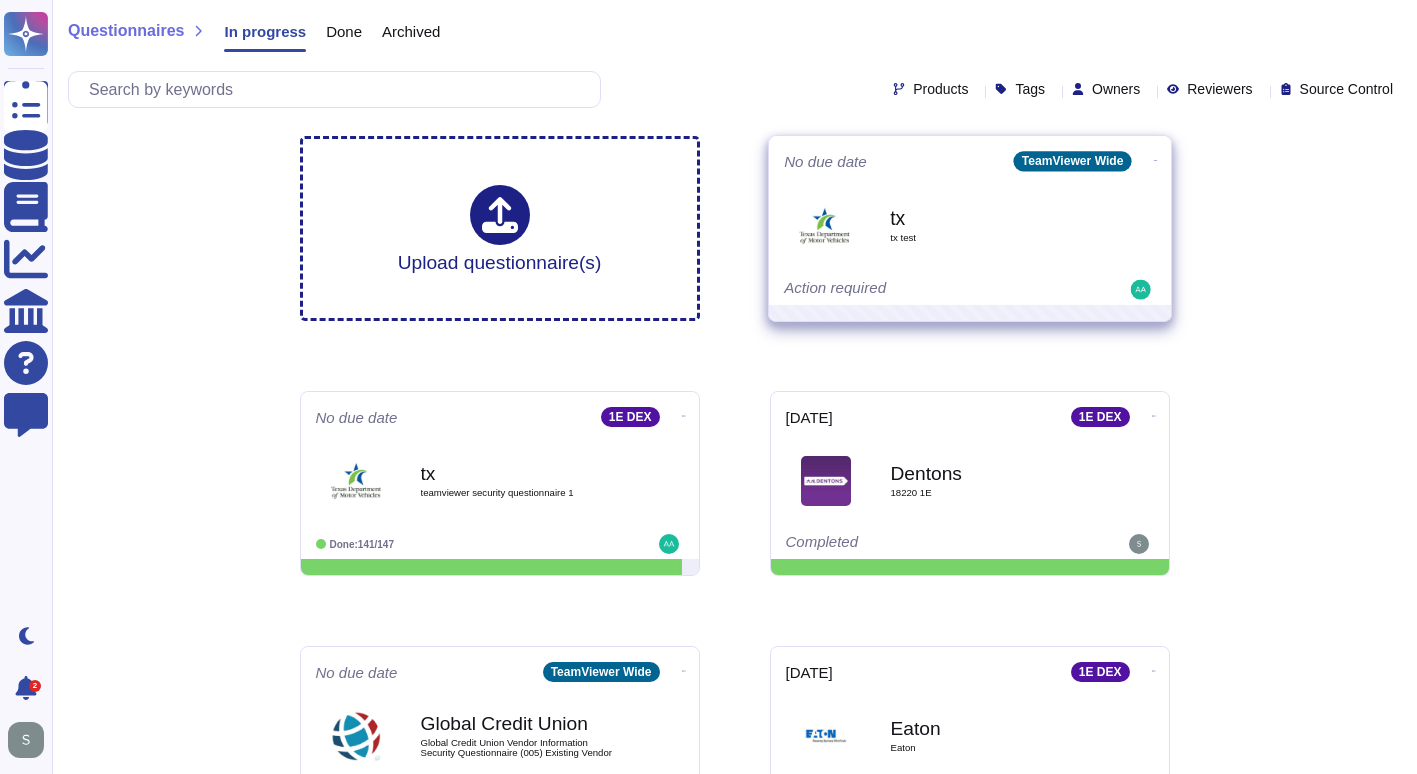 click on "tx tx test" at bounding box center (970, 225) 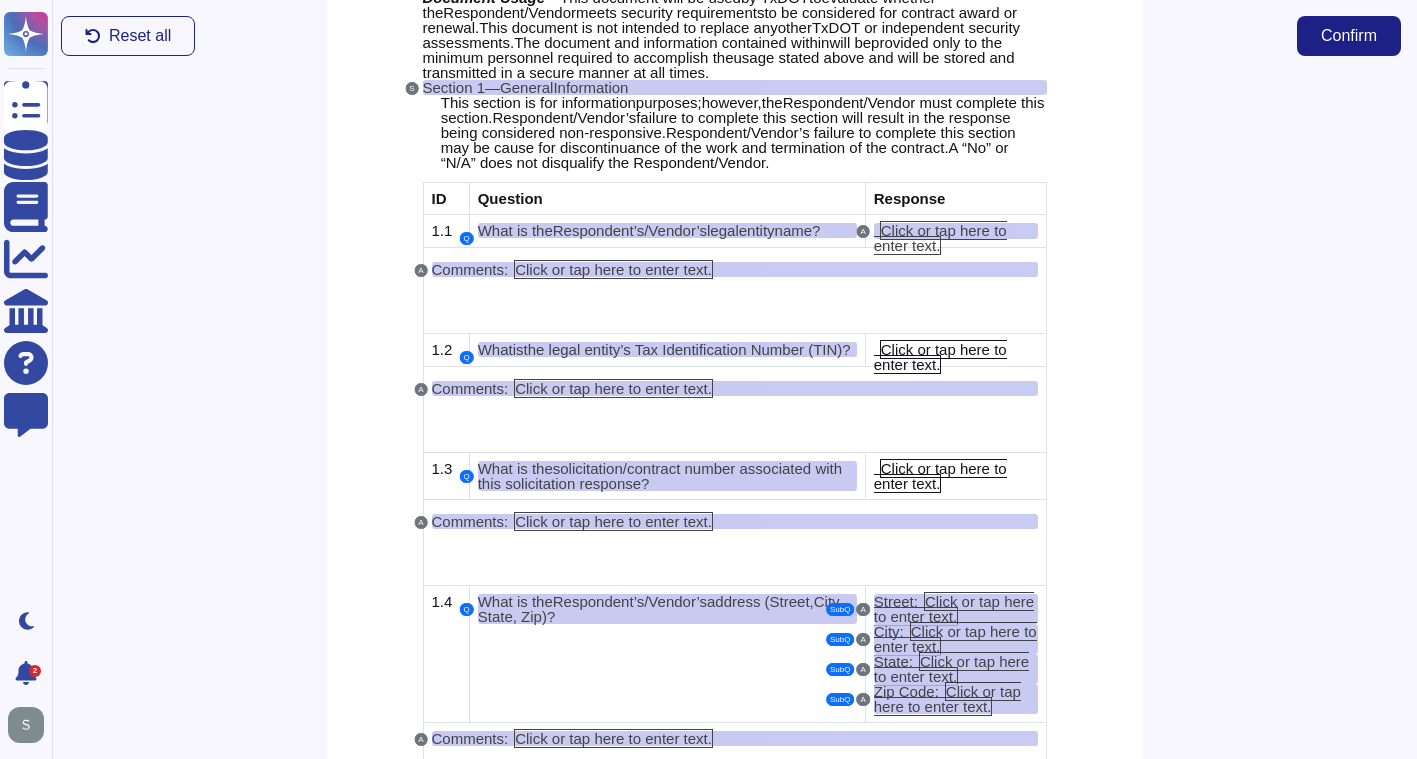 scroll, scrollTop: 499, scrollLeft: 0, axis: vertical 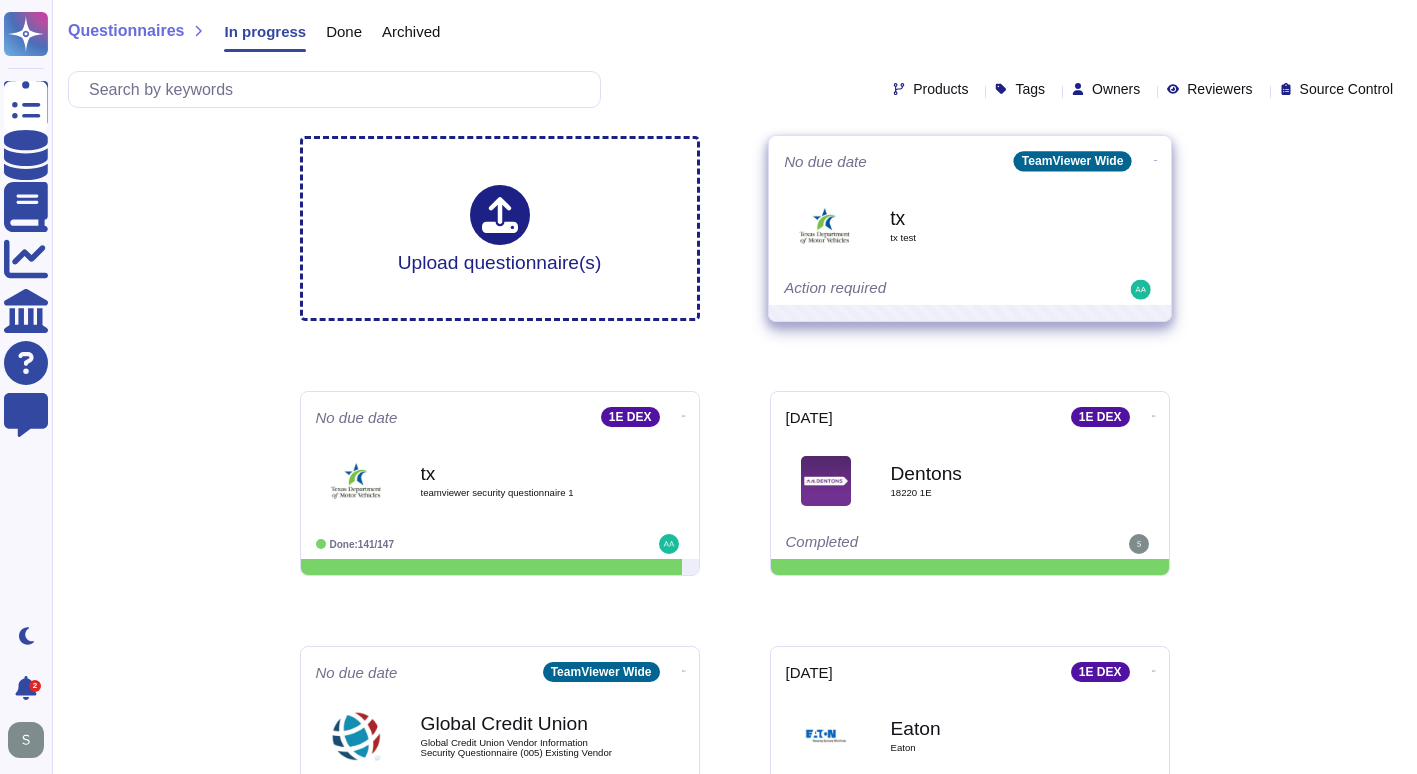 click 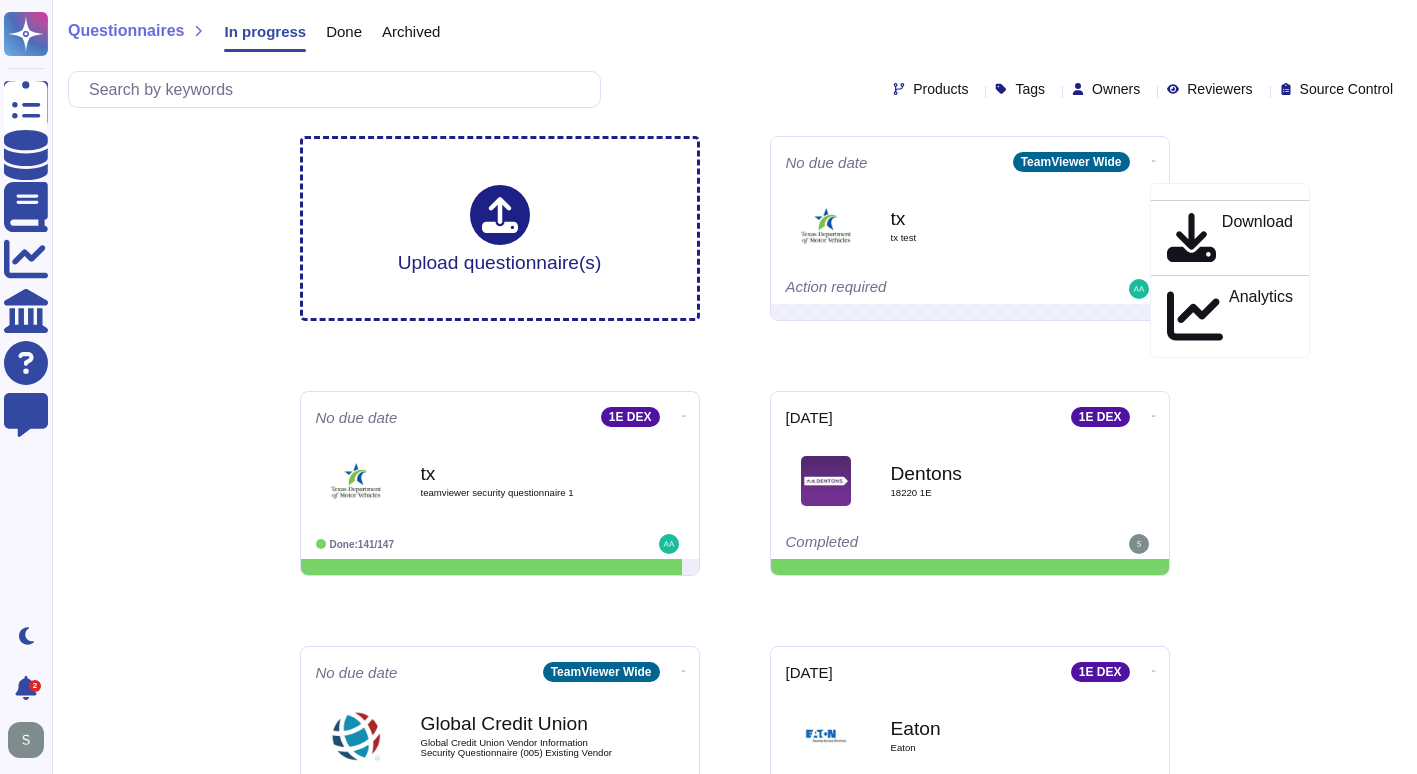 click on "Questionnaires In progress Done Archived Products Tags Owners Reviewers Source Control Upload questionnaire(s) No due date TeamViewer Wide Download Analytics tx tx test Action required No due date 1E DEX  tx teamviewer security questionnaire 1 Done: 141/147  2025-07-03 1E DEX  Dentons 18220 1E Completed No due date TeamViewer Wide Global Credit Union Global Credit Union Vendor Information Security Questionnaire (005) Existing Vendor Done: 7/158  2025-06-27 1E DEX  Eaton Eaton Done: 33/79 To review: 9  2025-06-24 TeamViewer Wide N NautaDutih N.V. NDSP FA07 TL04 Supplier Security and Privacy Risk Questionnaire Completed No due date TeamViewer Wide ABP ABP DSA Form Completed  2025-06-26 TeamViewer Wide SERCO SERCO  Done: 63/72 To review: 8 No due date Frontline S Sperry Railway SperryRailway ISQ Converted to Excel manually Completed  2025-06-18 Frontline SperryRail F1016 Safety Quality Critical Supplier Questionnaire v5 QFSL Done: 0/58  2025-06-12 TeamViewer Wide O Olam Internationals SDR Questionnaire v2 Done:" at bounding box center [734, 933] 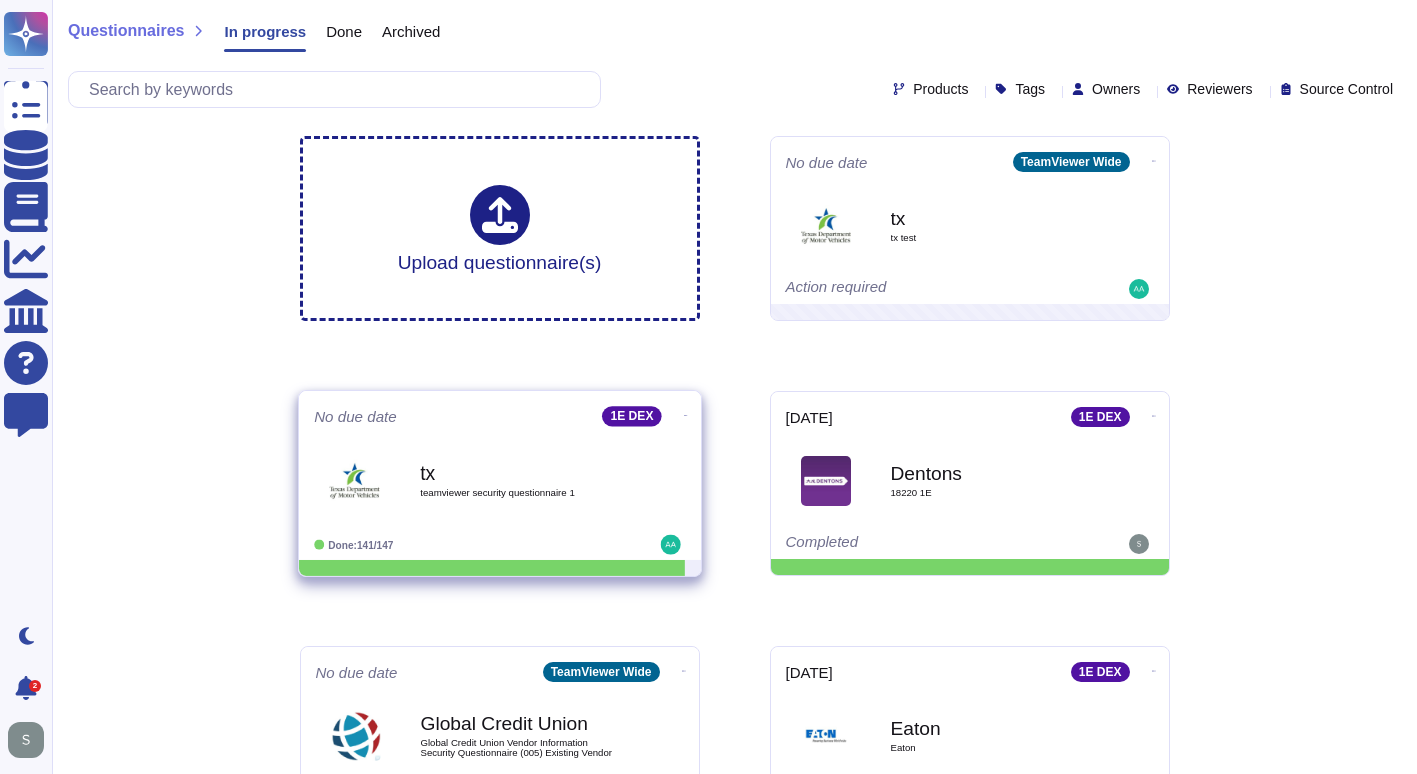 click on "tx teamviewer security questionnaire 1" at bounding box center (521, 480) 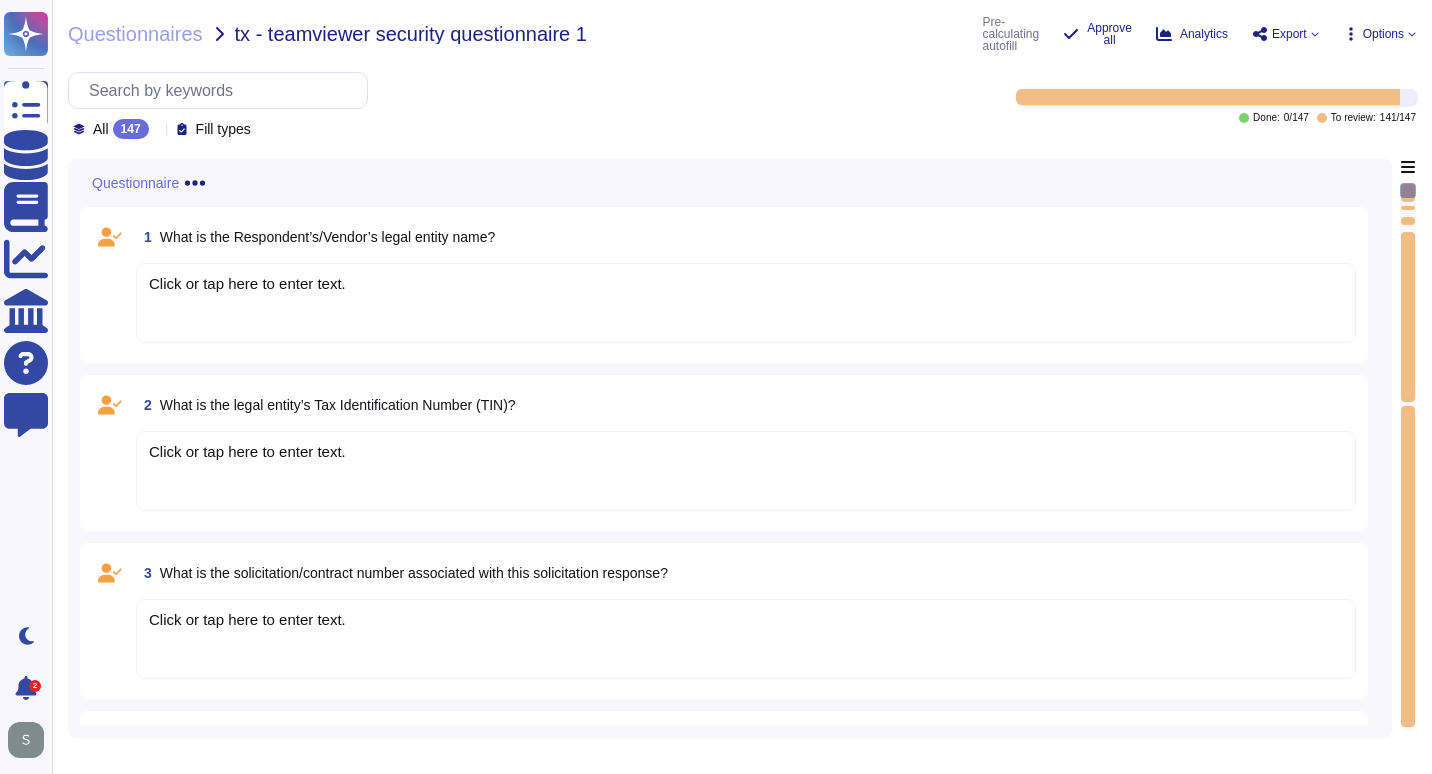 click on "Click or tap here to enter text." at bounding box center (746, 303) 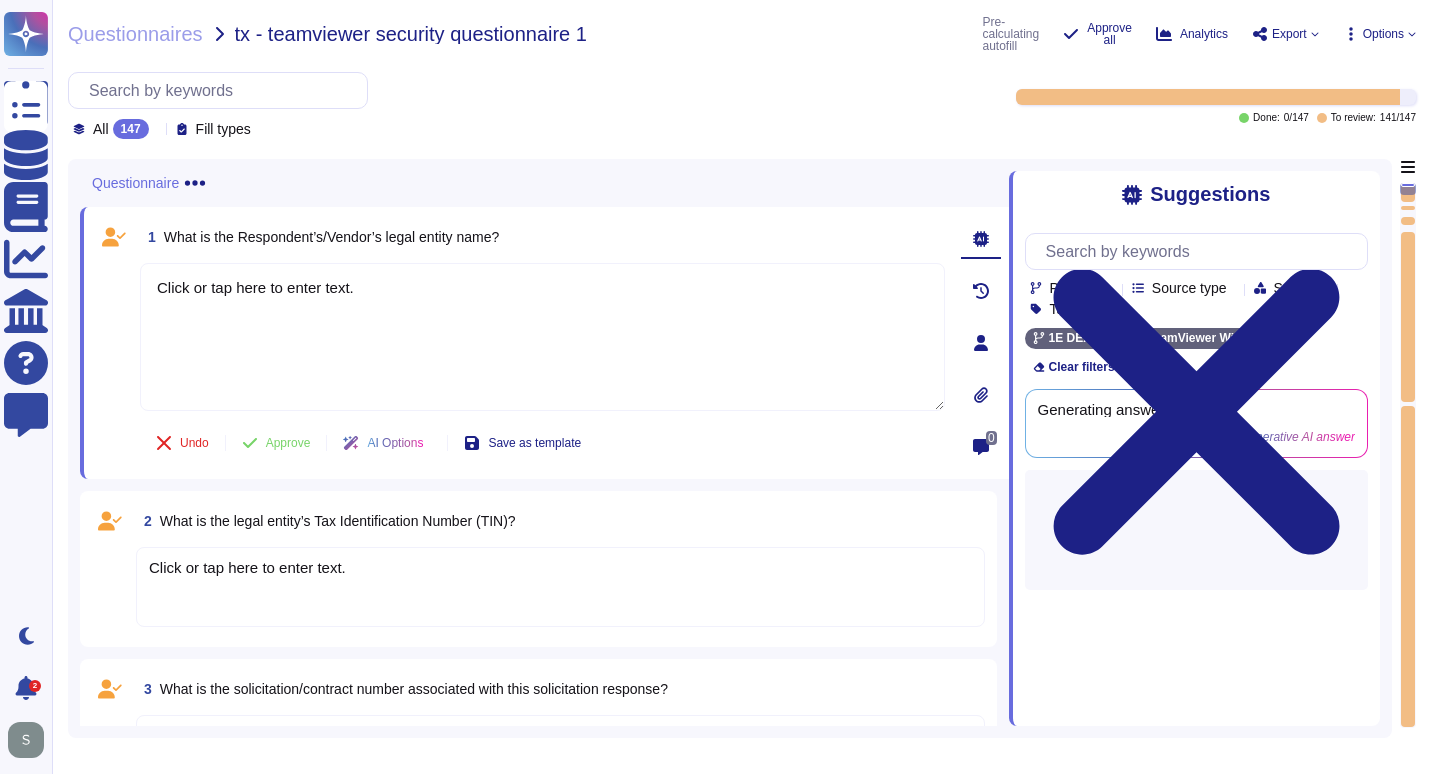 type on "Click or tap here to enter text." 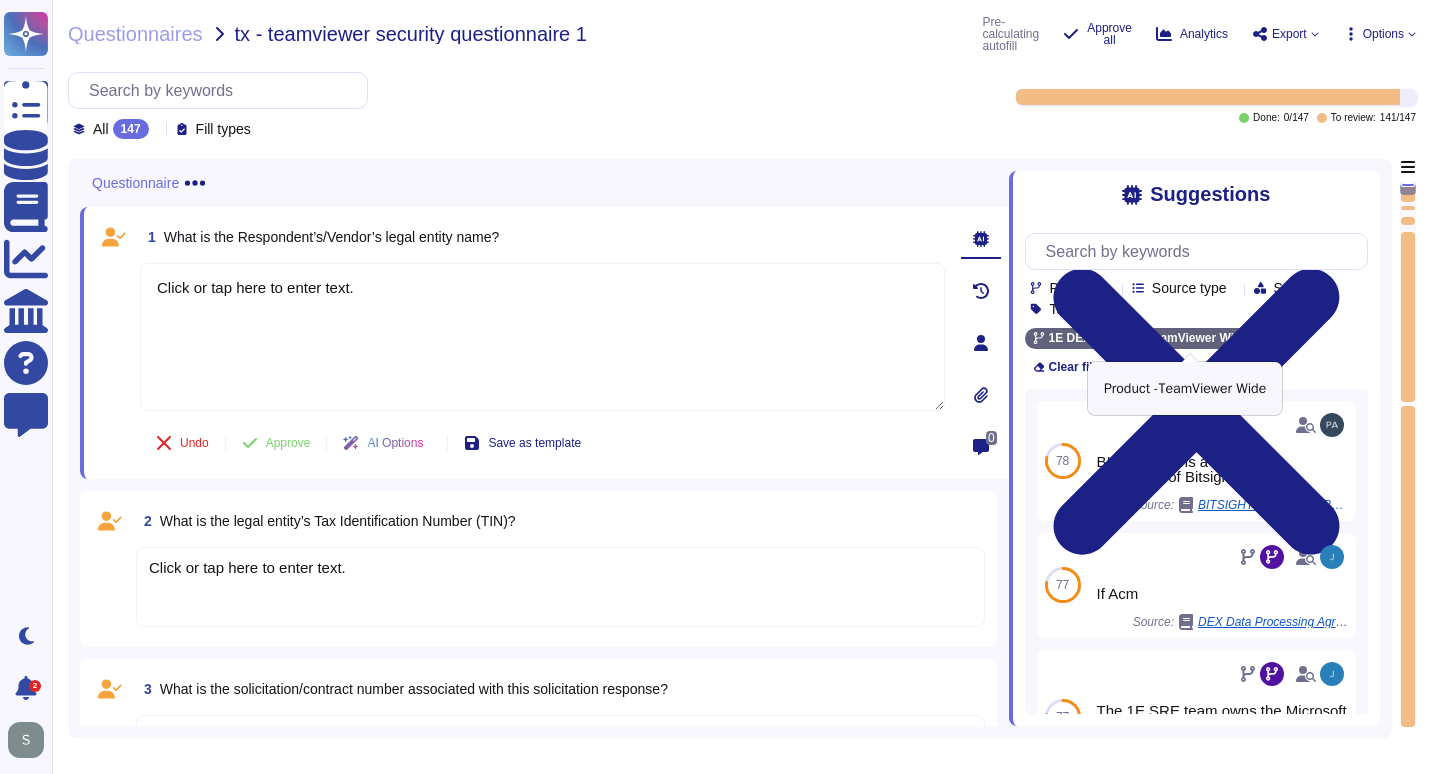 click 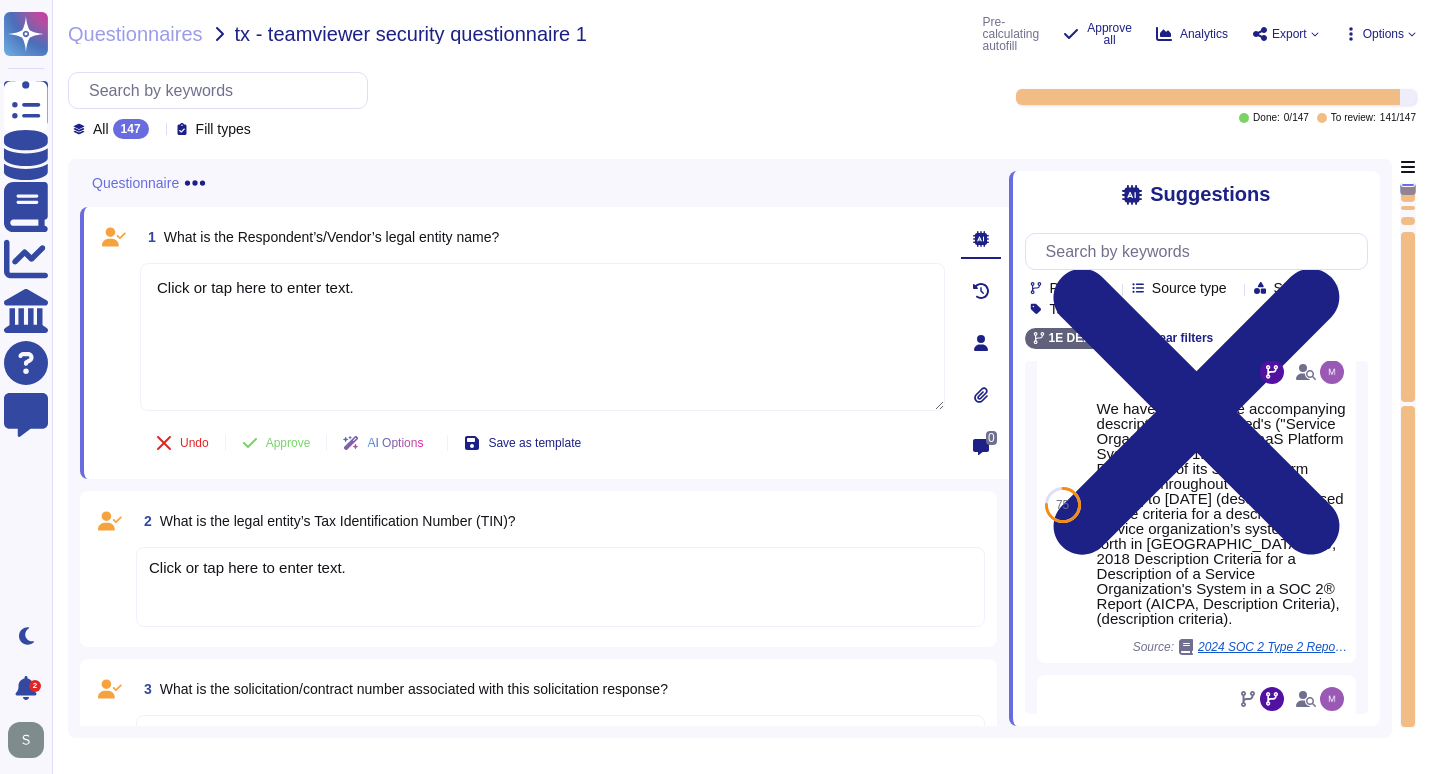 scroll, scrollTop: 498, scrollLeft: 0, axis: vertical 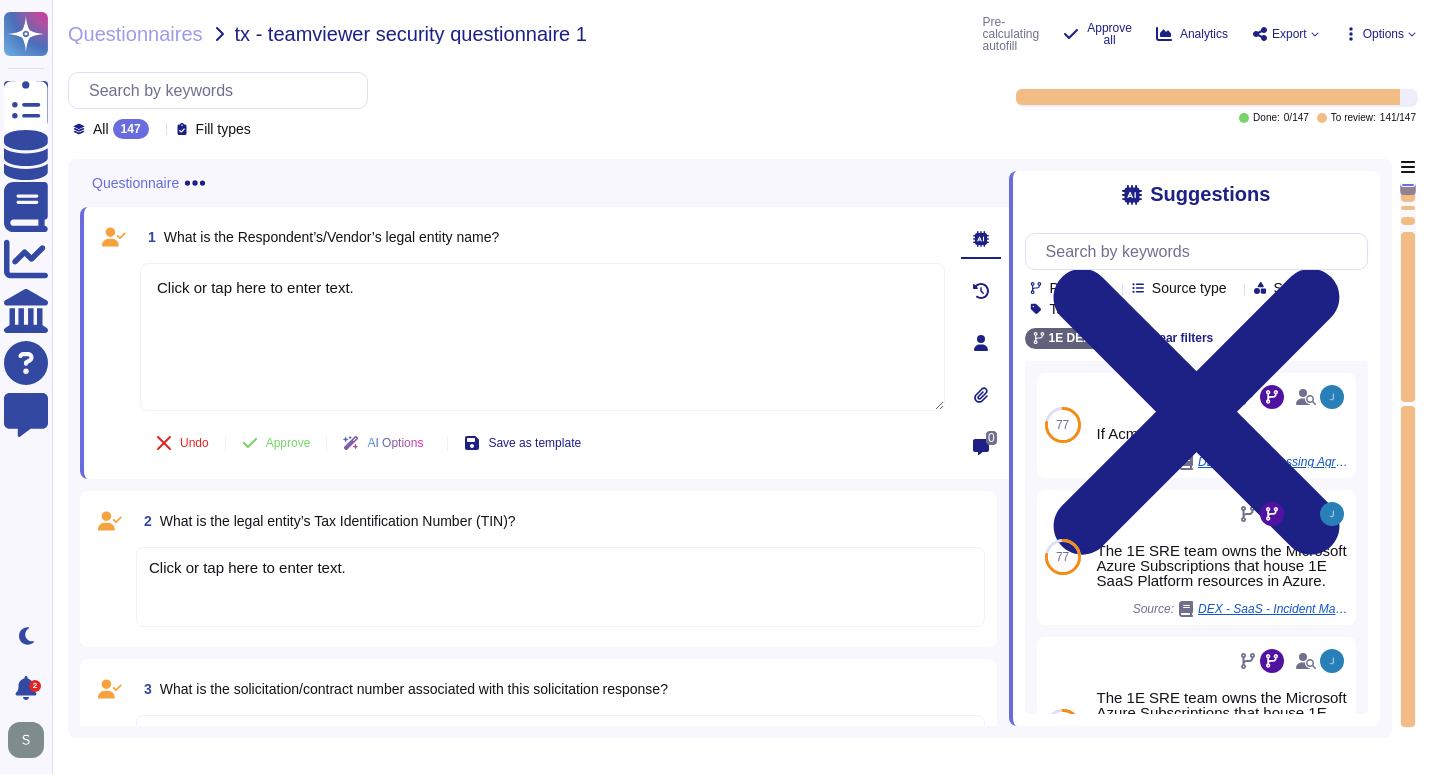 drag, startPoint x: 1157, startPoint y: 568, endPoint x: 1023, endPoint y: 461, distance: 171.47887 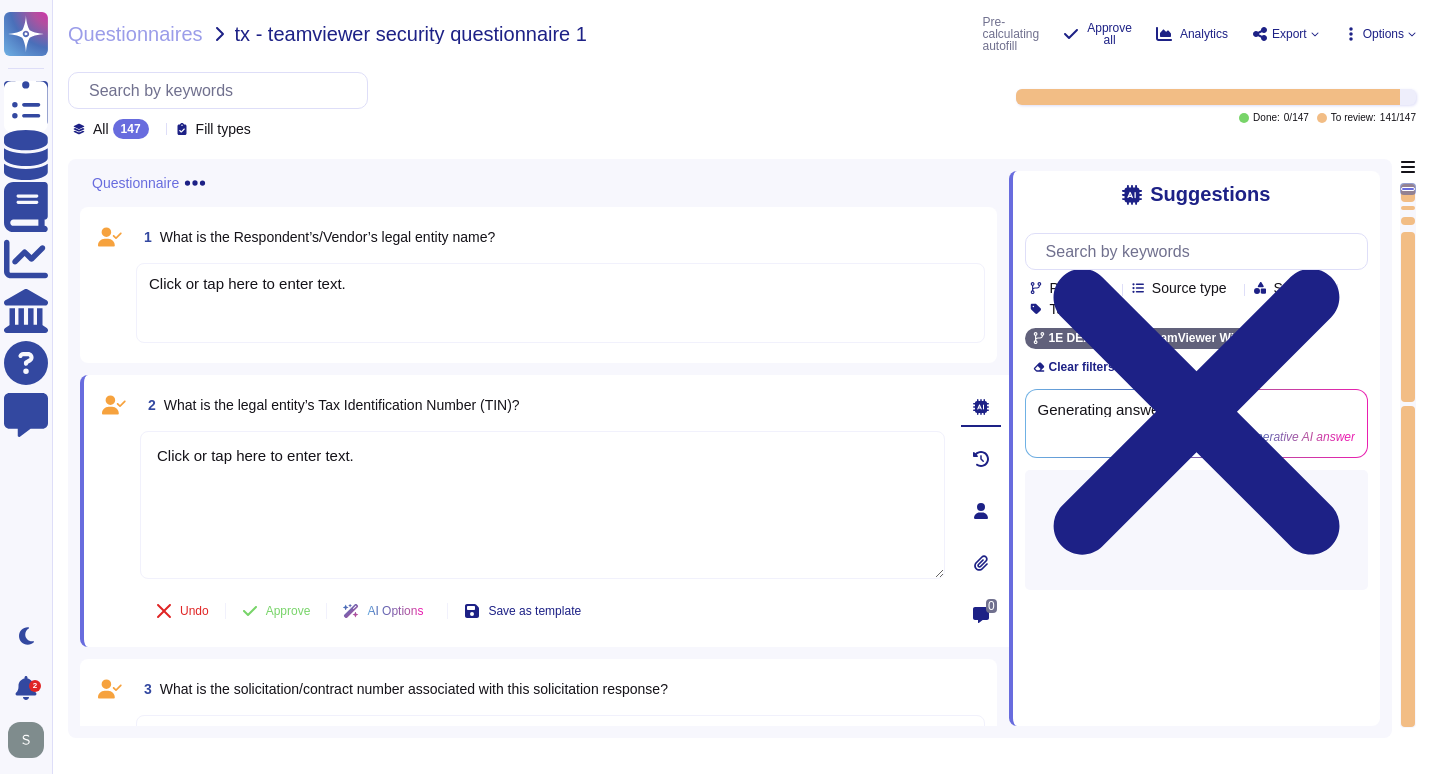 type on "Click or tap here to enter text." 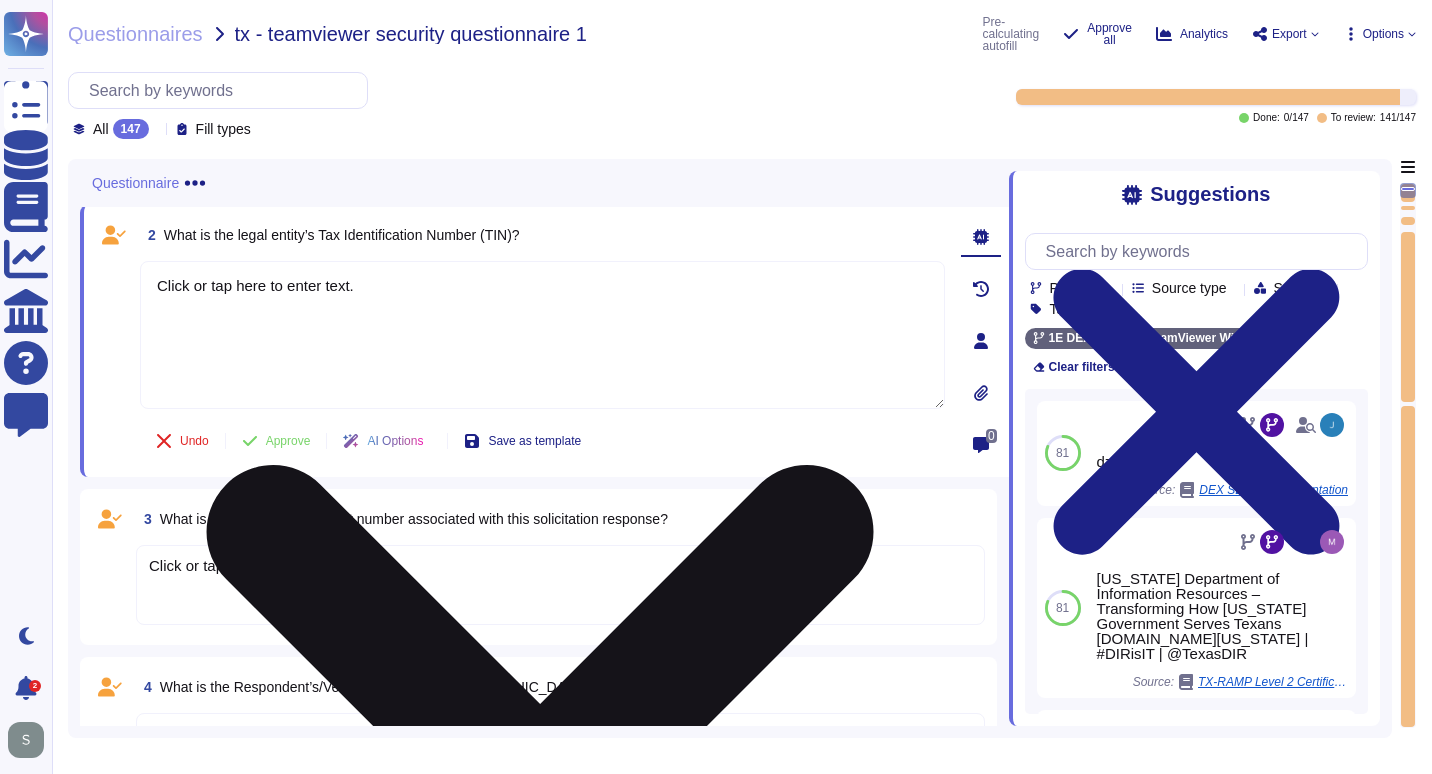 scroll, scrollTop: 0, scrollLeft: 0, axis: both 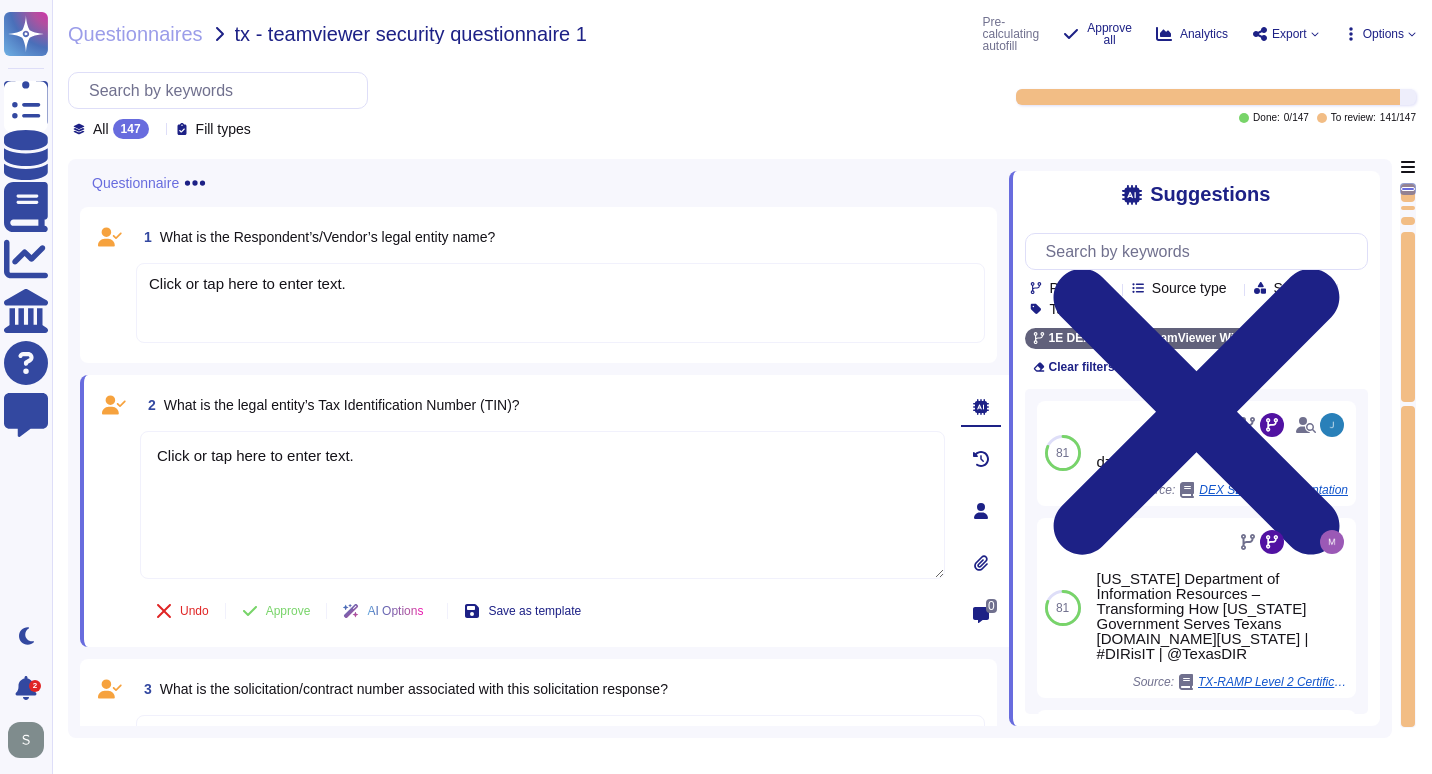 click on "Questionnaire" at bounding box center (544, 183) 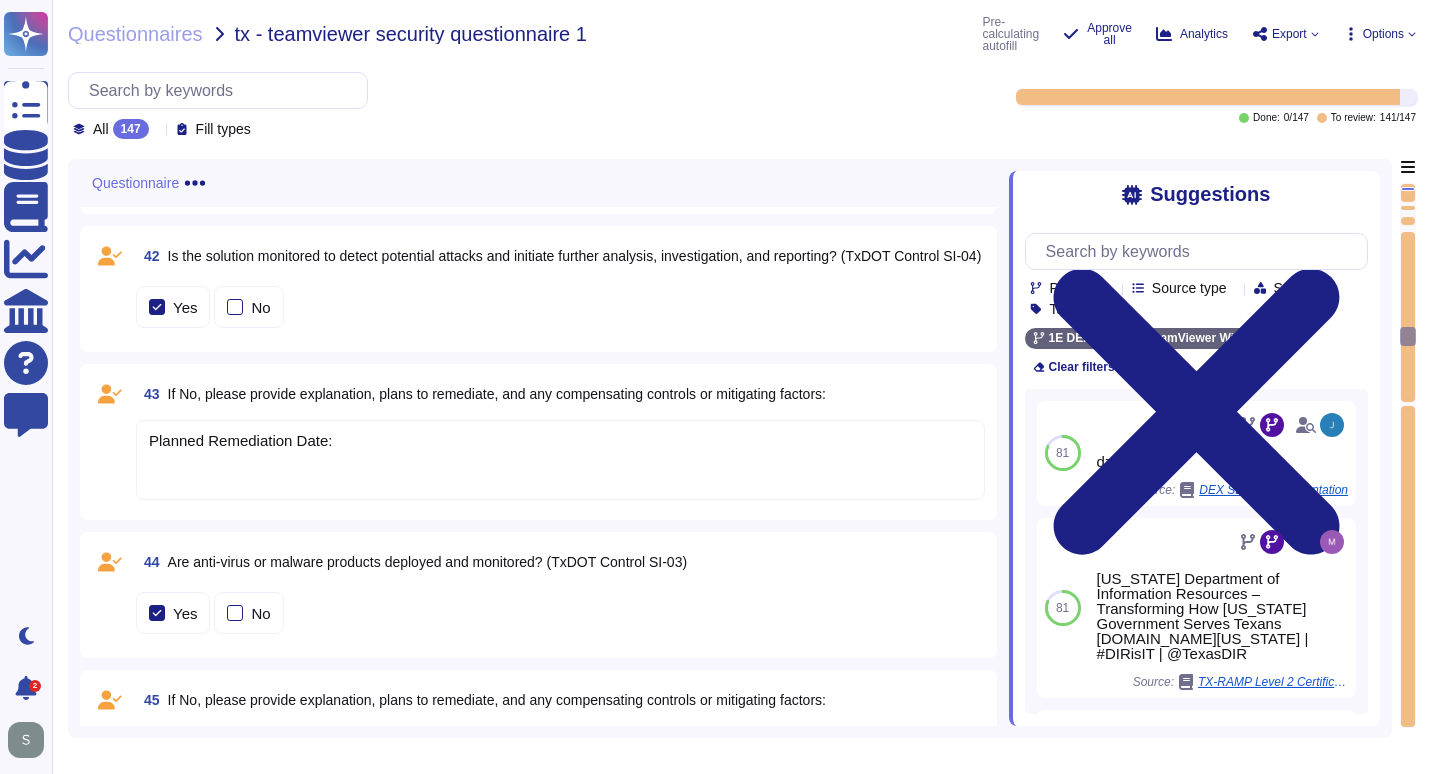 scroll, scrollTop: 6081, scrollLeft: 0, axis: vertical 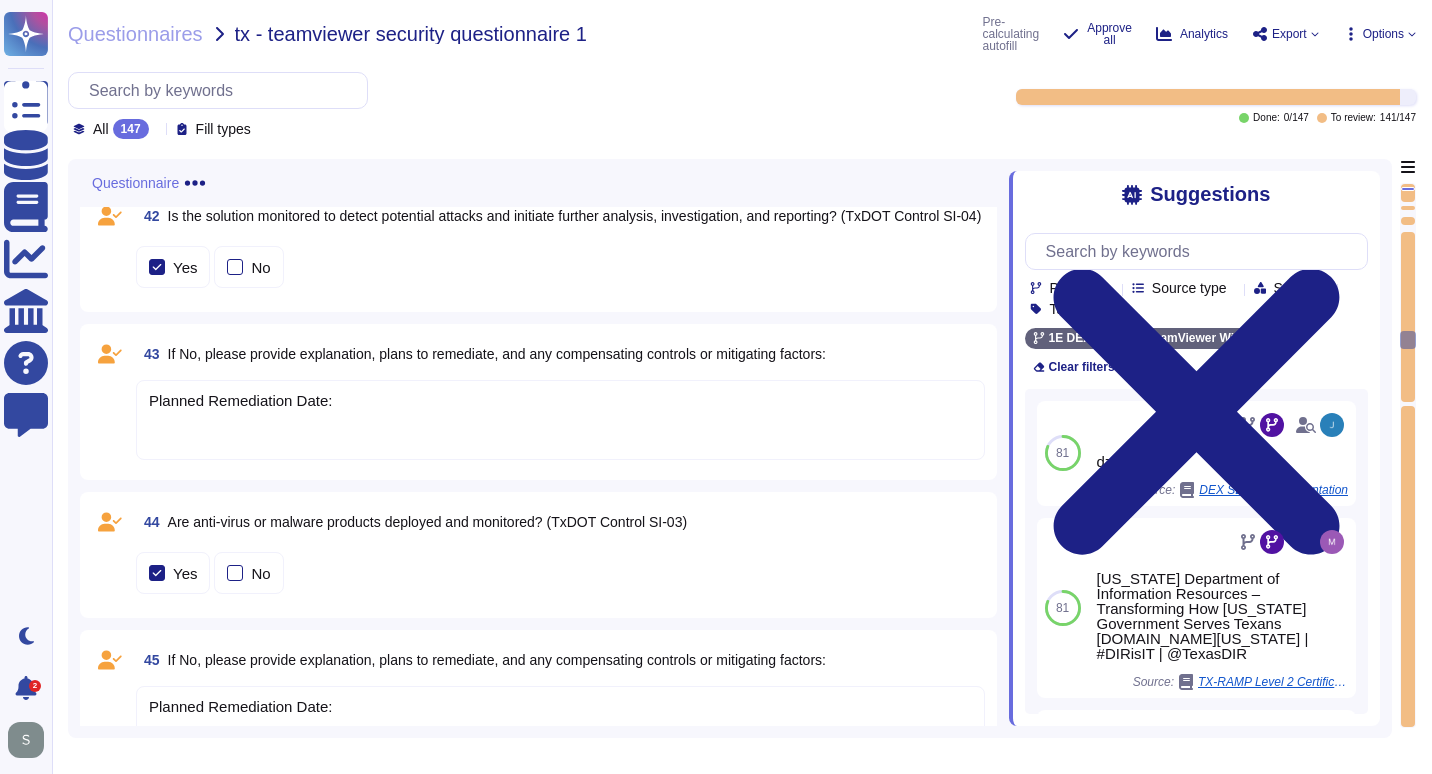 drag, startPoint x: 1407, startPoint y: 339, endPoint x: 1419, endPoint y: 667, distance: 328.21945 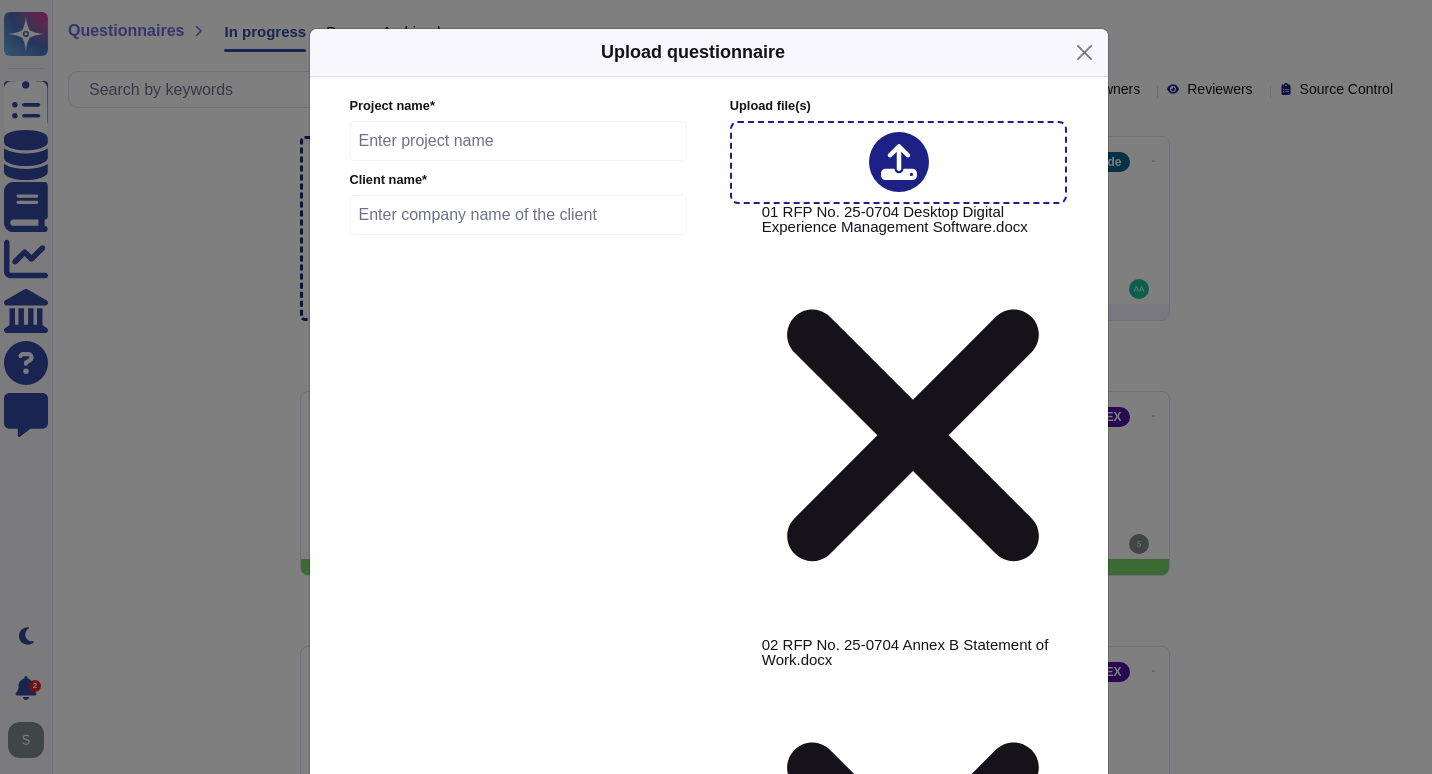 click at bounding box center (519, 141) 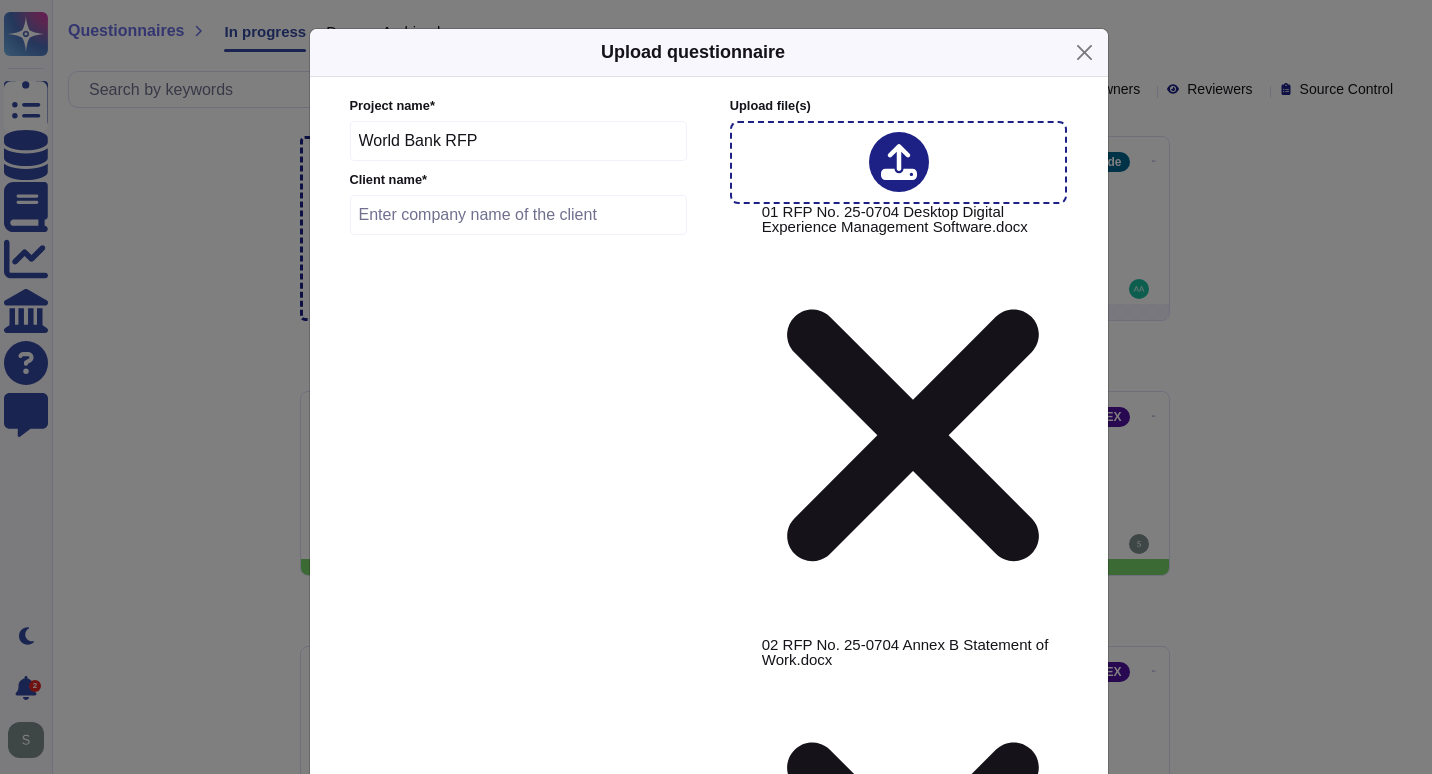 type on "World Bank RFP" 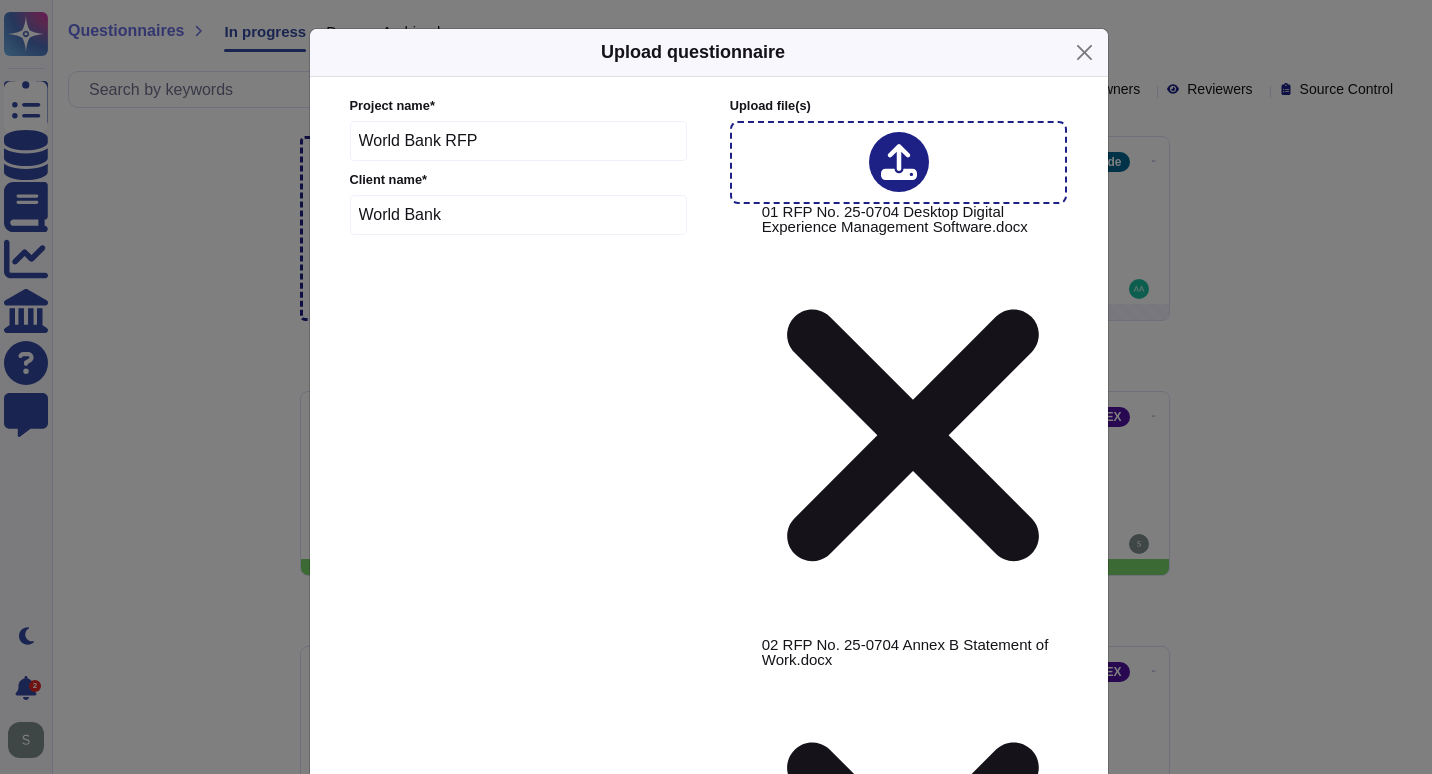 type on "World Bank" 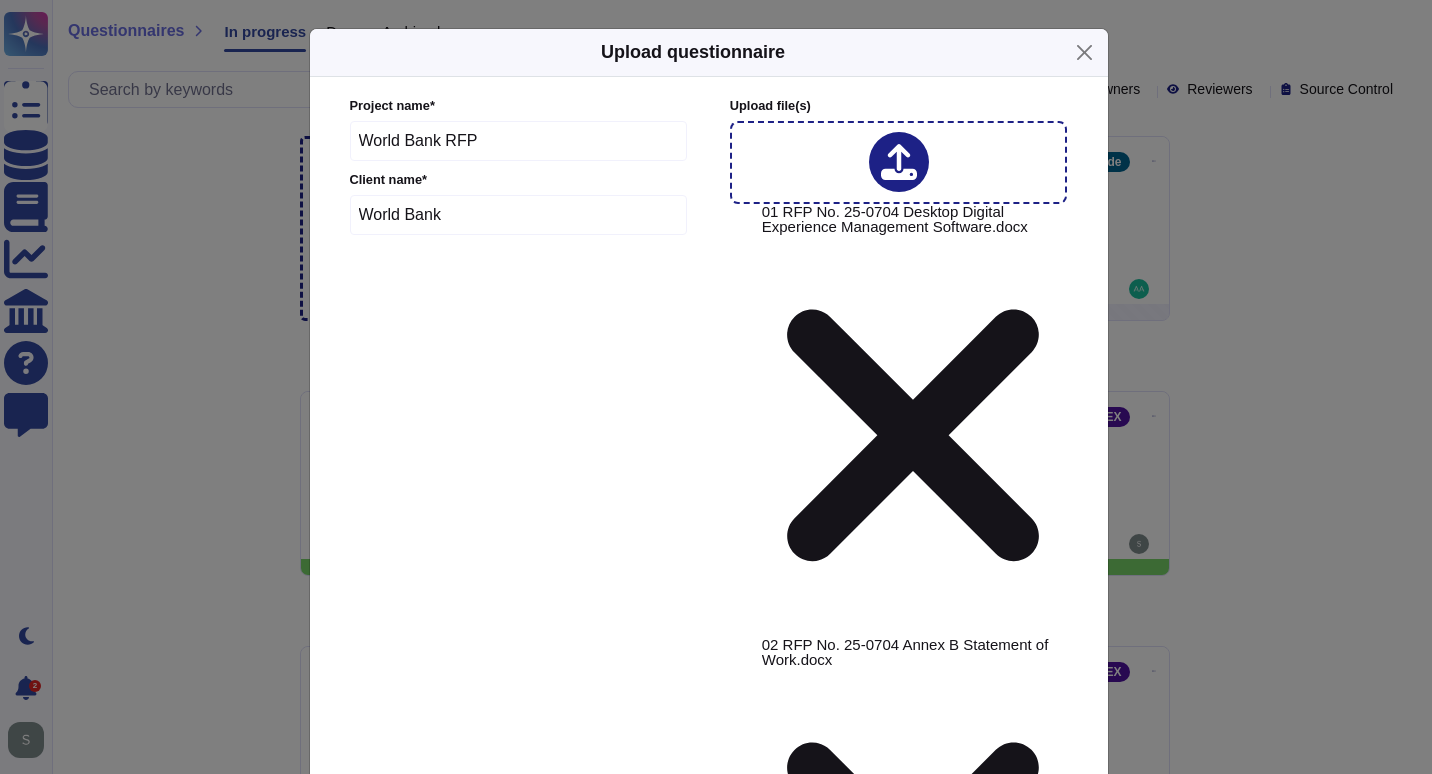 type on "[DATE]" 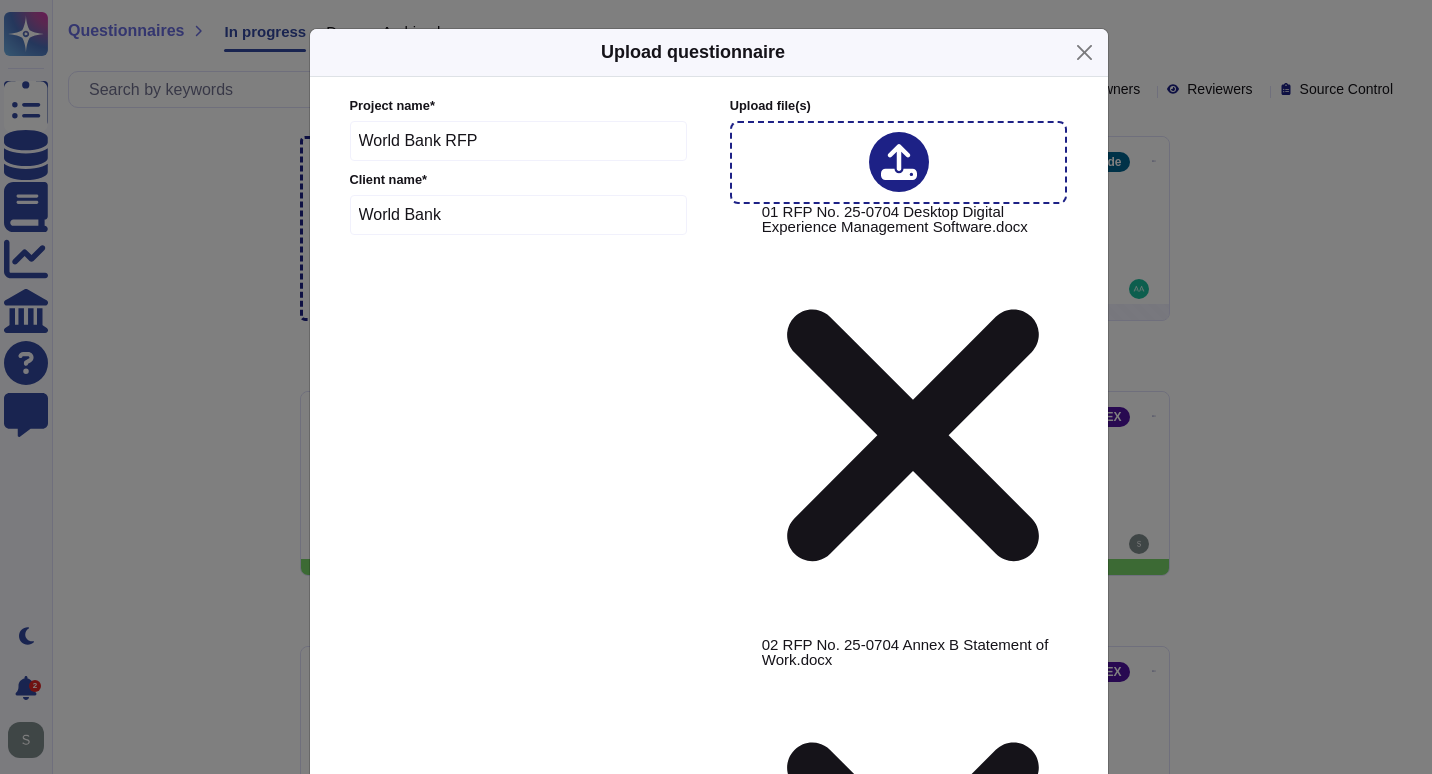 click 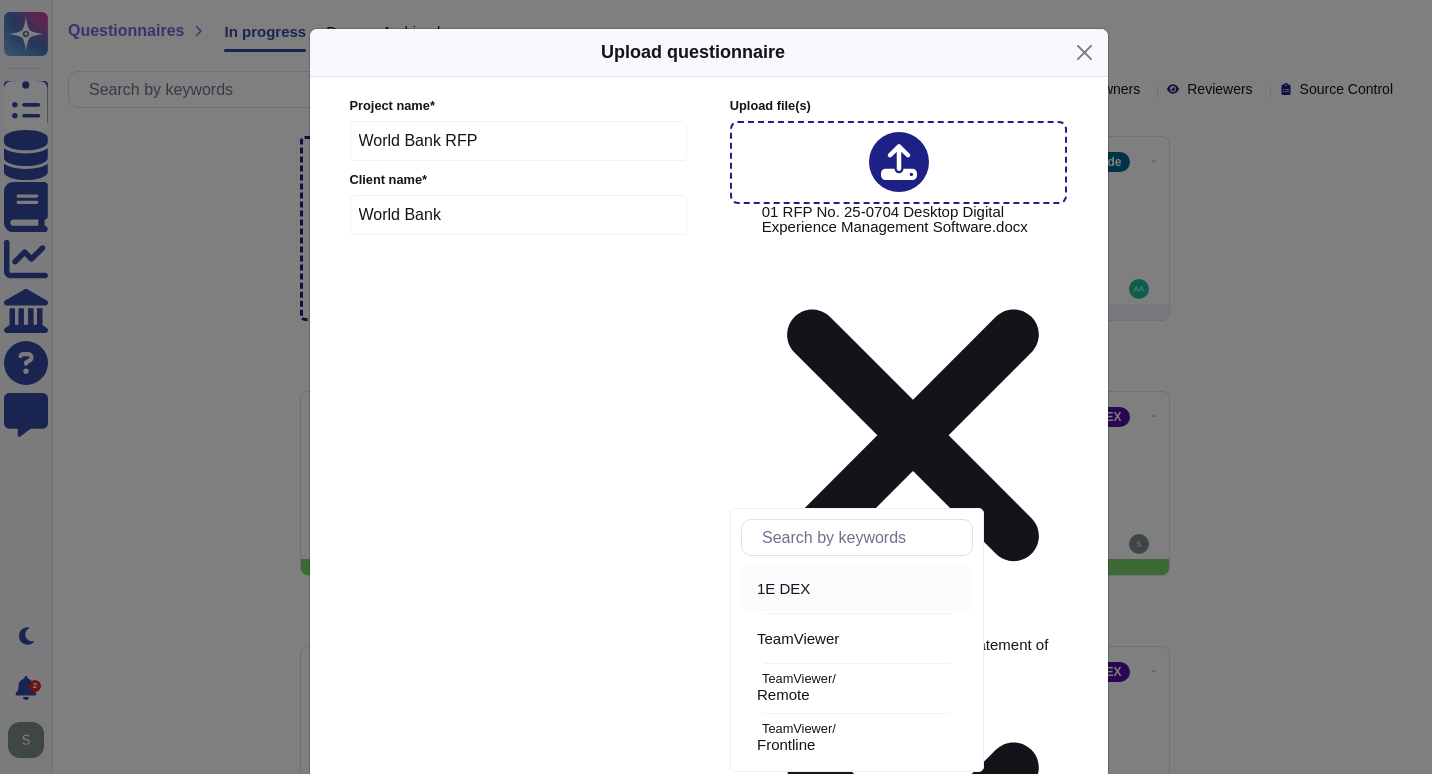 click on "1E DEX" at bounding box center [783, 589] 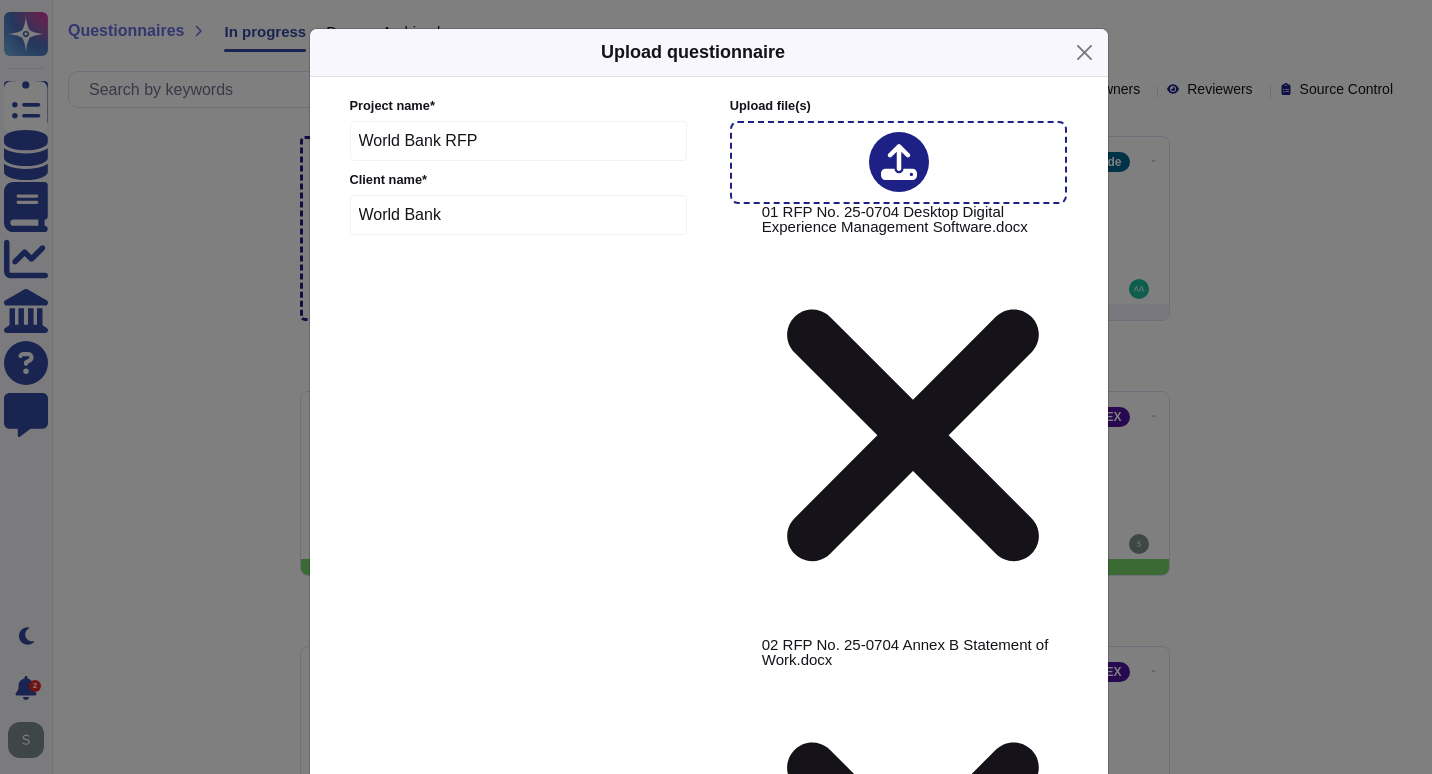 click on "More options" at bounding box center (709, 2492) 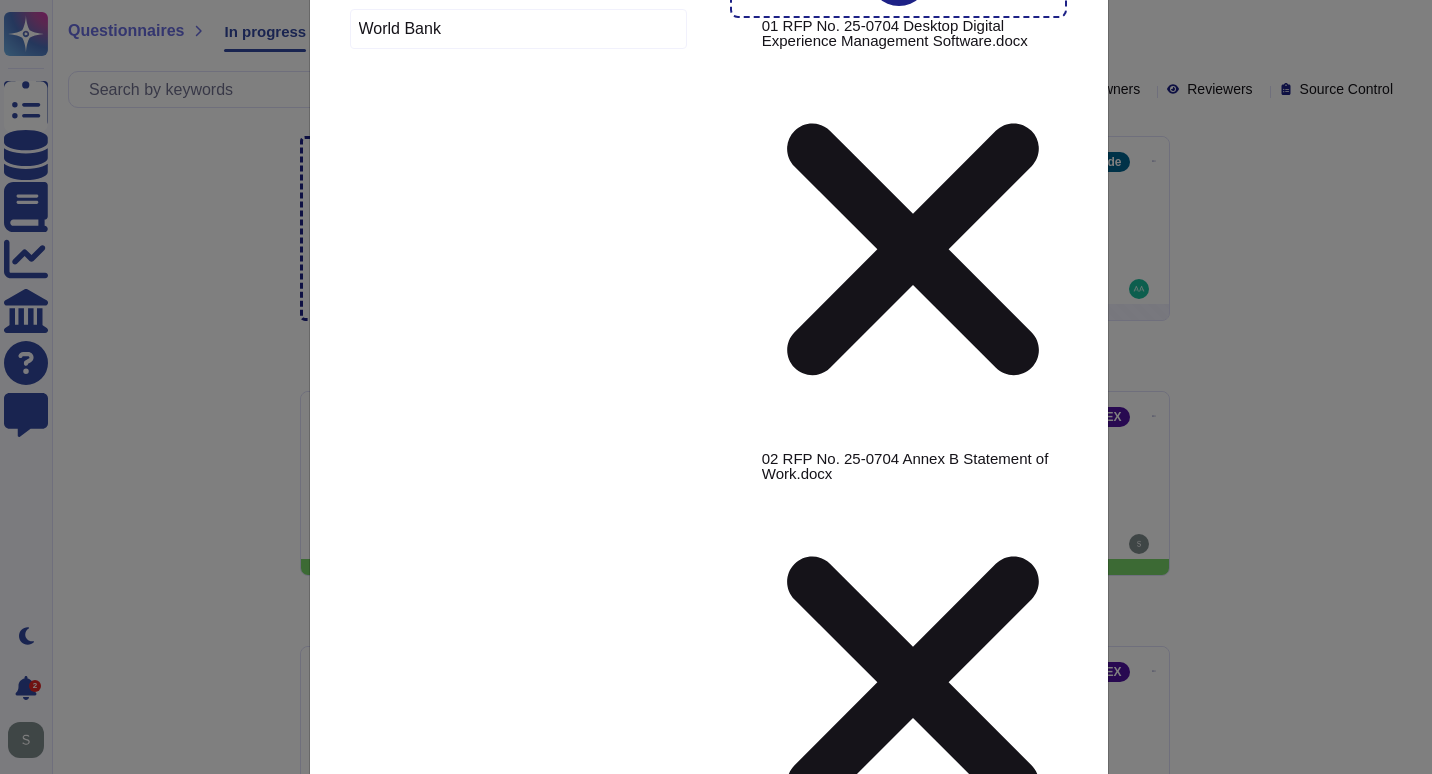 scroll, scrollTop: 188, scrollLeft: 0, axis: vertical 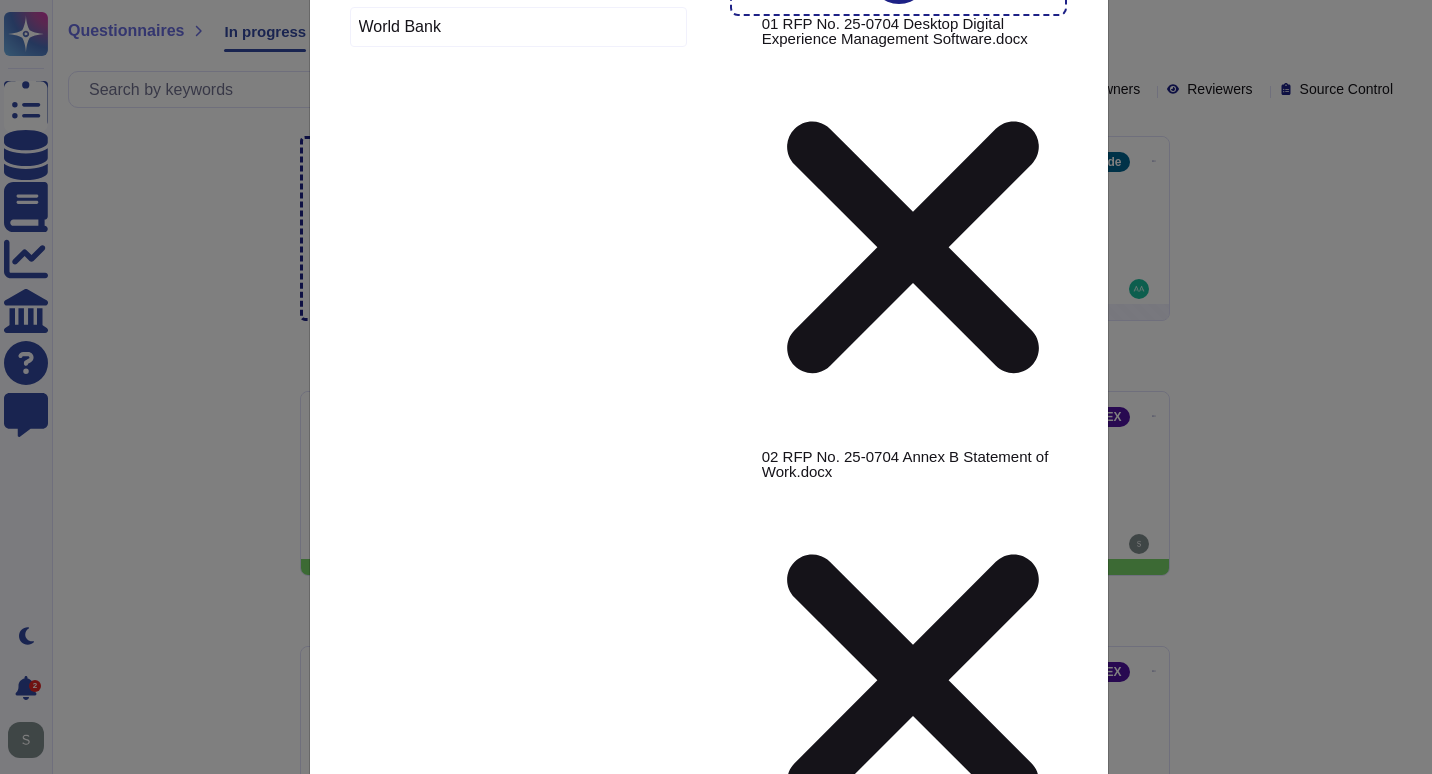 click on "More options" at bounding box center [709, 2305] 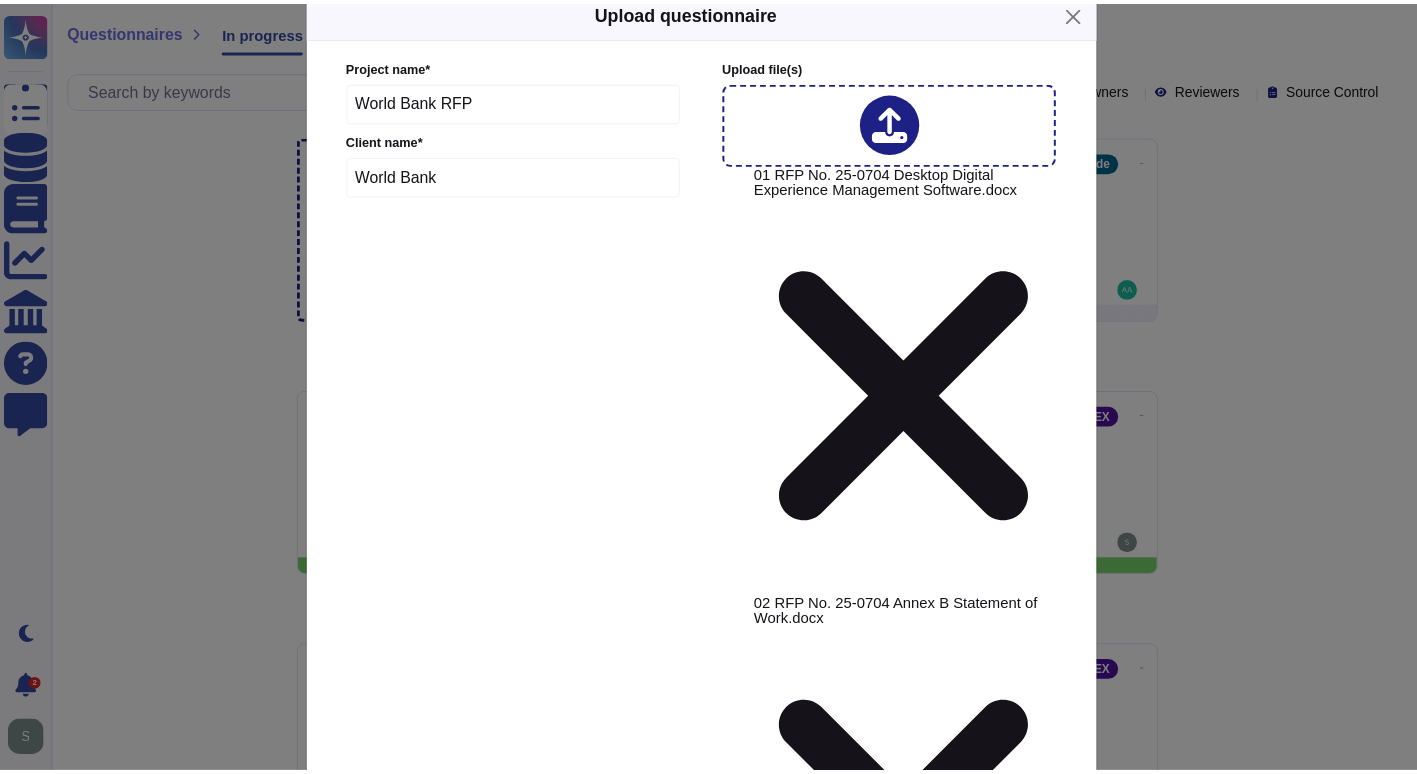 scroll, scrollTop: 0, scrollLeft: 0, axis: both 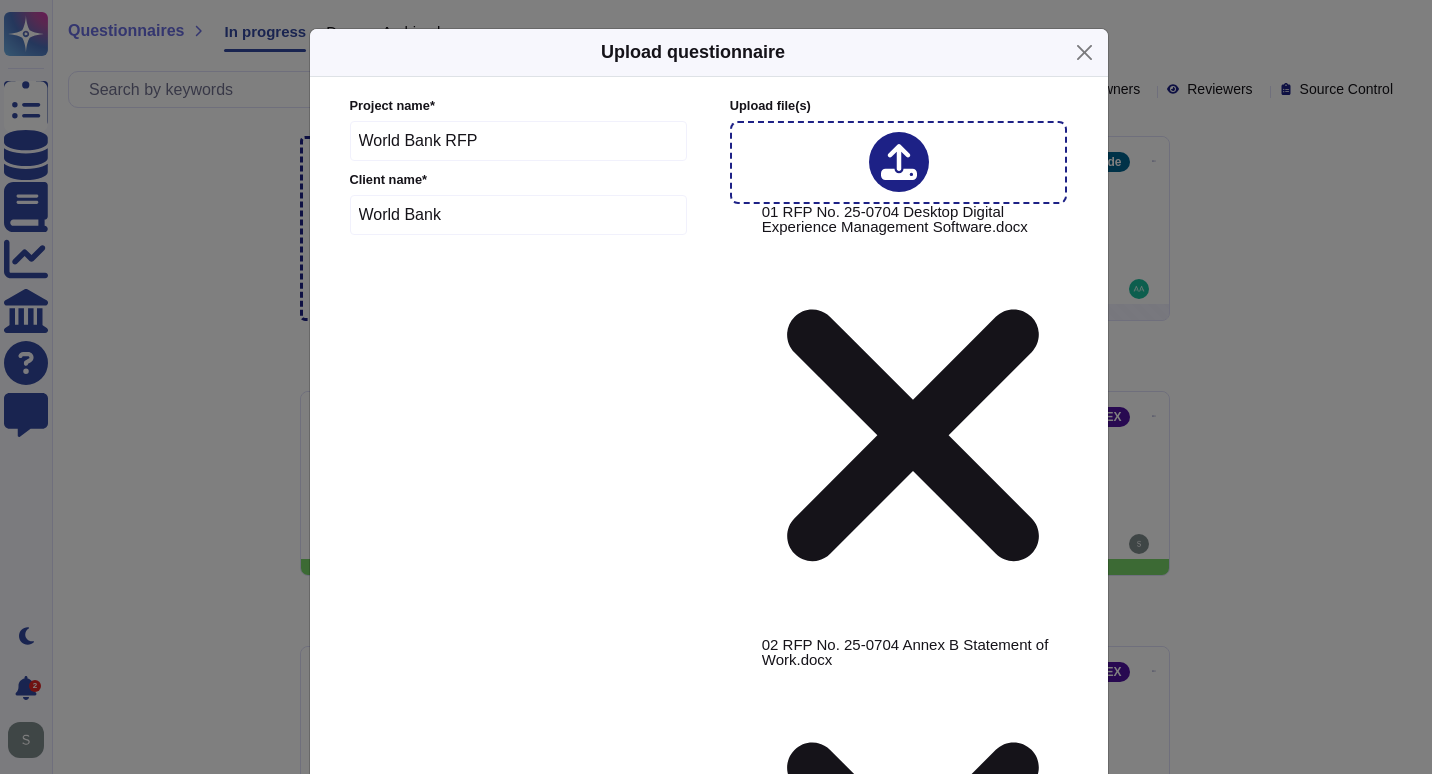 click on "Upload" at bounding box center [708, 2289] 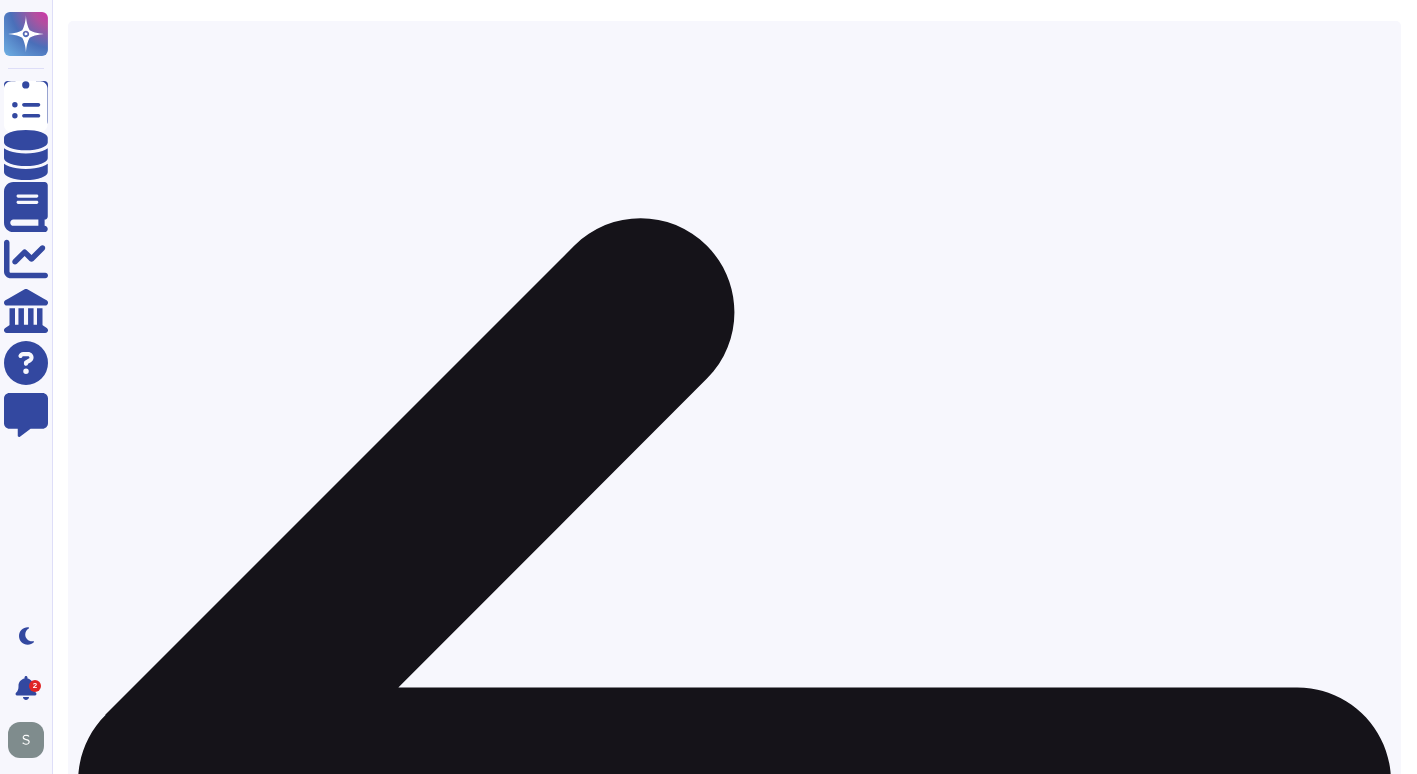 scroll, scrollTop: 0, scrollLeft: 0, axis: both 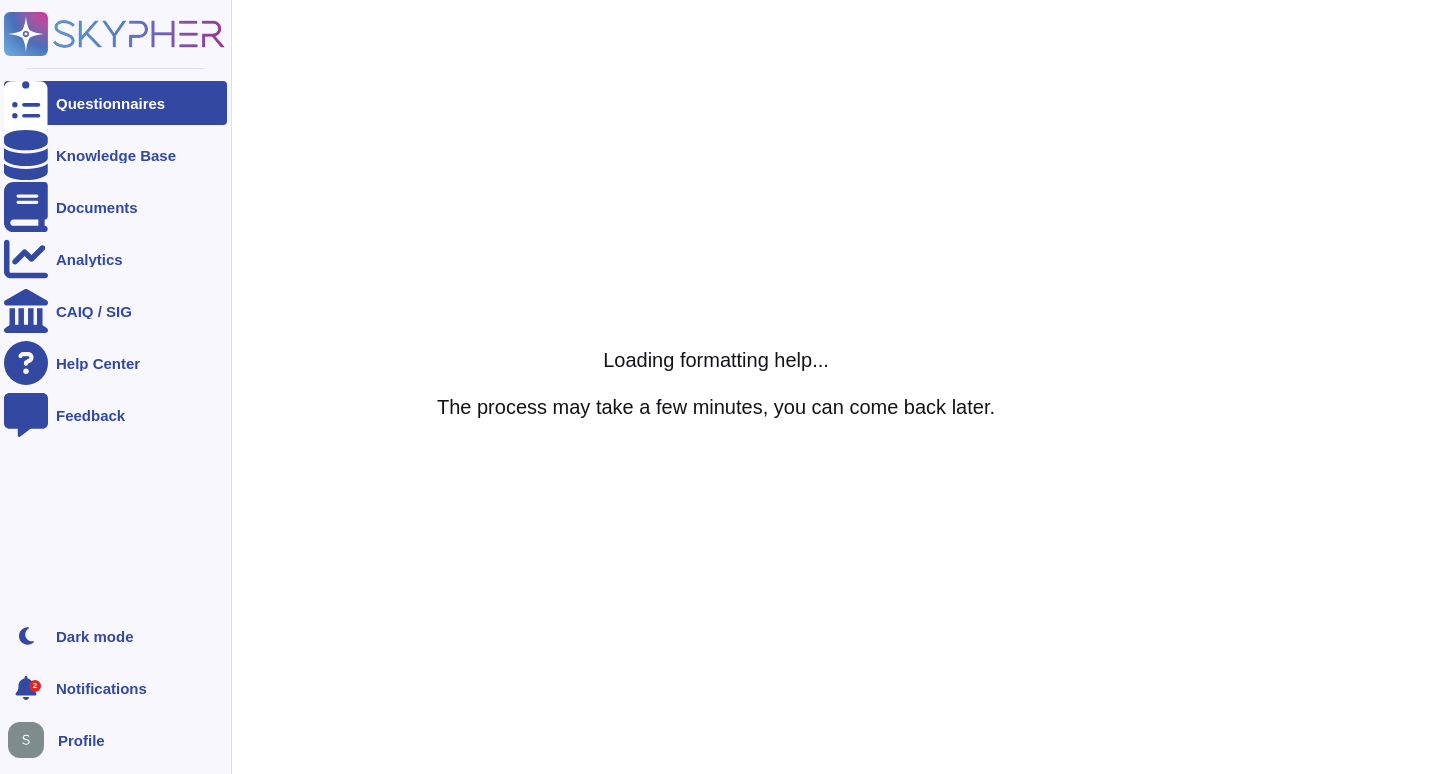 click 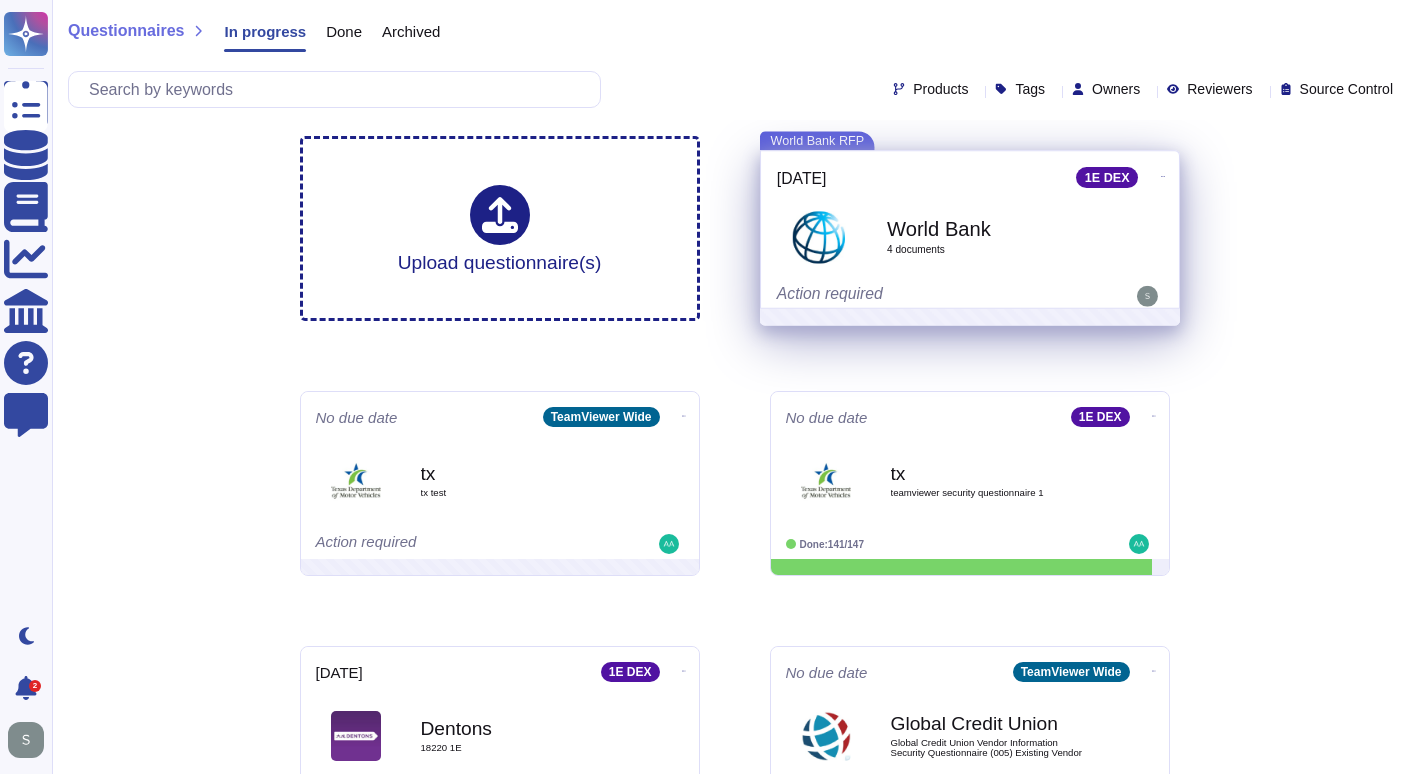 click on "World Bank" at bounding box center [992, 229] 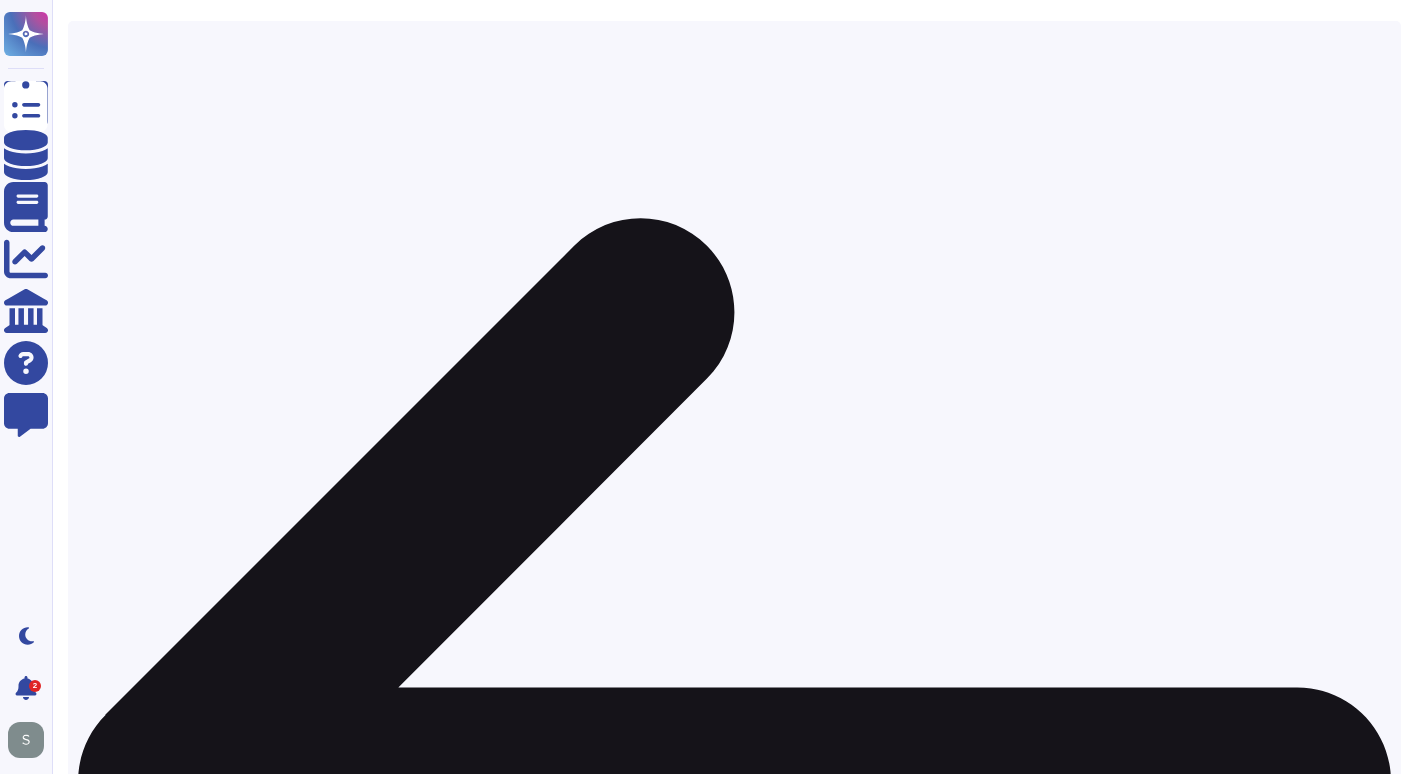 scroll, scrollTop: 0, scrollLeft: 0, axis: both 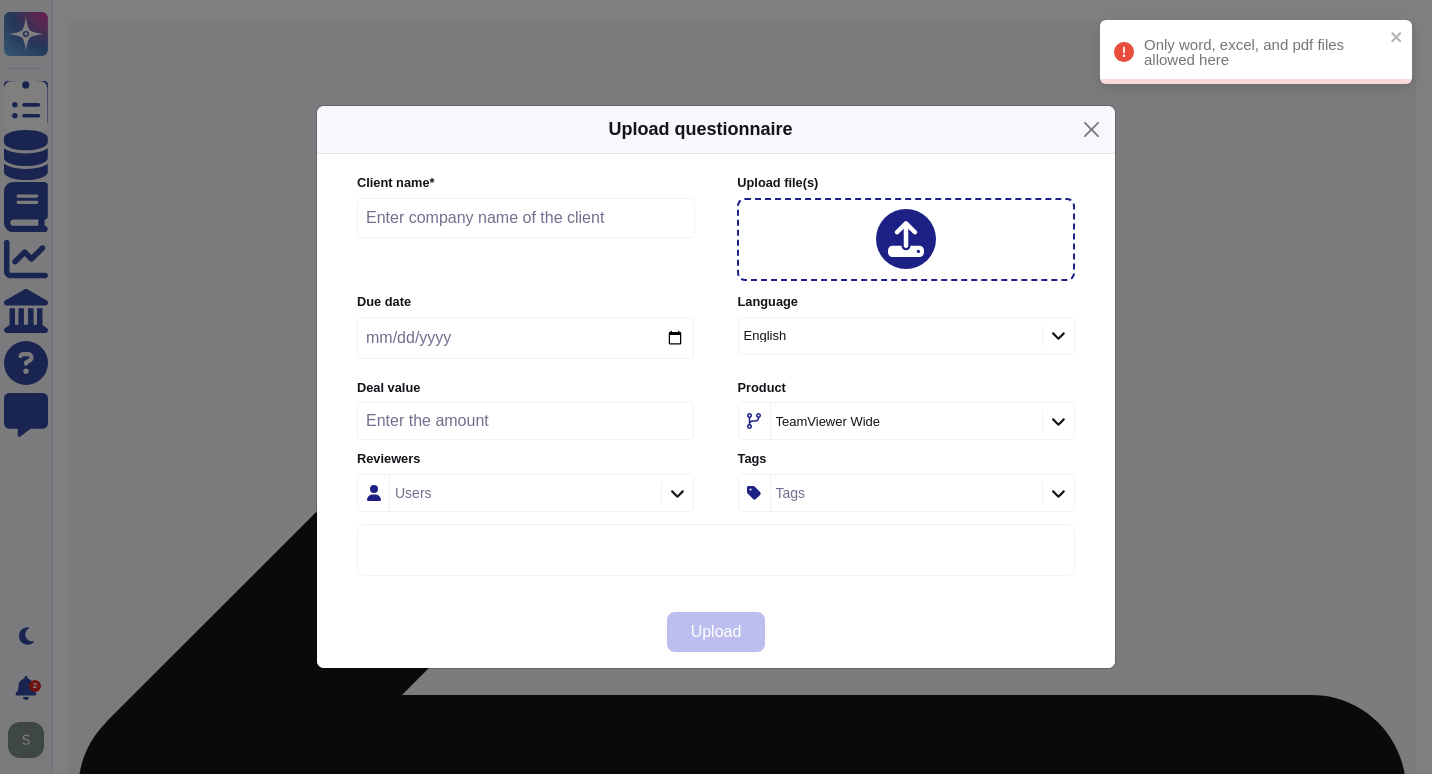 click at bounding box center (526, 218) 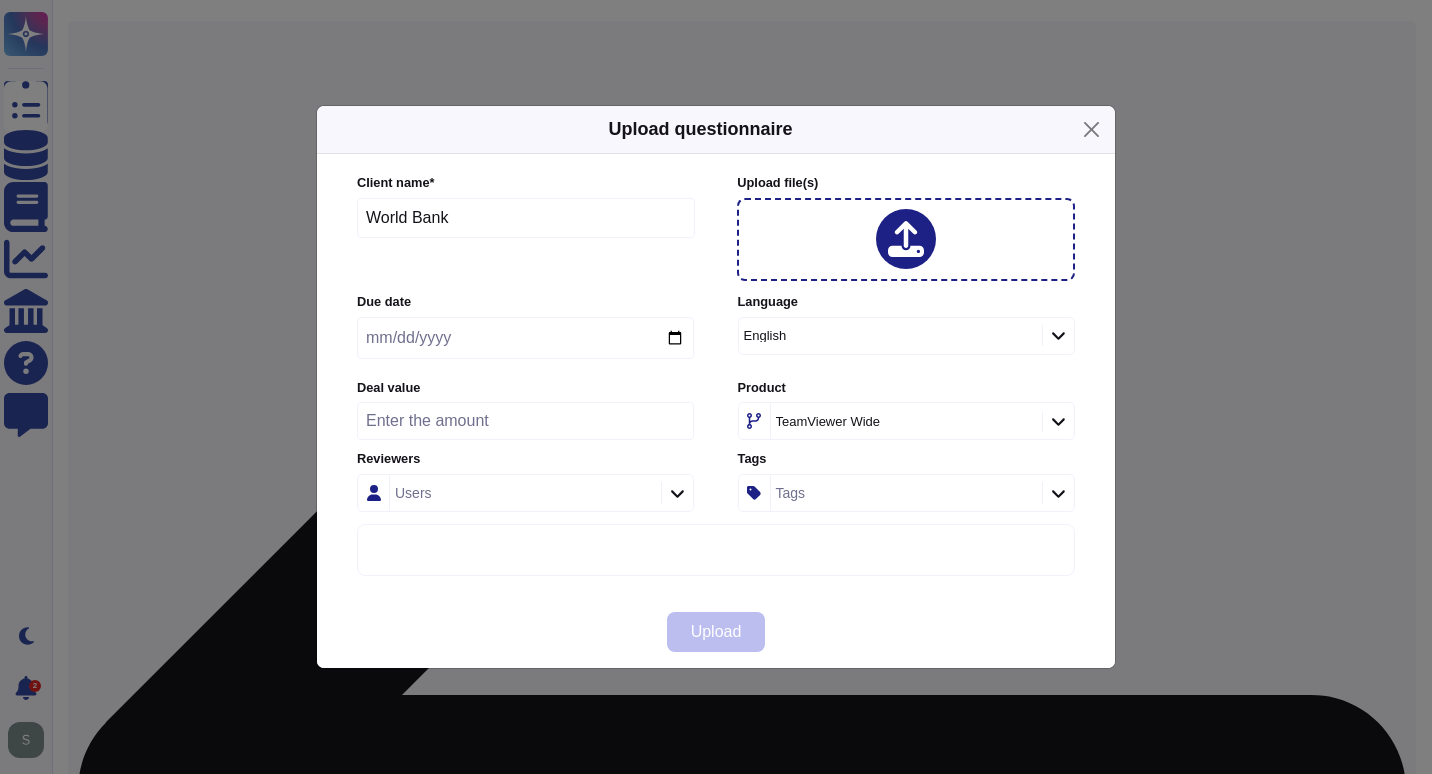 type on "World Bank" 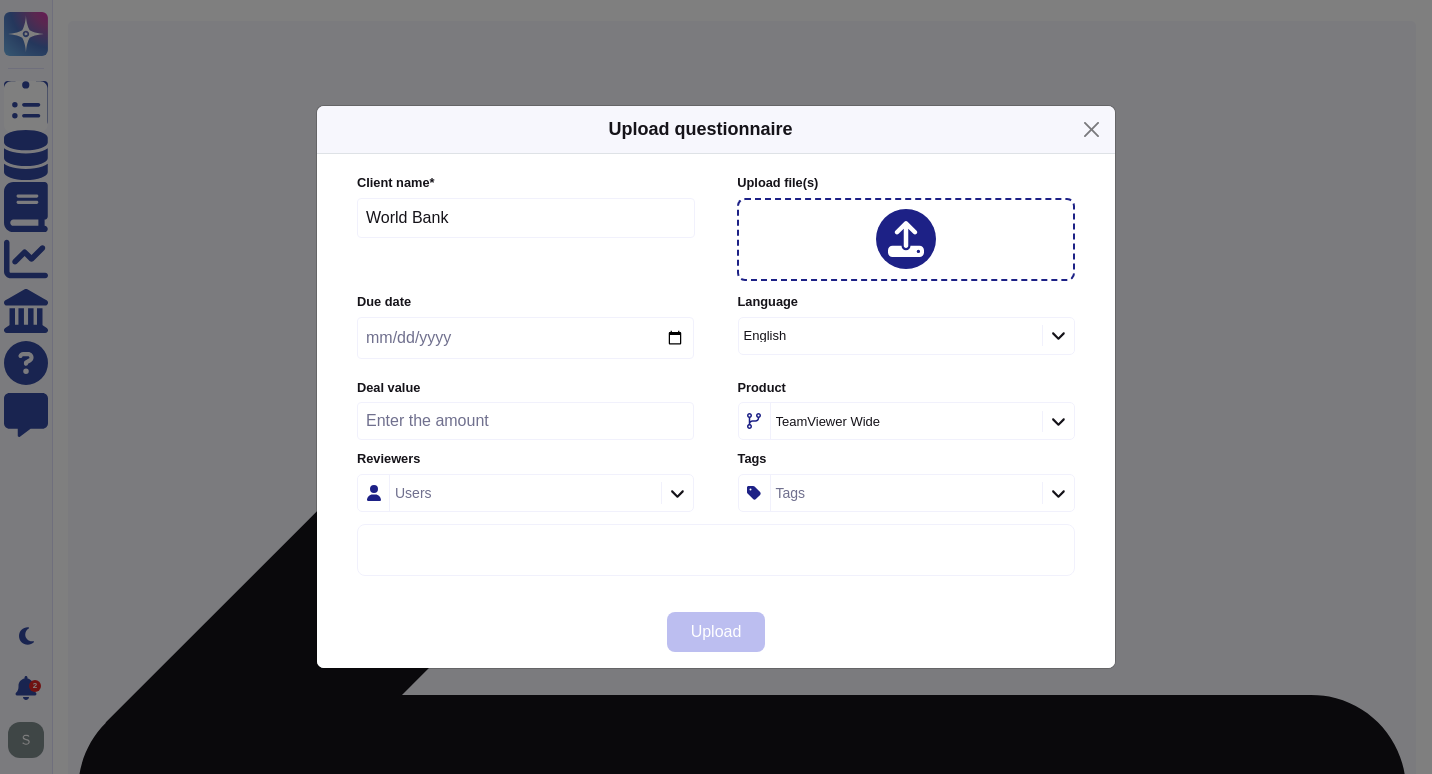type on "[DATE]" 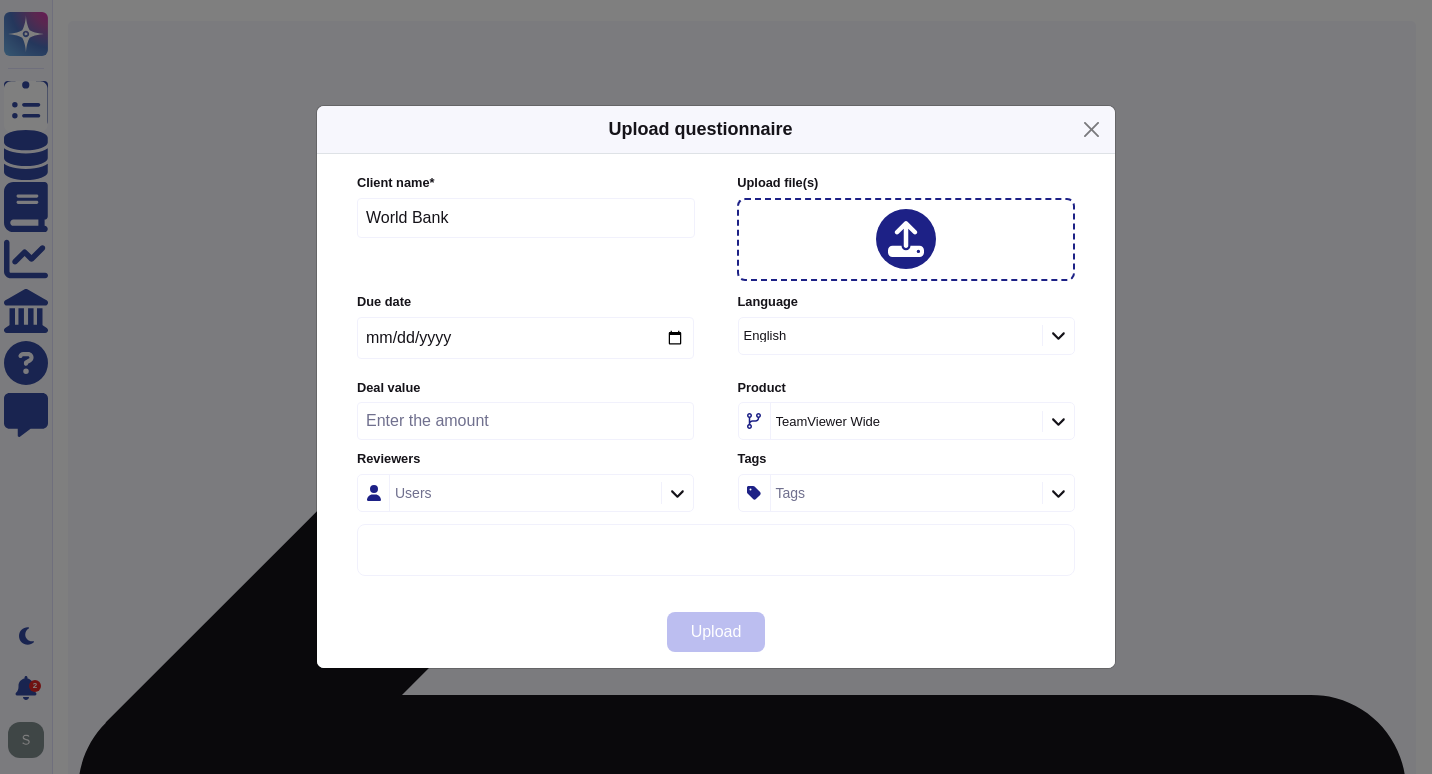 click 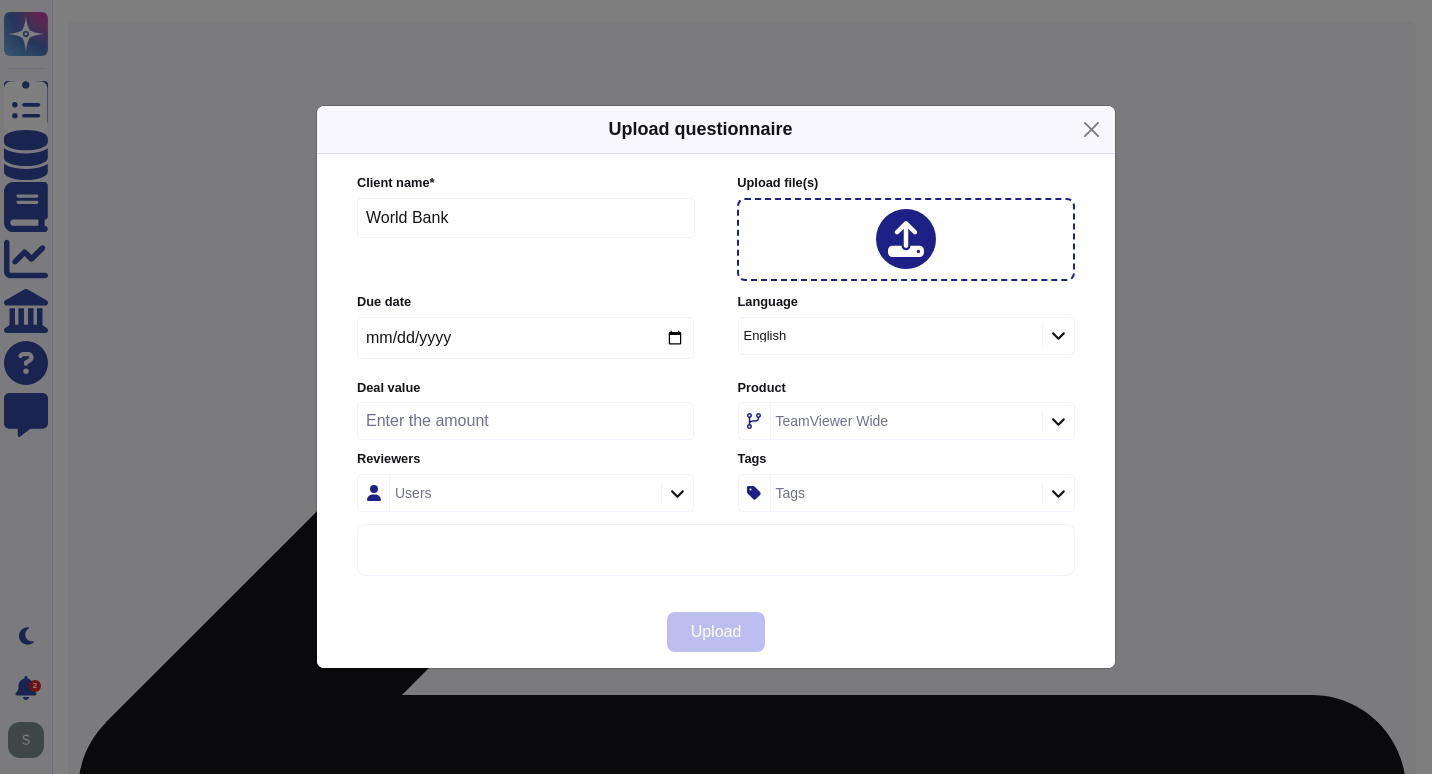 click at bounding box center (1058, 422) 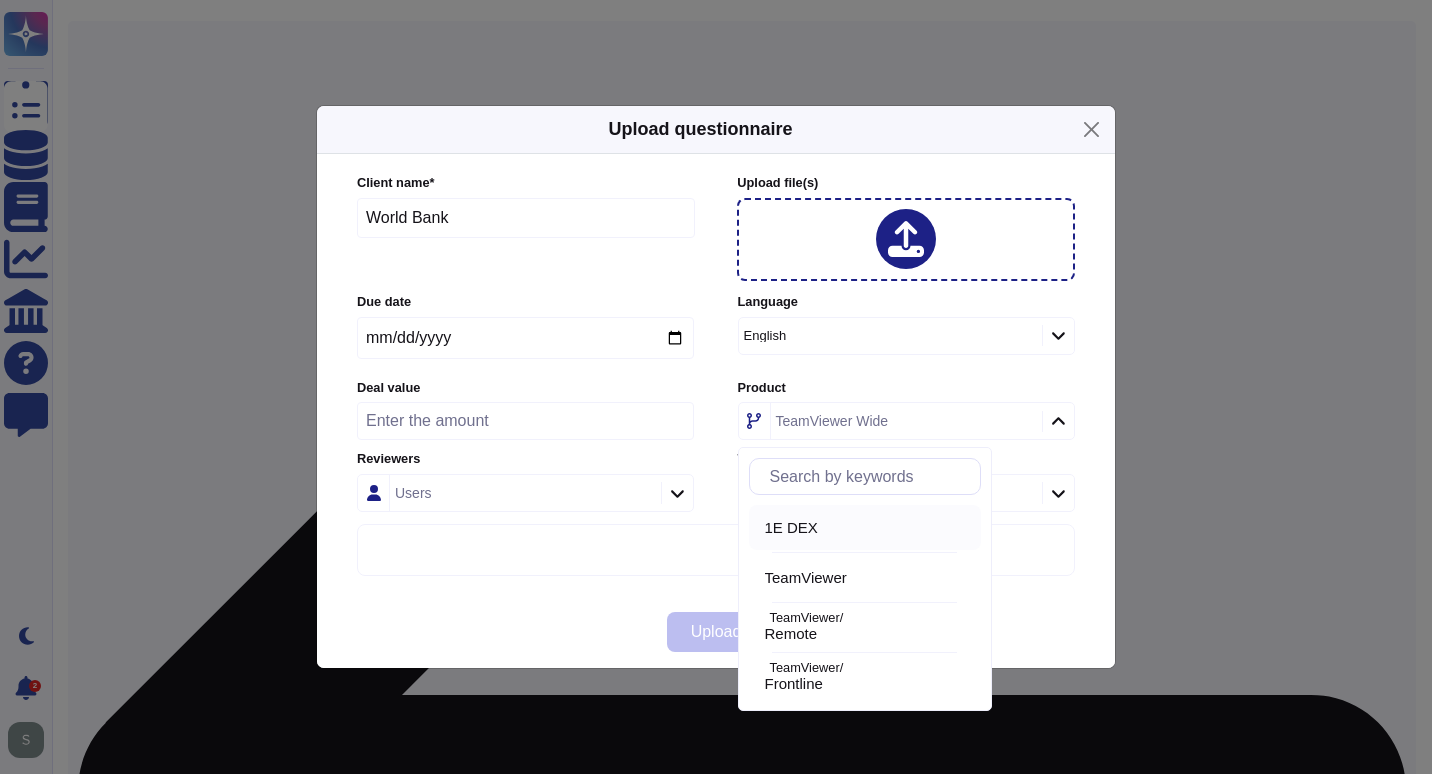 click on "1E DEX" at bounding box center (869, 528) 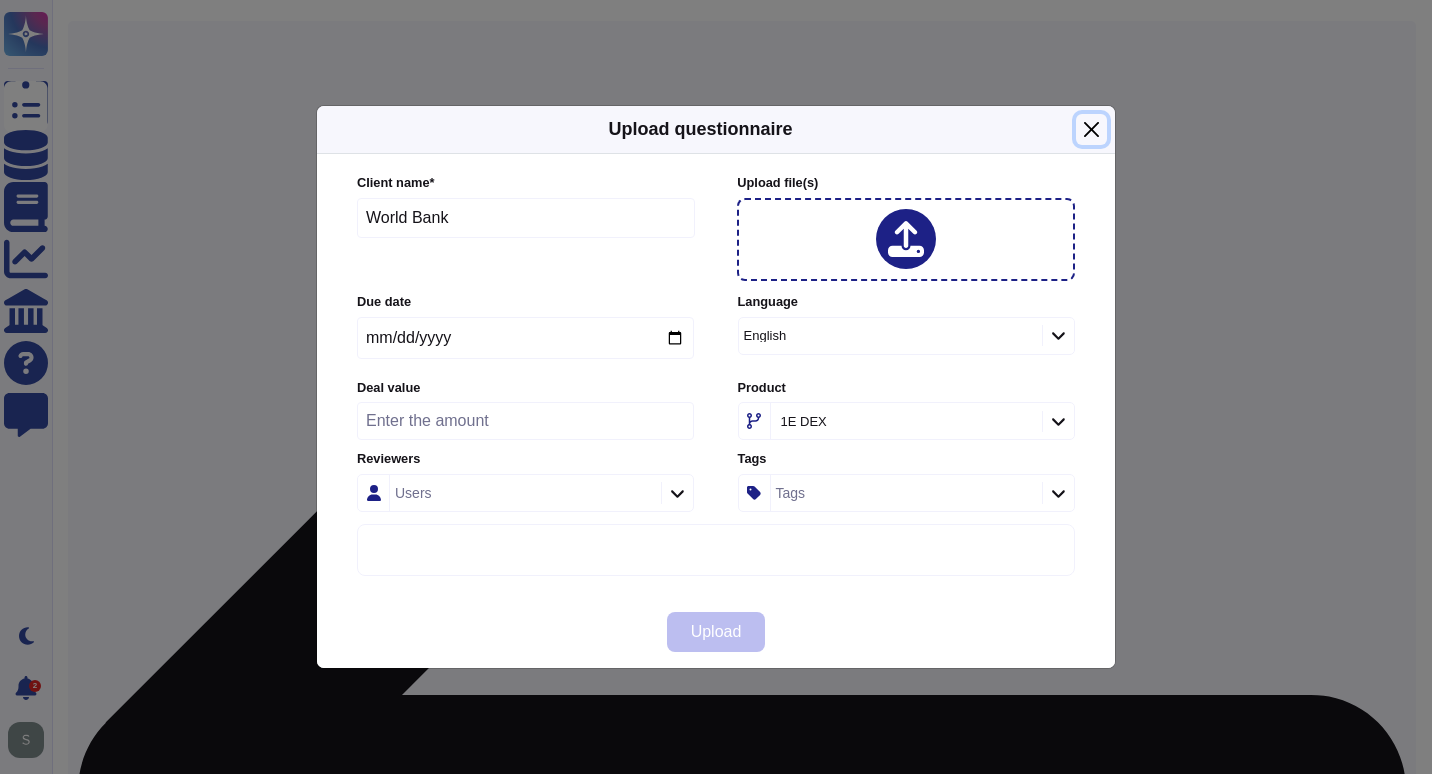 click at bounding box center (1091, 129) 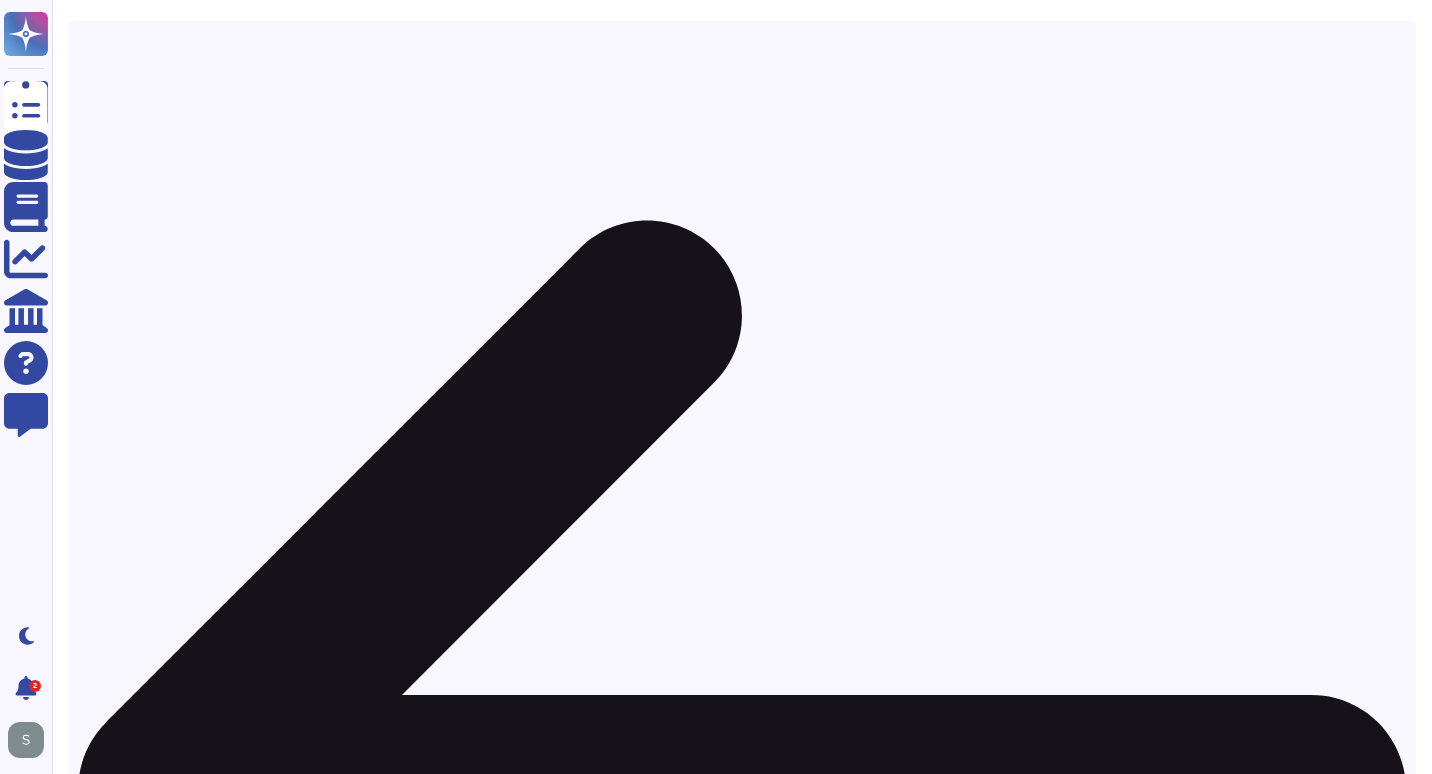 click on "Upload questionnaire(s)  2025-07-10 1E DEX  World Bank 02 RFP No. 25-0704 Annex B Statement of Work Action required  2025-07-10 1E DEX  World Bank 03 RFP No. 25-0704 Section 2 - Technical Form 4 Contract Matrix Action required  2025-07-10 1E DEX  World Bank 09 RFP No. 25-0704 Section 3 - Financial Form 2 Price Schedule Action required  2025-07-10 1E DEX  World Bank 01 RFP No. 25-0704 Desktop Digital Experience Management Software Action required" at bounding box center (742, 1894) 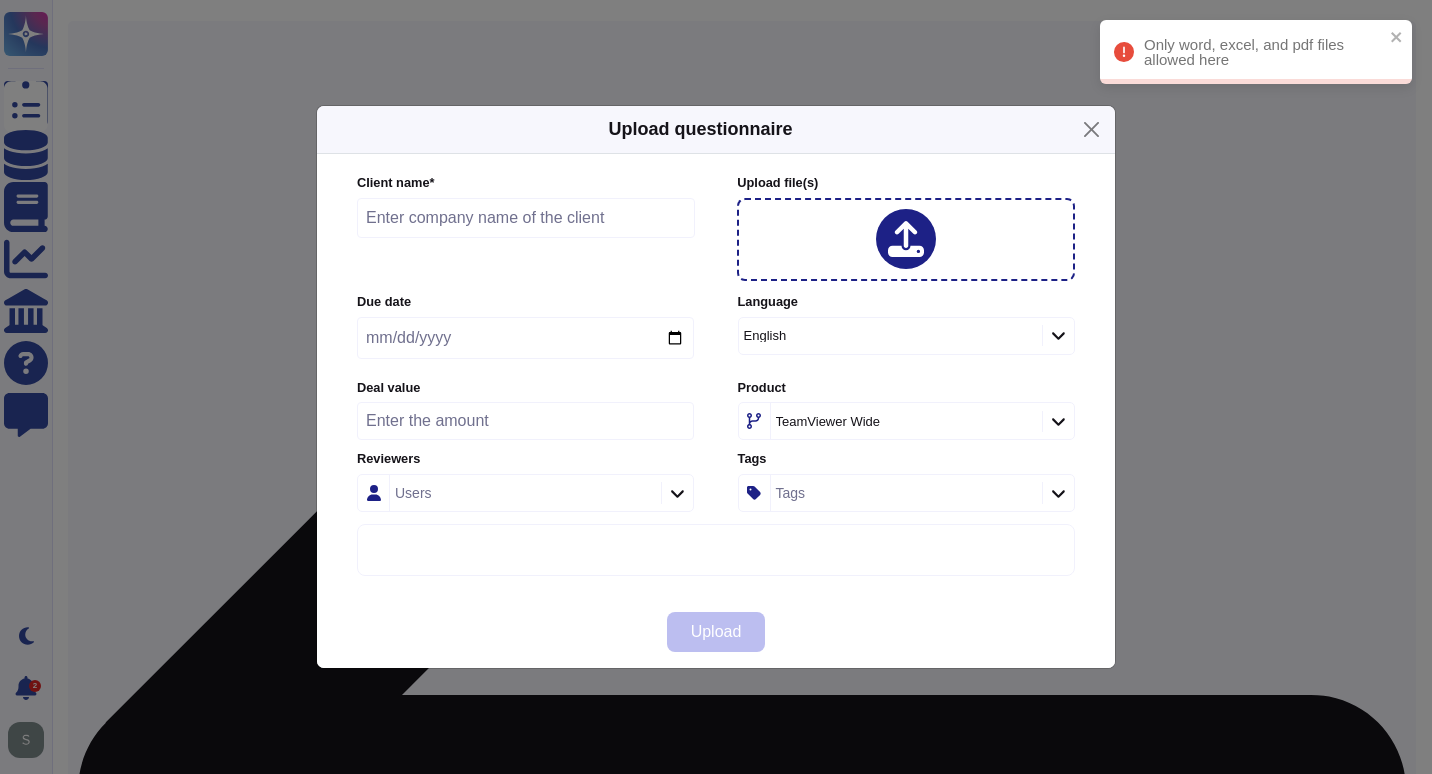 click at bounding box center (526, 218) 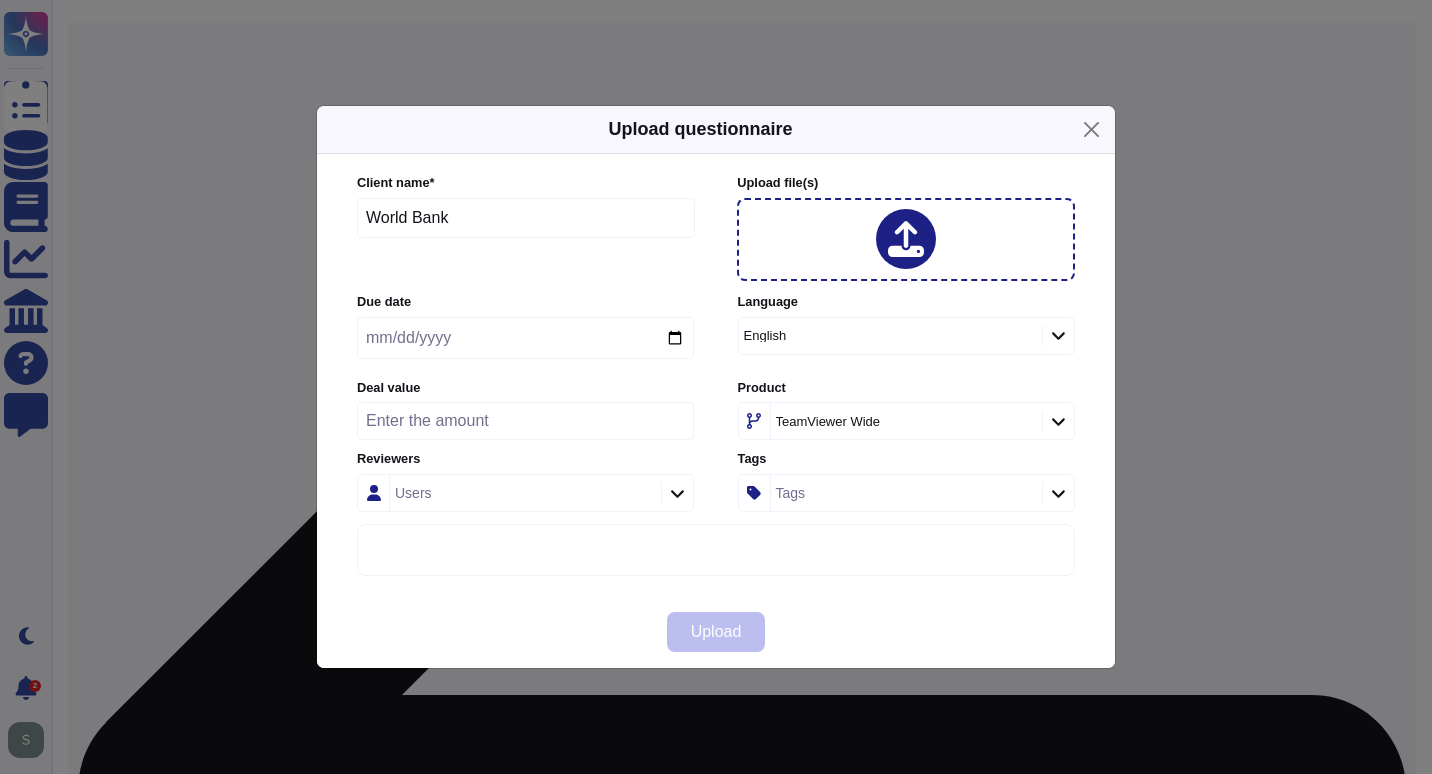 type on "World Bank" 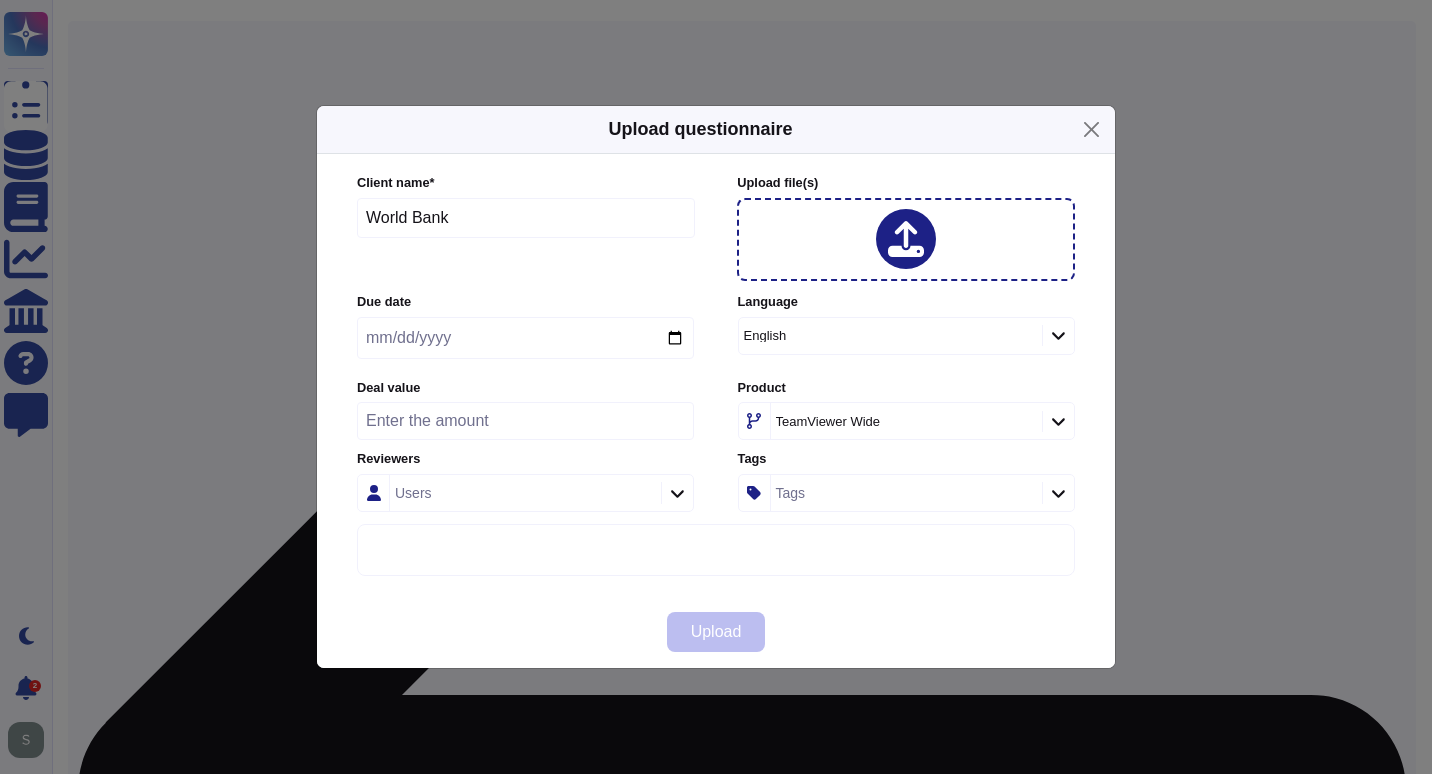 type on "[DATE]" 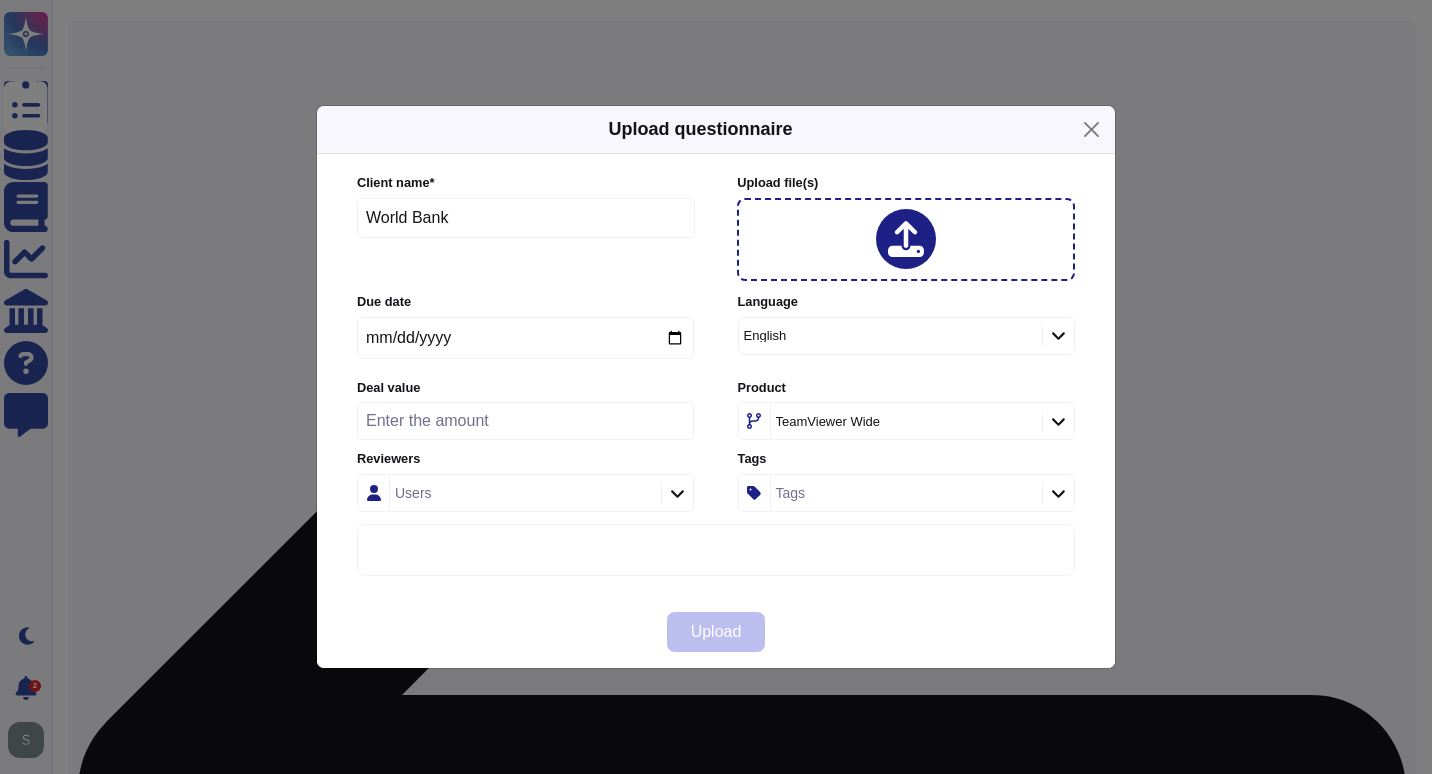 click 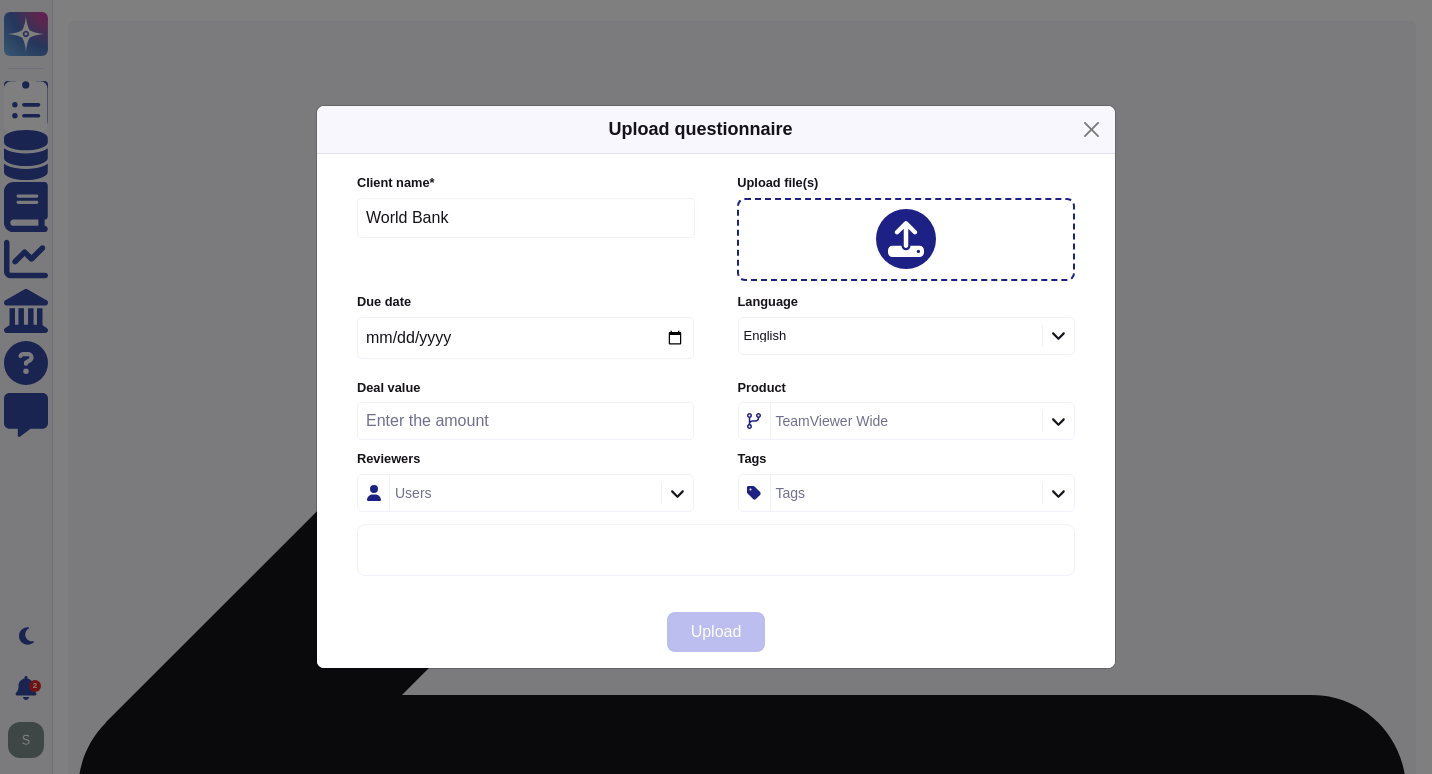 click 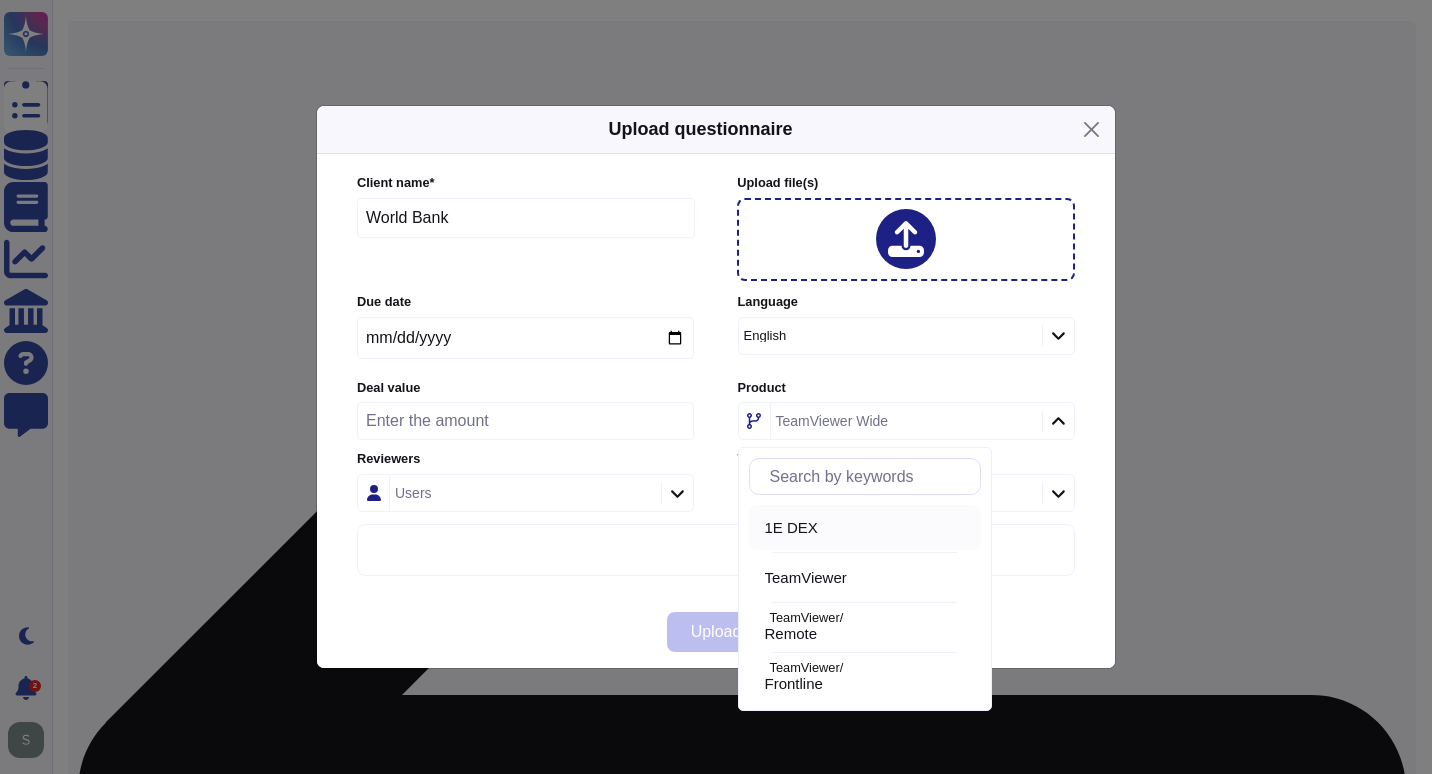 click on "1E DEX" at bounding box center (791, 528) 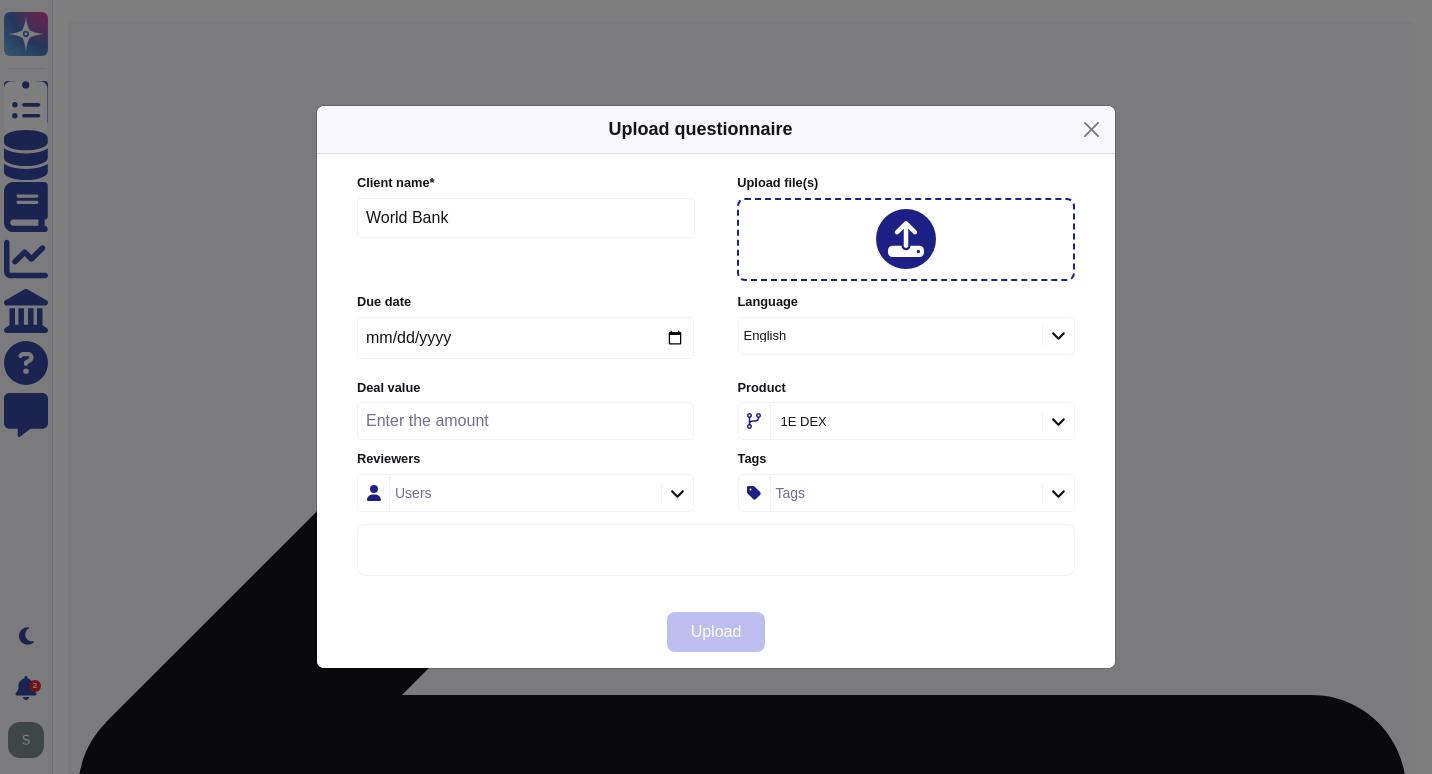click on "Upload" at bounding box center [716, 632] 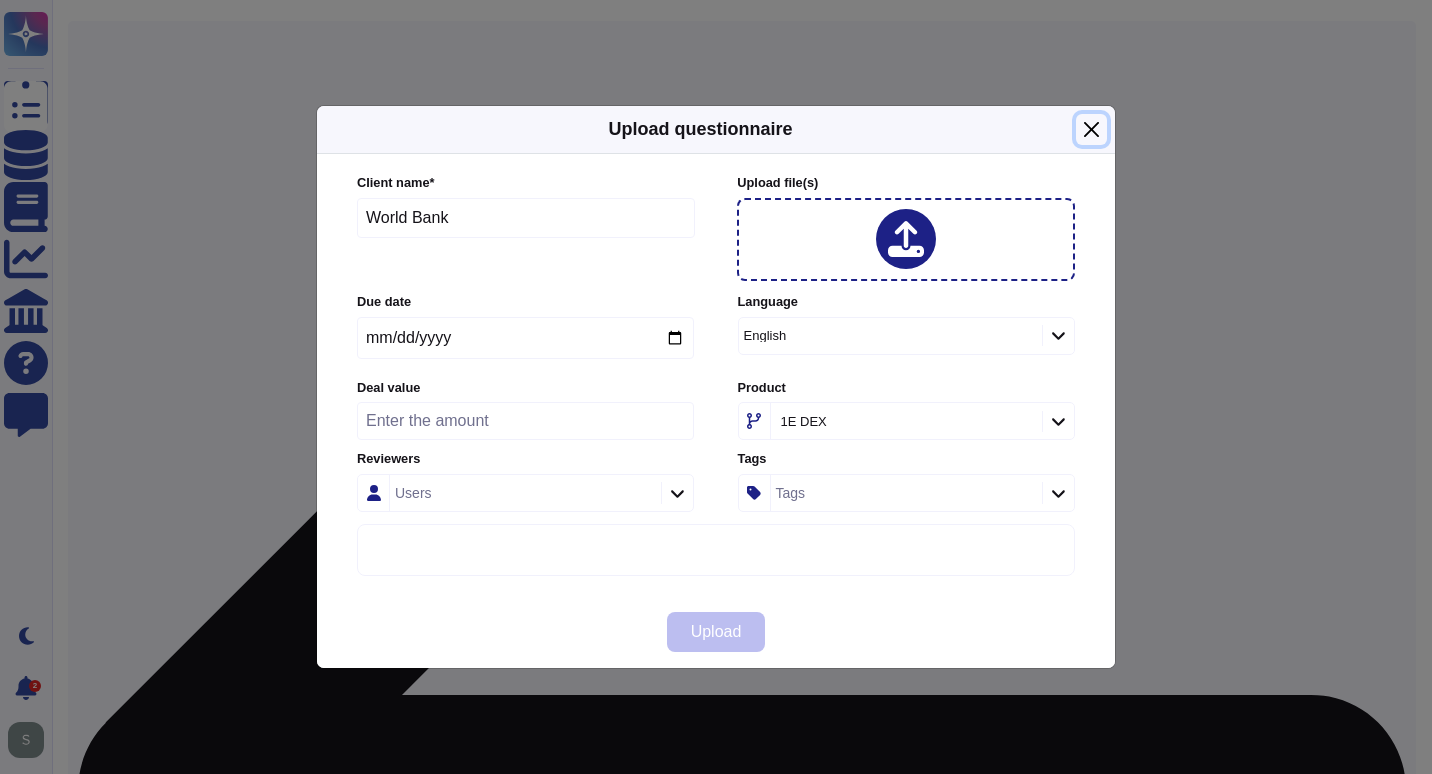 click at bounding box center [1091, 129] 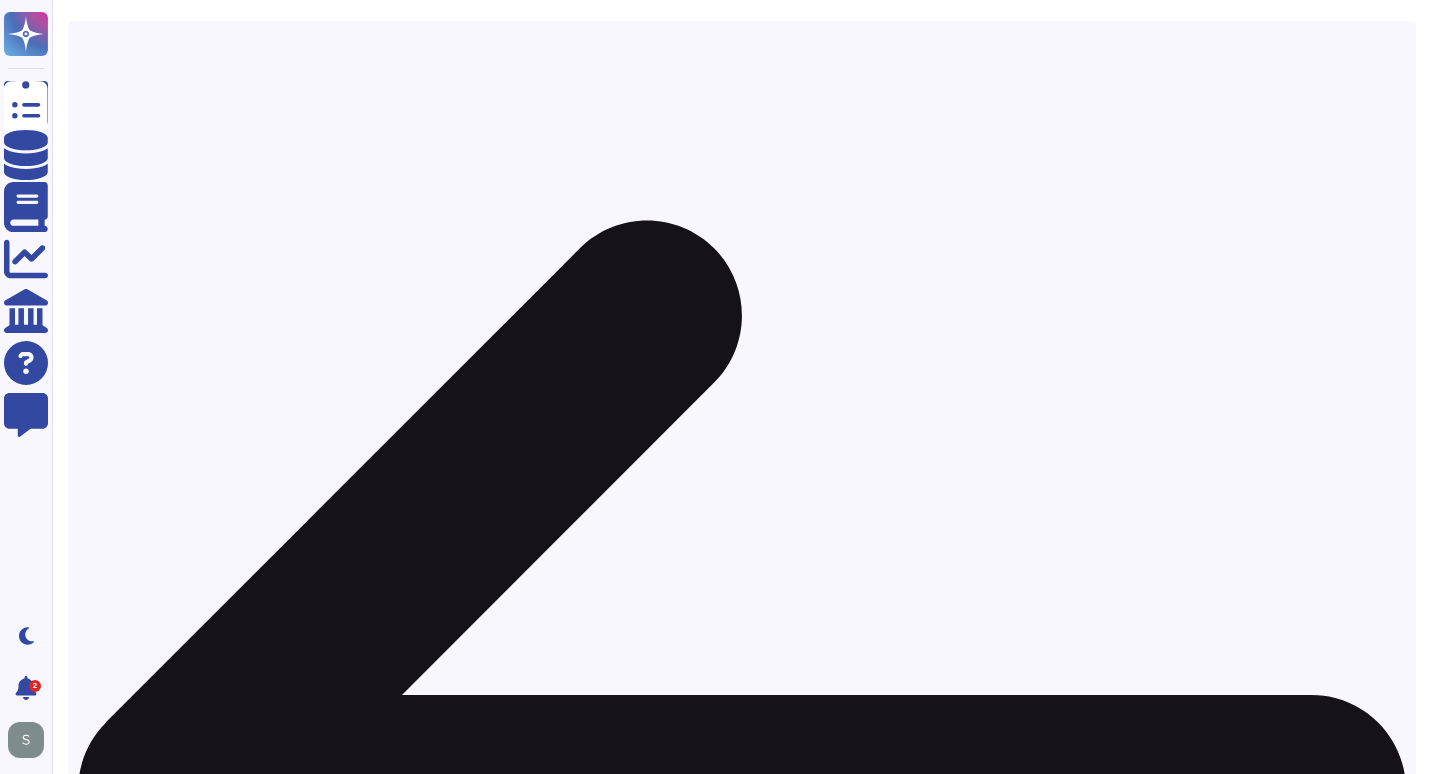 click on "Click or Drag & Drop" at bounding box center (271, 1766) 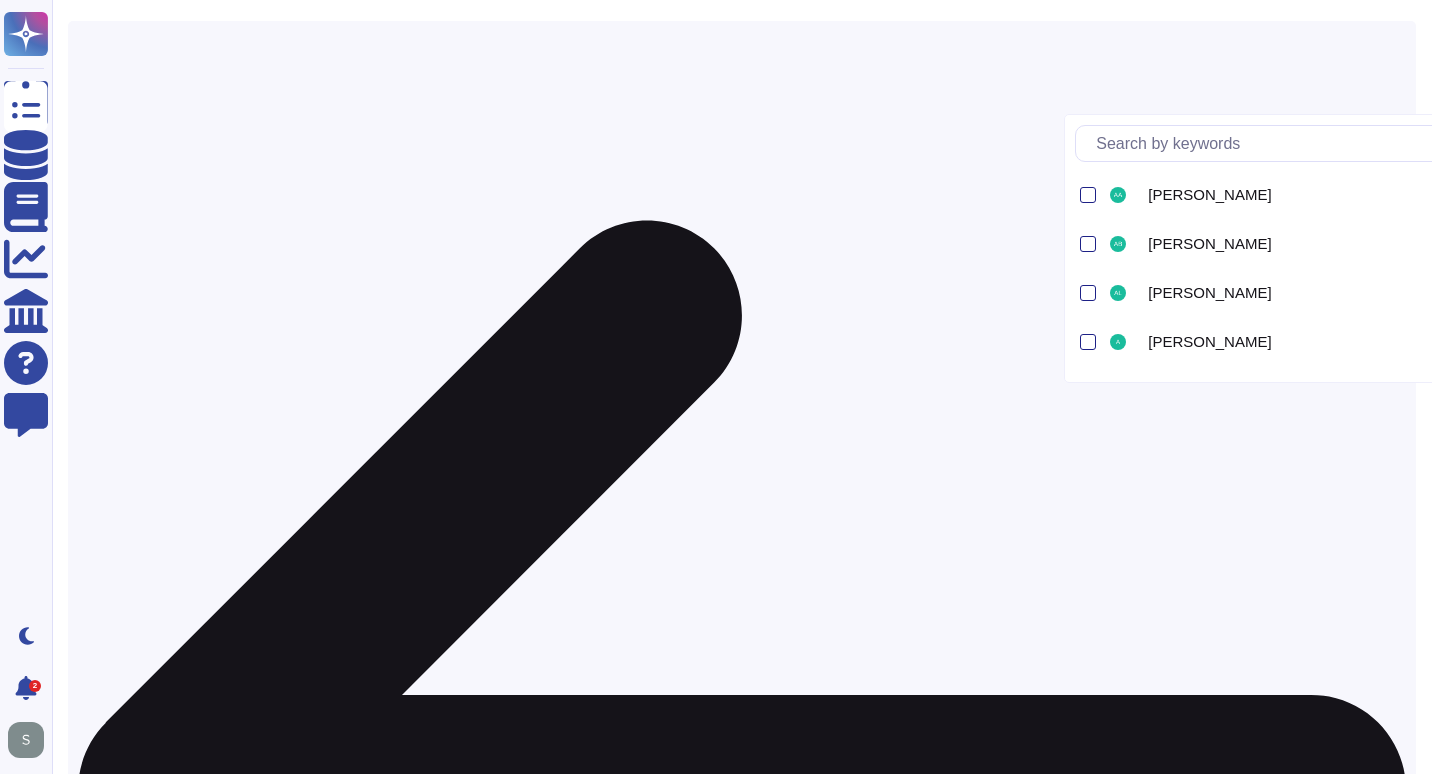 click at bounding box center [1163, 1626] 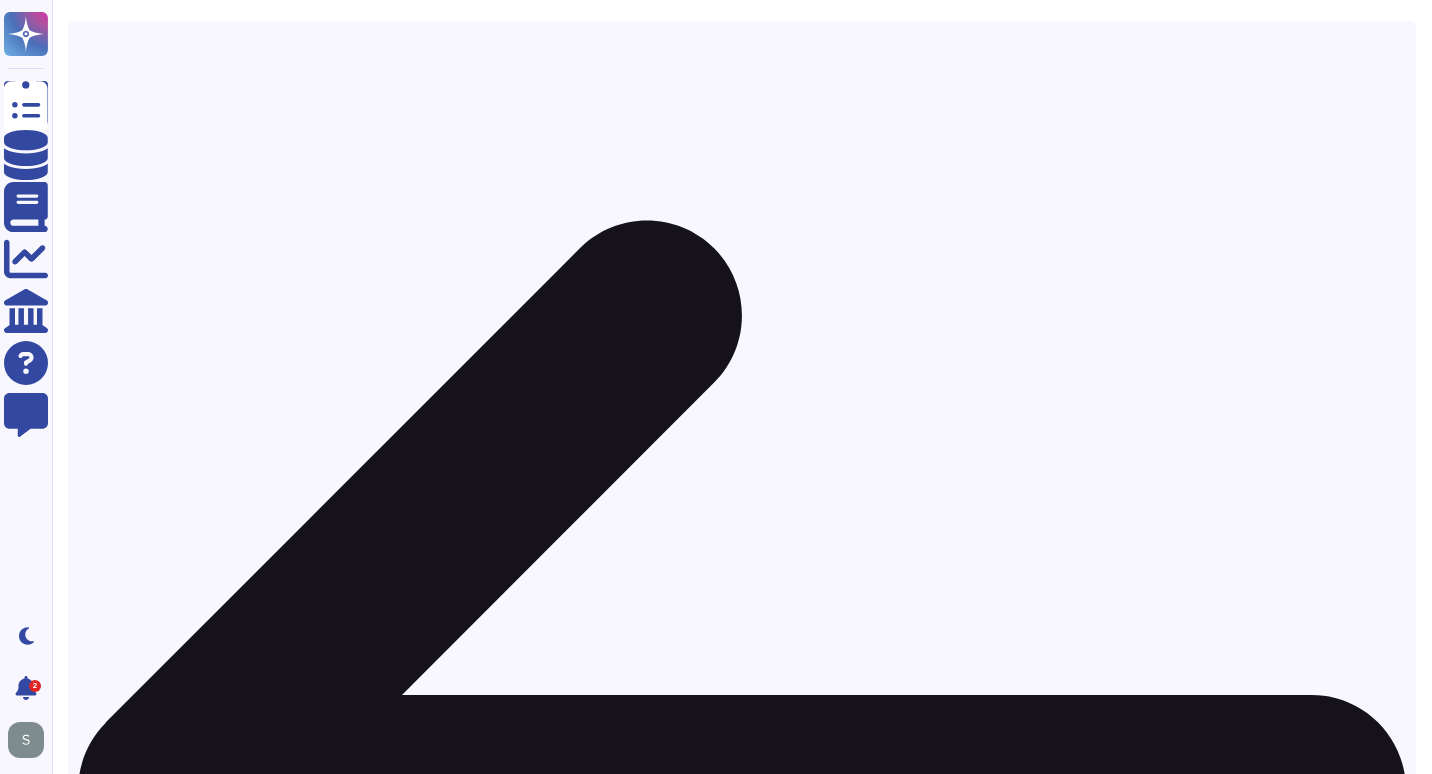 click on "Products" at bounding box center [955, 1627] 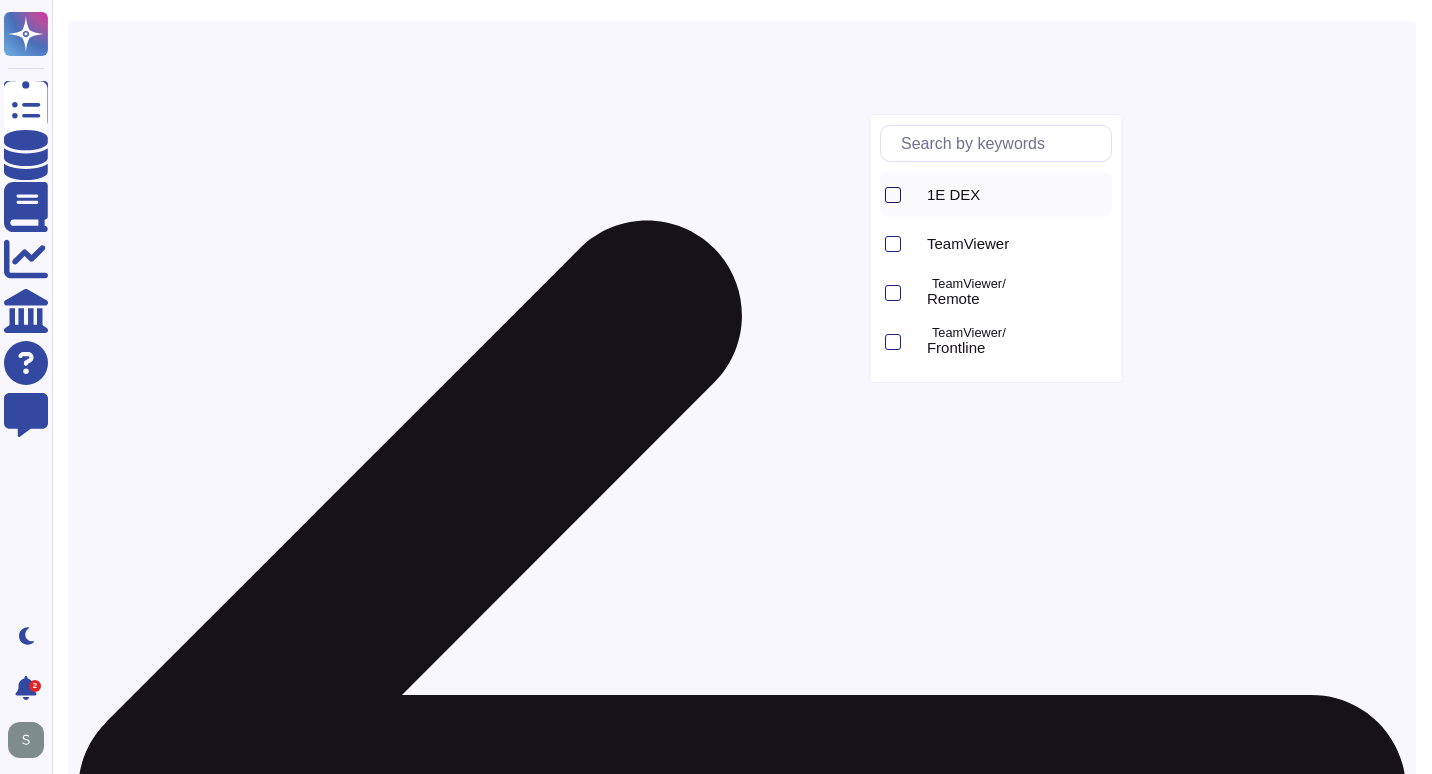 click at bounding box center [893, 195] 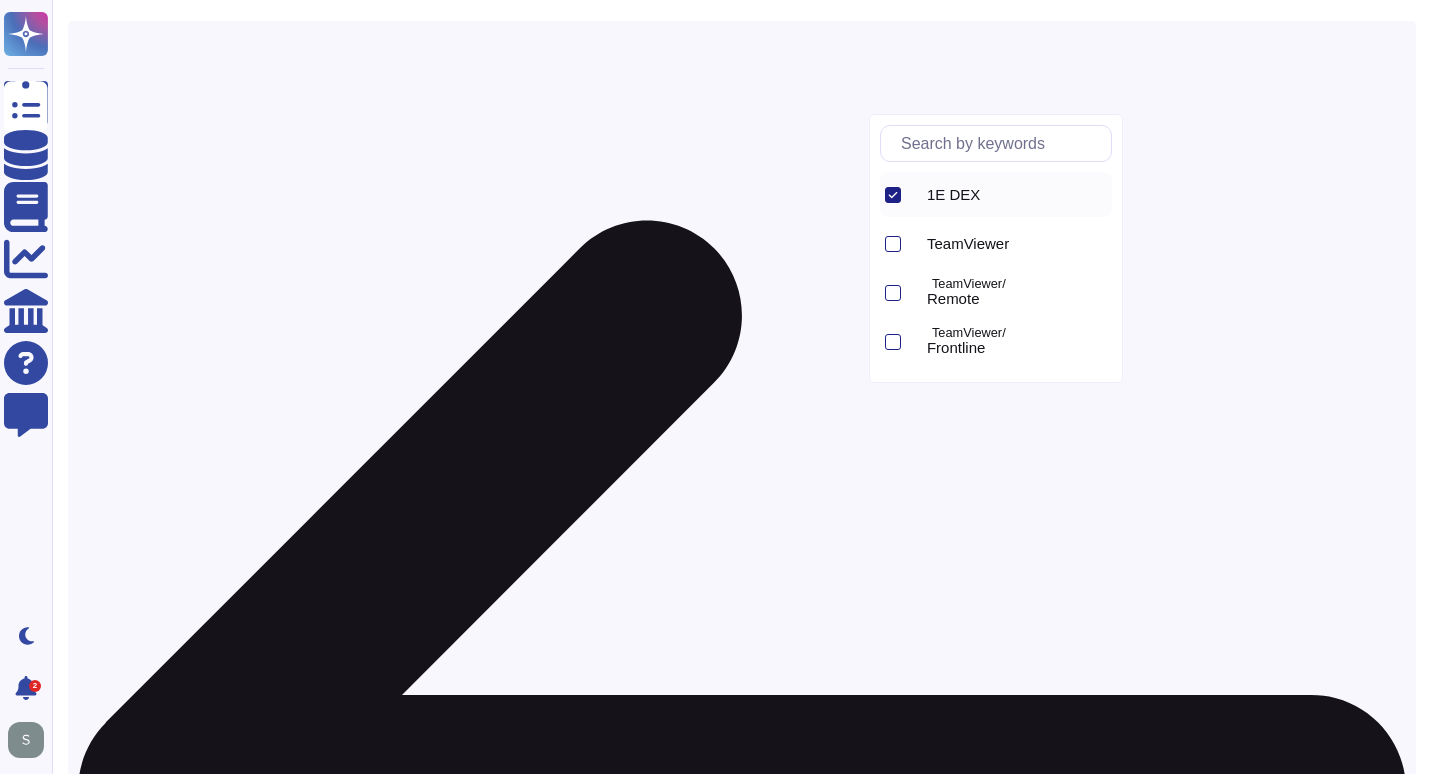 click on "1E DEX  Clear filters" at bounding box center (742, 1662) 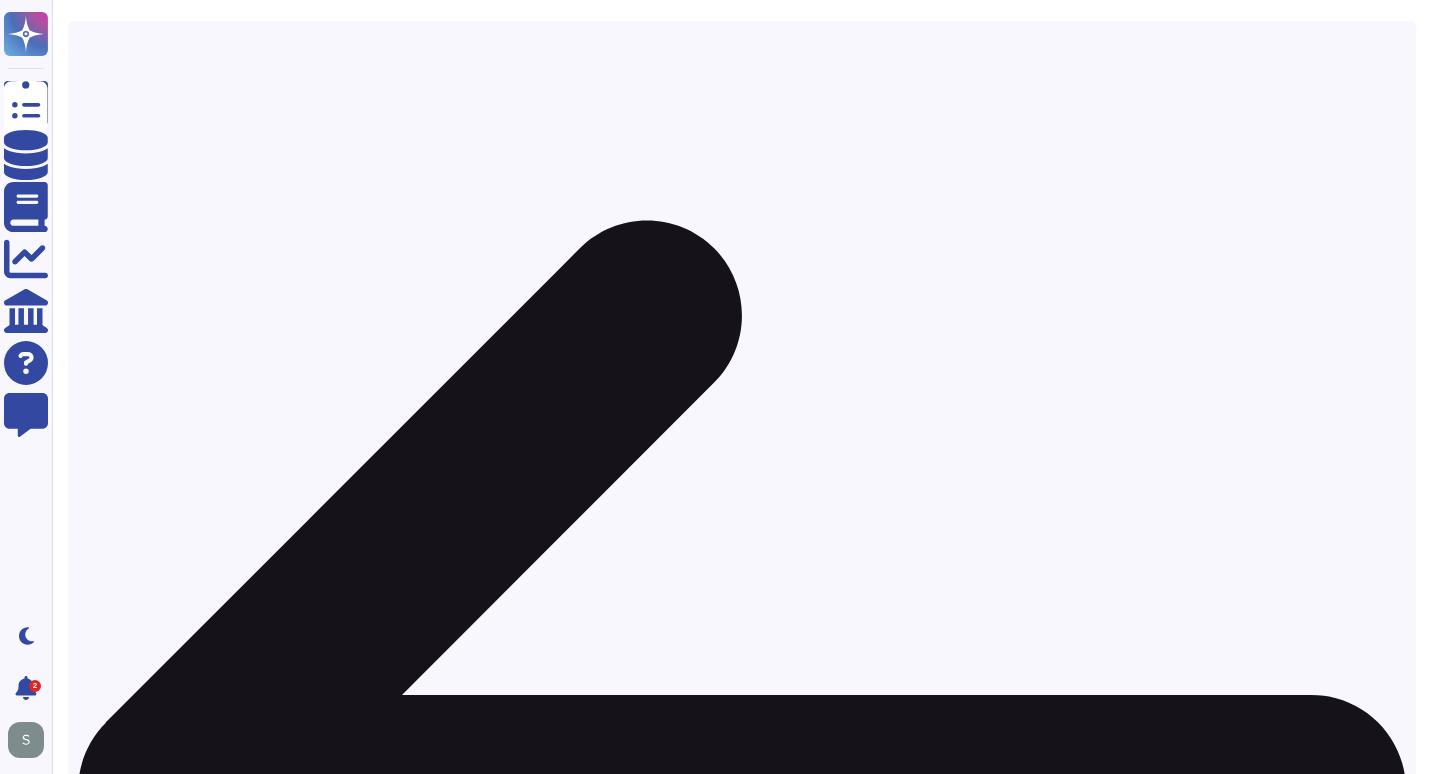 click 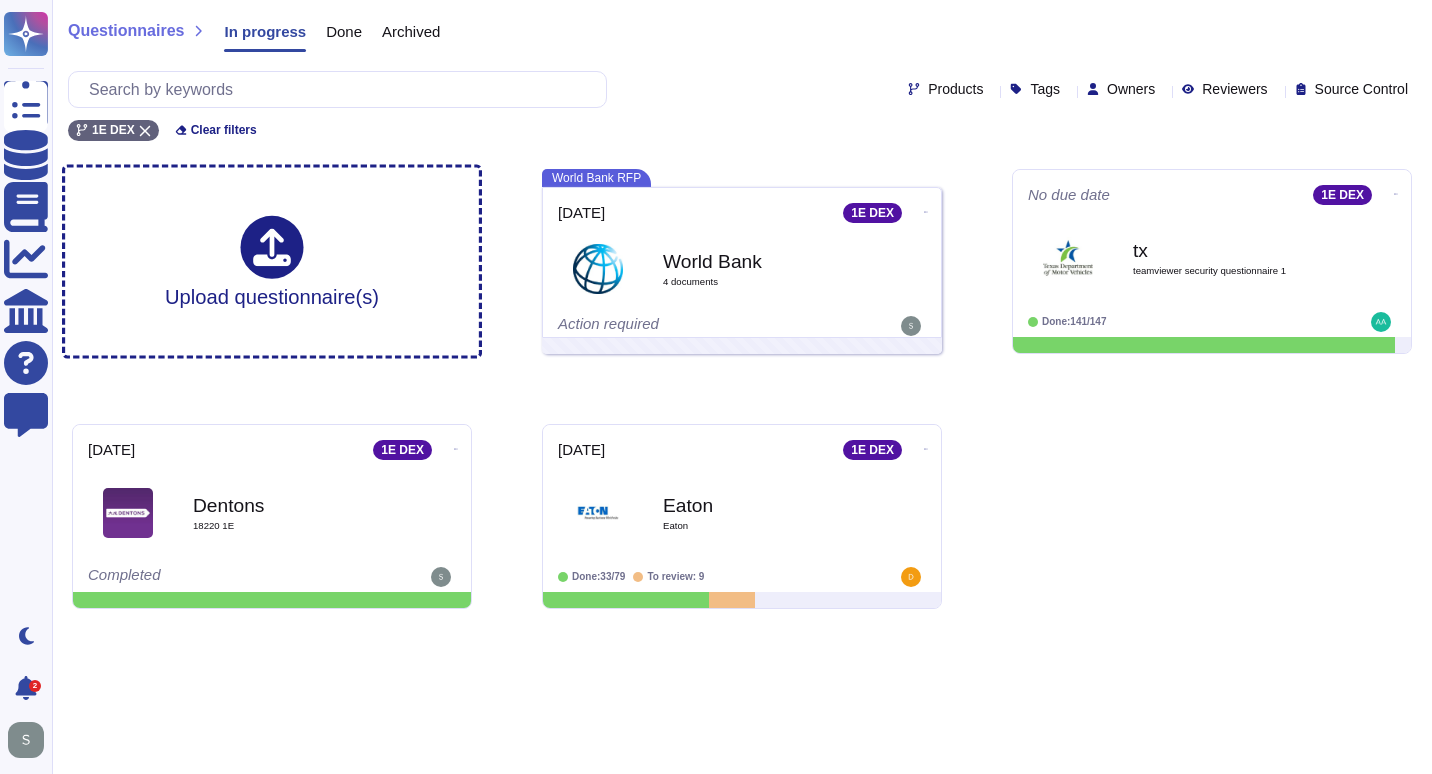 click on "Done" at bounding box center (344, 31) 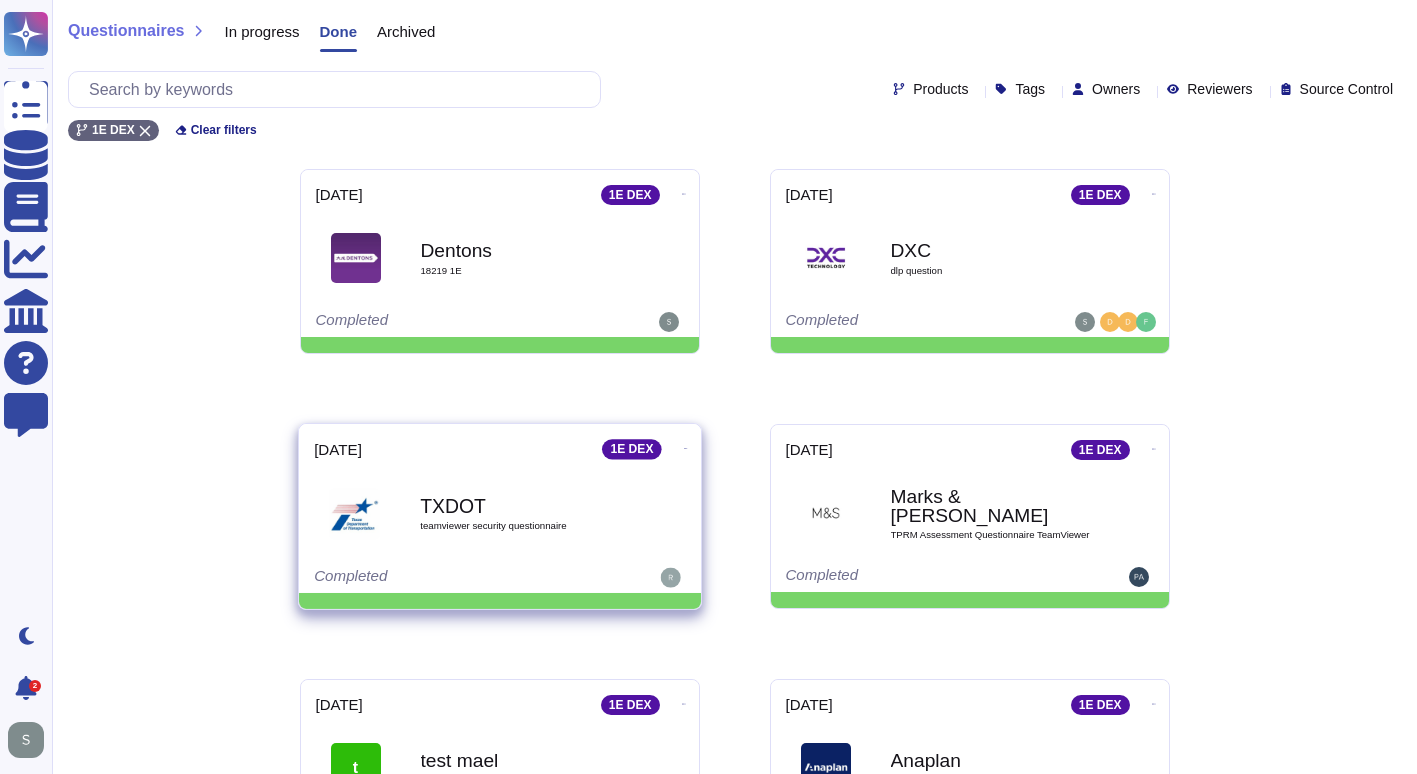 click on "TXDOT teamviewer security questionnaire" at bounding box center (521, 513) 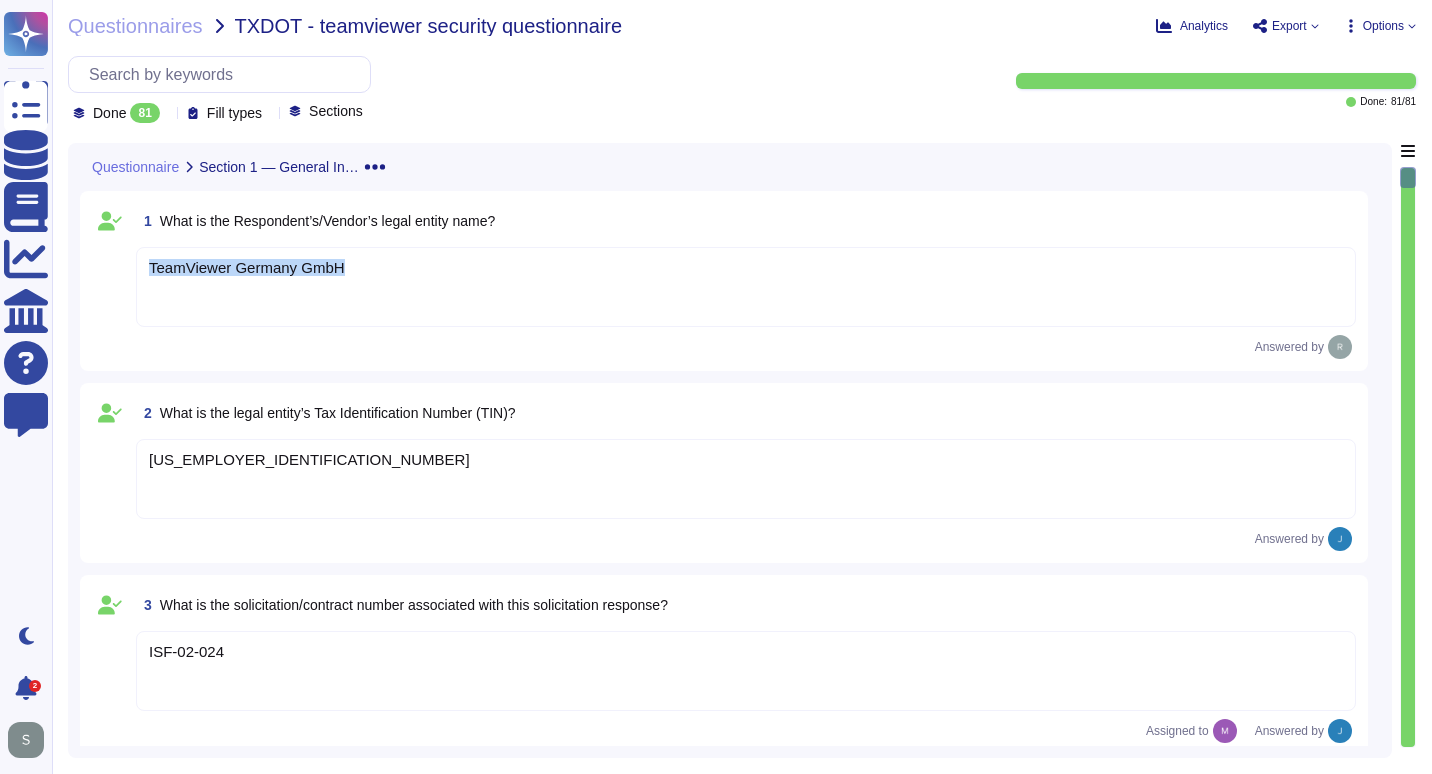 drag, startPoint x: 366, startPoint y: 266, endPoint x: 137, endPoint y: 259, distance: 229.10696 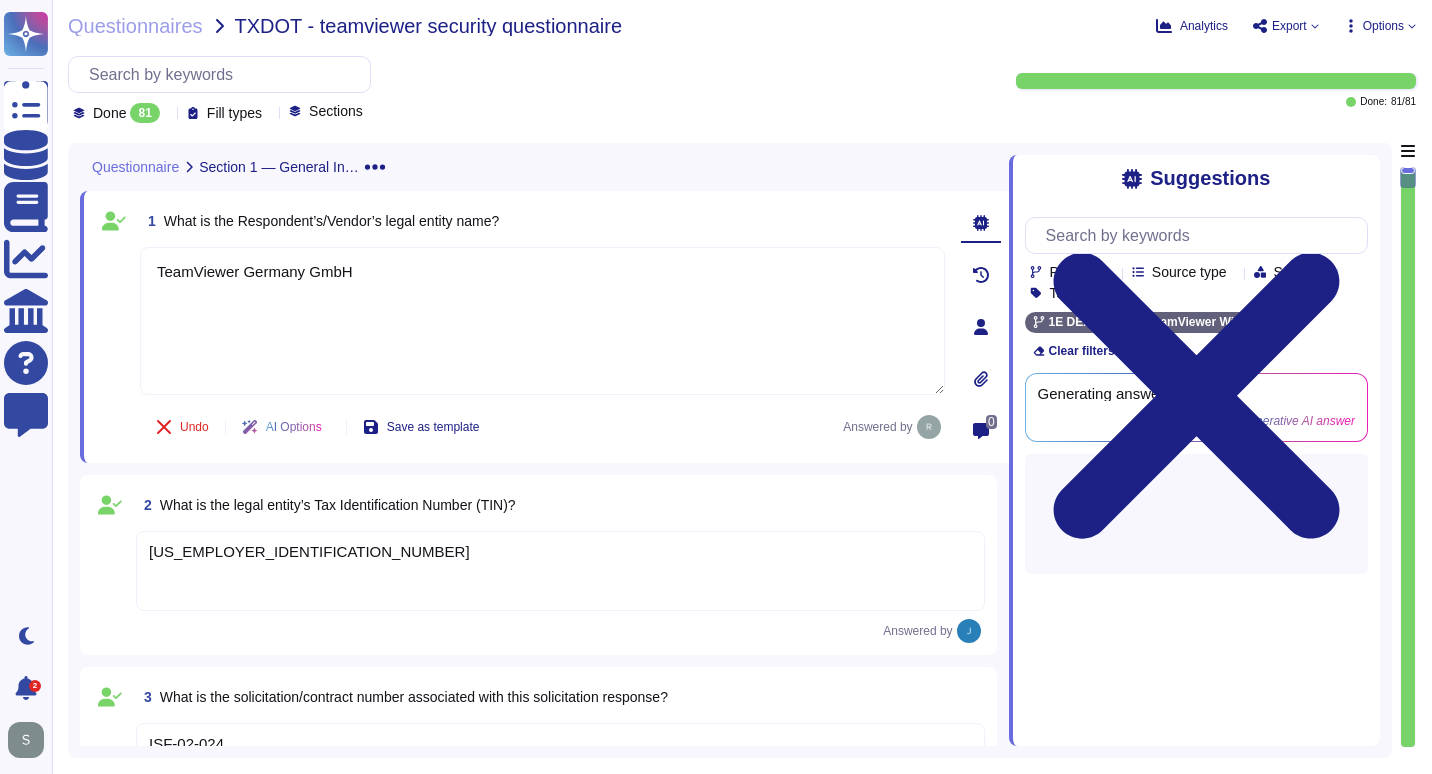 type on "TeamViewer Germany GmbH" 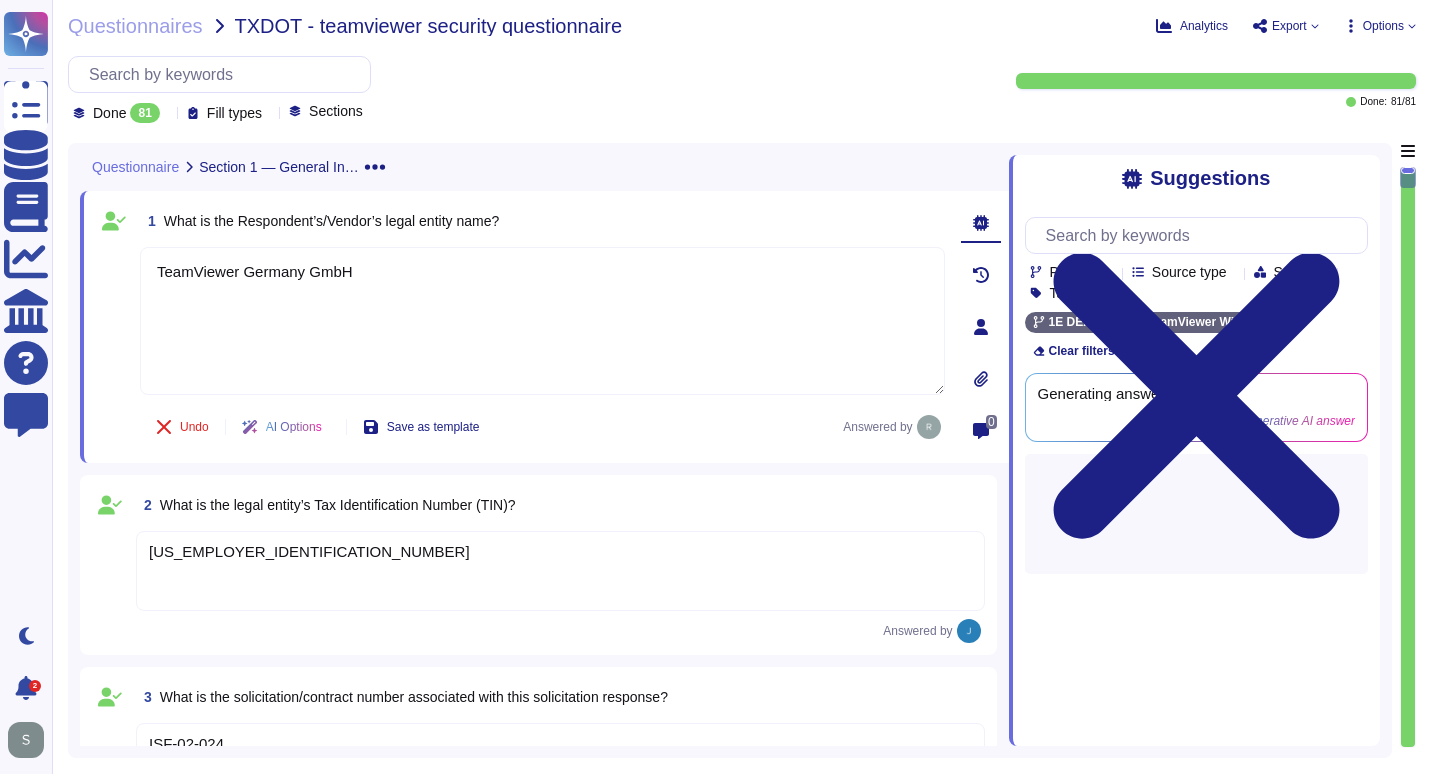 drag, startPoint x: 406, startPoint y: 277, endPoint x: 76, endPoint y: 253, distance: 330.87158 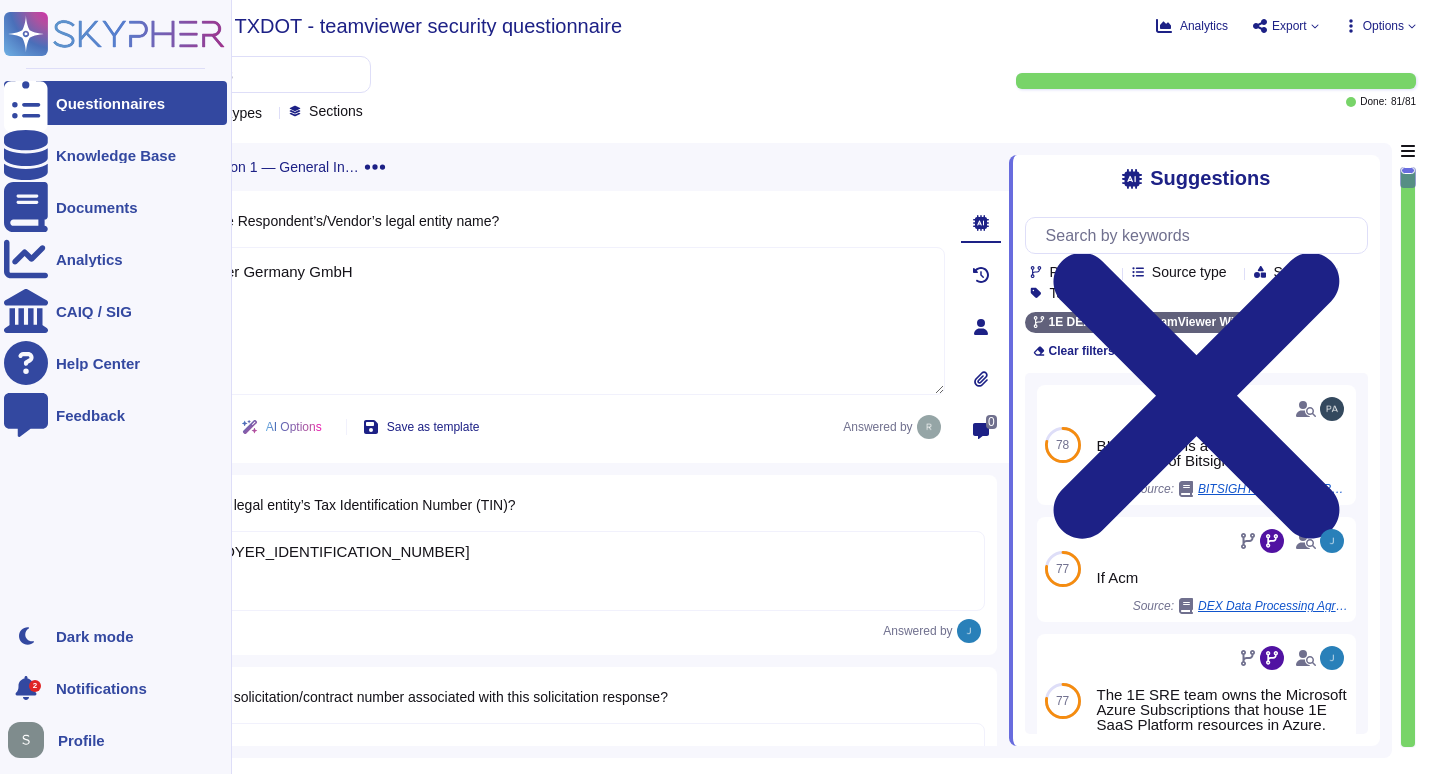 drag, startPoint x: 155, startPoint y: 21, endPoint x: 26, endPoint y: 111, distance: 157.29272 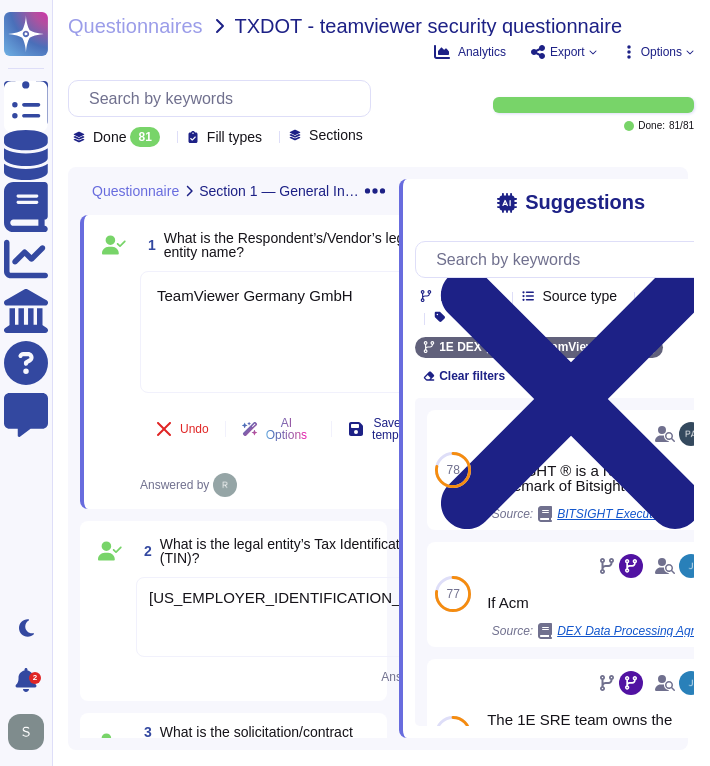 click on "[US_EMPLOYER_IDENTIFICATION_NUMBER]" at bounding box center [309, 597] 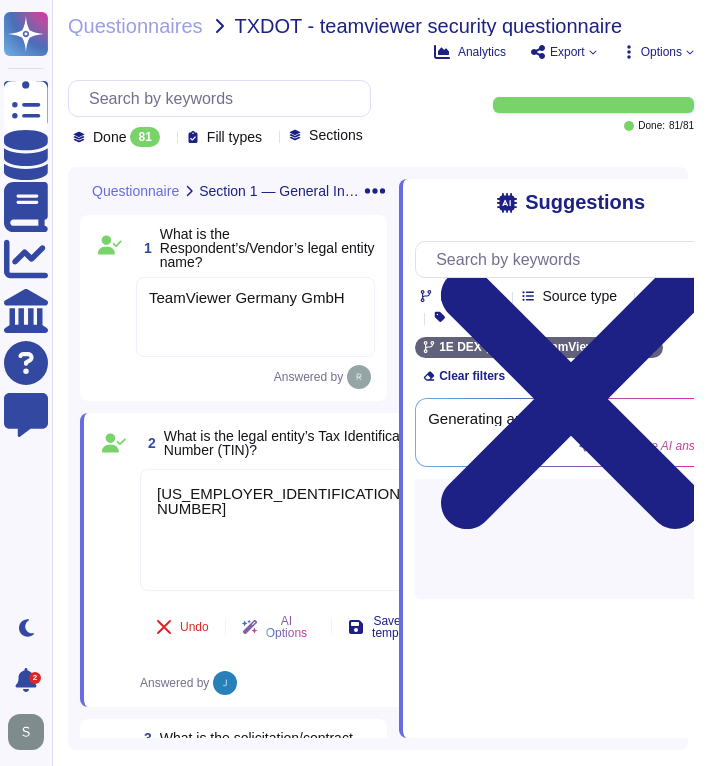 type on "[US_EMPLOYER_IDENTIFICATION_NUMBER]" 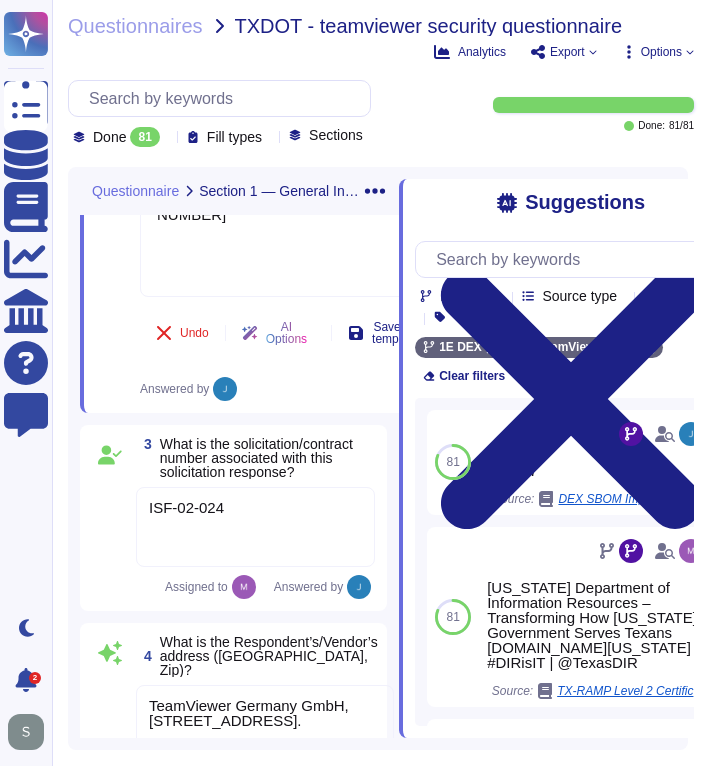 scroll, scrollTop: 300, scrollLeft: 0, axis: vertical 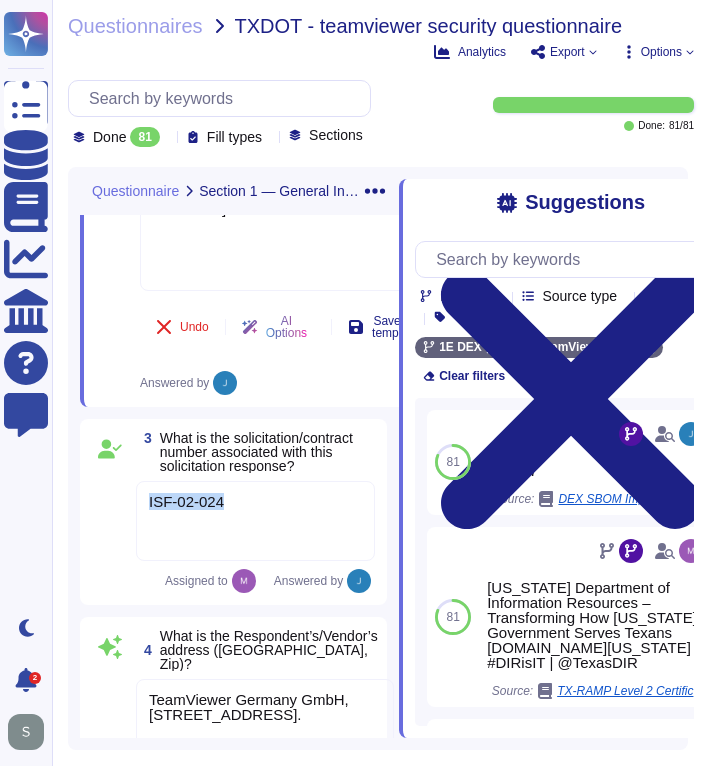 drag, startPoint x: 238, startPoint y: 497, endPoint x: 118, endPoint y: 479, distance: 121.34249 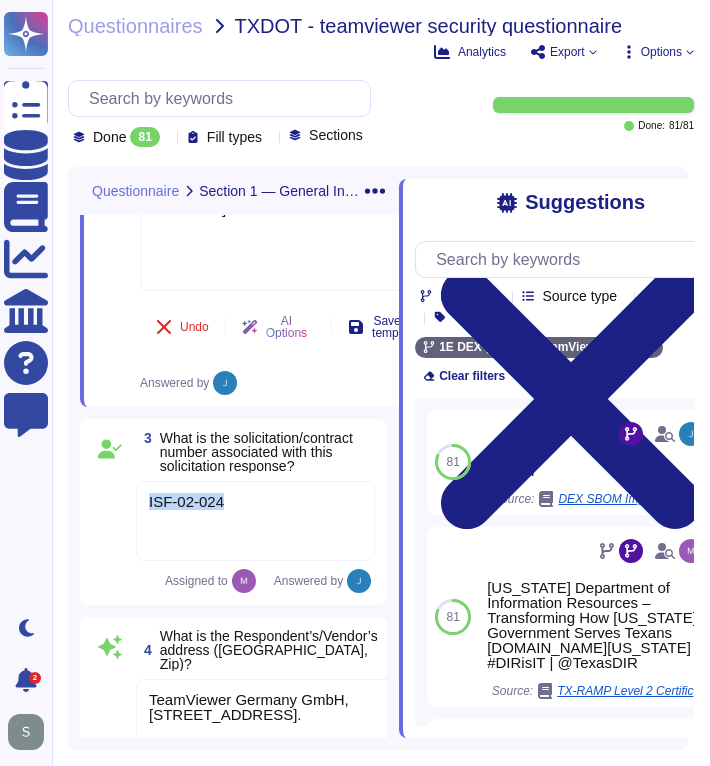 click on "3 What is the solicitation/contract number associated with this solicitation response? ISF-02-024 Assigned to   Answered by" at bounding box center (233, 512) 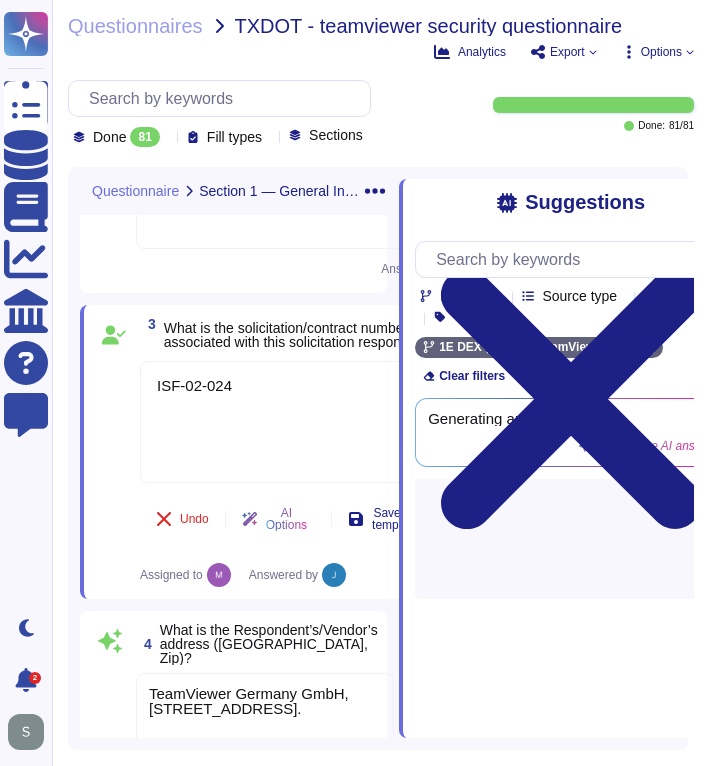 type on "ISF-02-024" 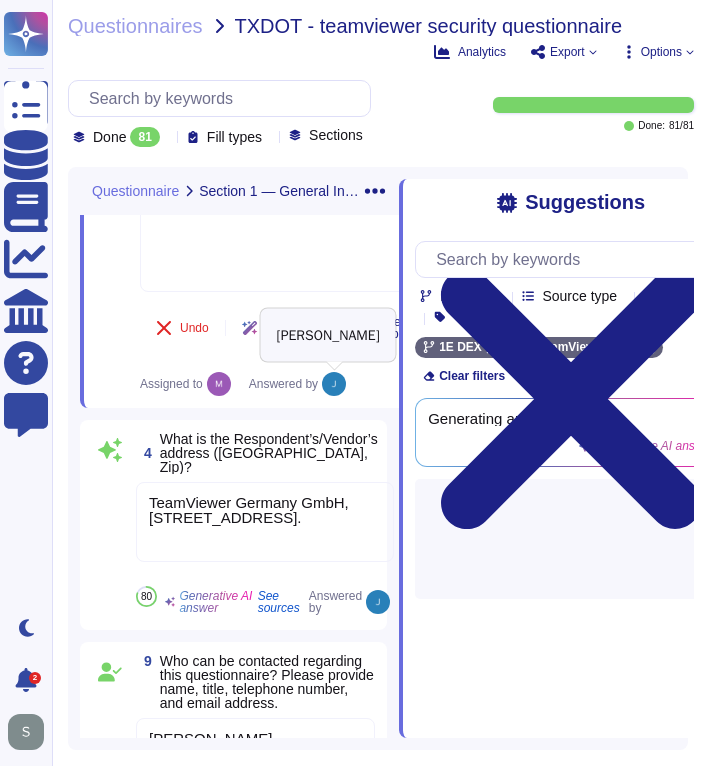 scroll, scrollTop: 492, scrollLeft: 0, axis: vertical 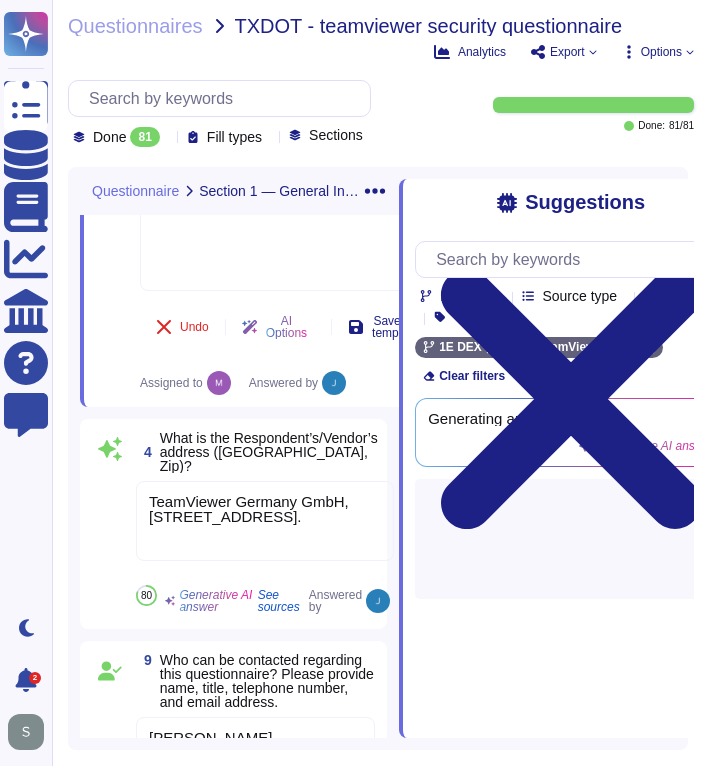 click on "TeamViewer Germany GmbH, [STREET_ADDRESS]." at bounding box center [265, 521] 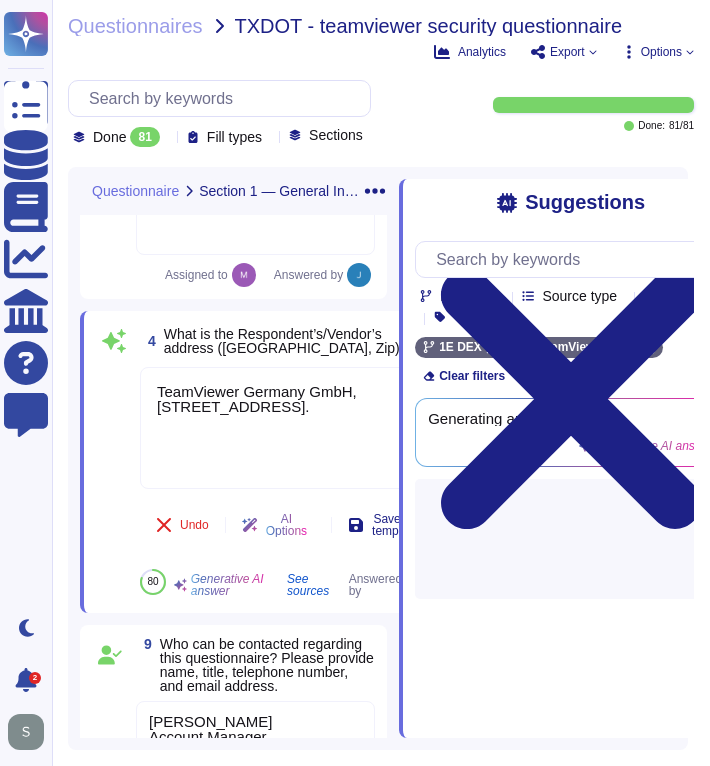 type on "TeamViewer Germany GmbH, [STREET_ADDRESS]." 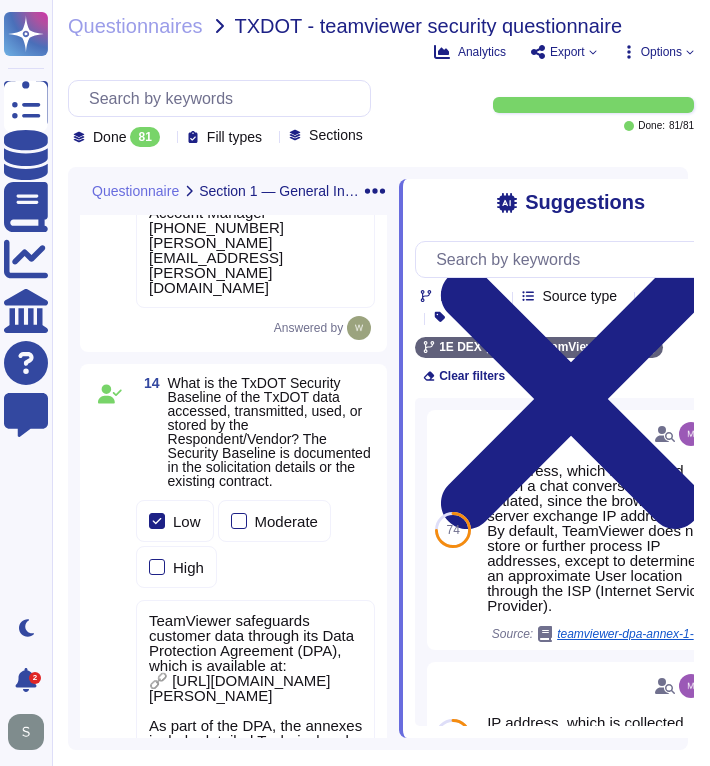 scroll, scrollTop: 1081, scrollLeft: 0, axis: vertical 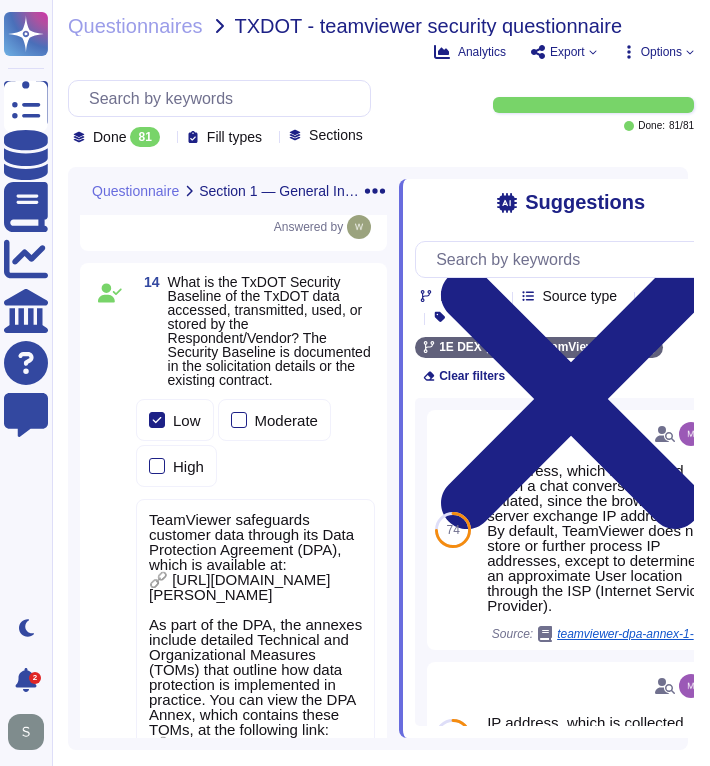 click on "TeamViewer safeguards customer data through its Data Protection Agreement (DPA), which is available at:
🔗 https://www.teamviewer.com/en-us/legal/eula/#dpa
As part of the DPA, the annexes include detailed Technical and Organizational Measures (TOMs) that outline how data protection is implemented in practice. You can view the DPA Annex, which contains these TOMs, at the following link:
🔗 https://www.teamviewer.com/ams/legal/dpa-annex/" at bounding box center [255, 632] 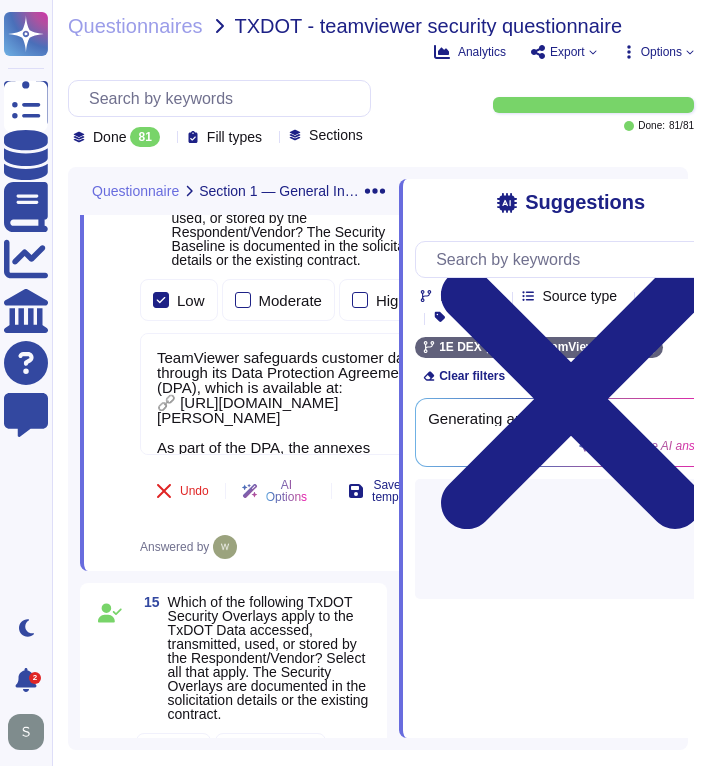 type on "TeamViewer safeguards customer data through its Data Protection Agreement (DPA), which is available at:
🔗 https://www.teamviewer.com/en-us/legal/eula/#dpa
As part of the DPA, the annexes include detailed Technical and Organizational Measures (TOMs) that outline how data protection is implemented in practice. You can view the DPA Annex, which contains these TOMs, at the following link:
🔗 https://www.teamviewer.com/ams/legal/dpa-annex/" 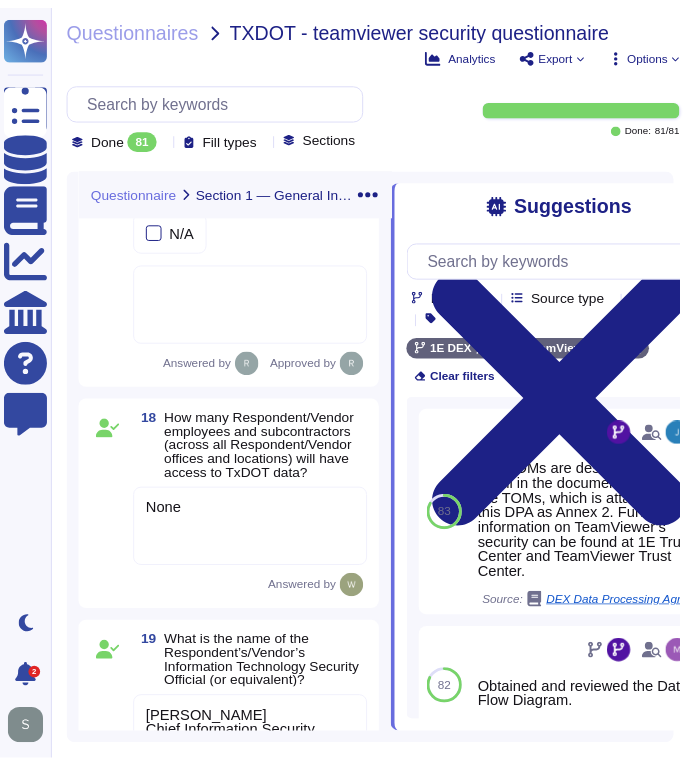scroll, scrollTop: 2544, scrollLeft: 0, axis: vertical 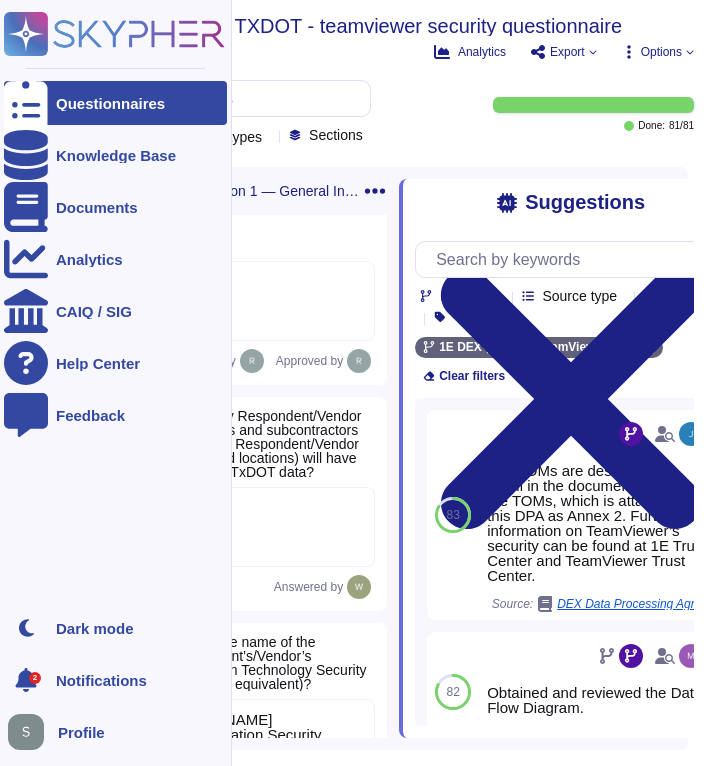 click at bounding box center (26, 103) 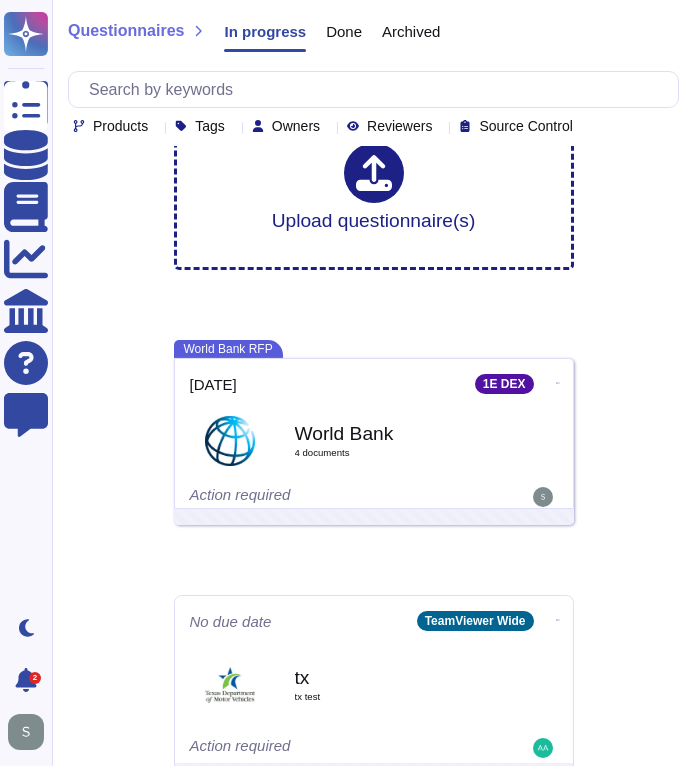 scroll, scrollTop: 0, scrollLeft: 0, axis: both 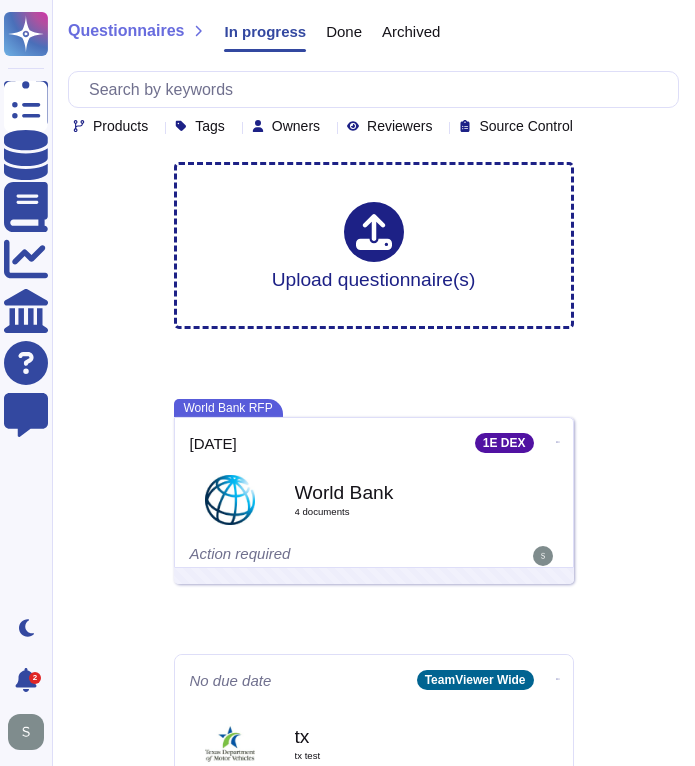 click on "Done" at bounding box center [344, 31] 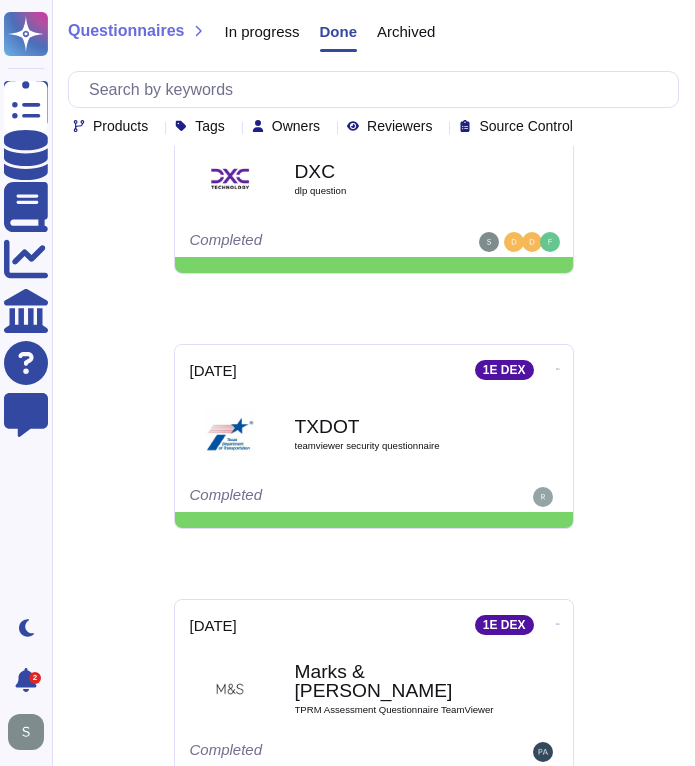 scroll, scrollTop: 330, scrollLeft: 0, axis: vertical 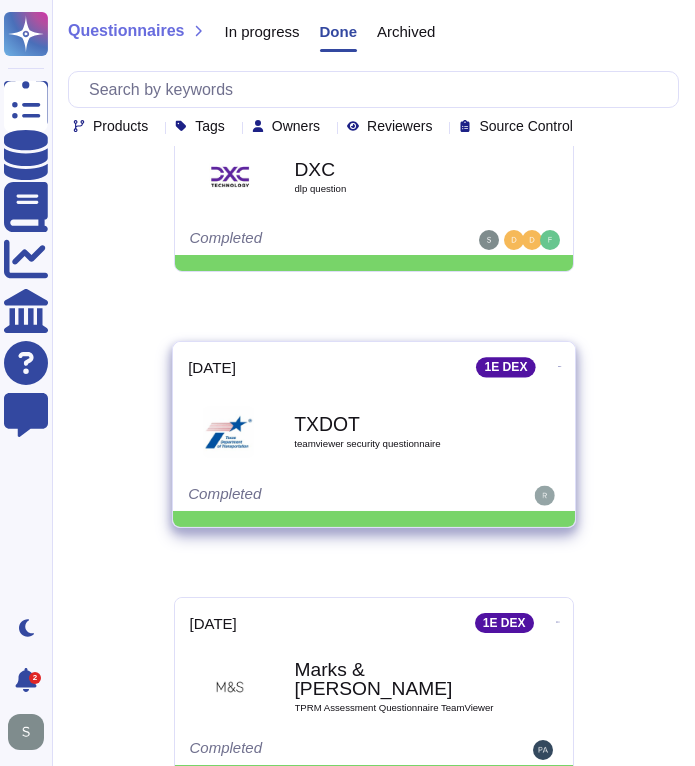 click on "TXDOT teamviewer security questionnaire" at bounding box center (395, 431) 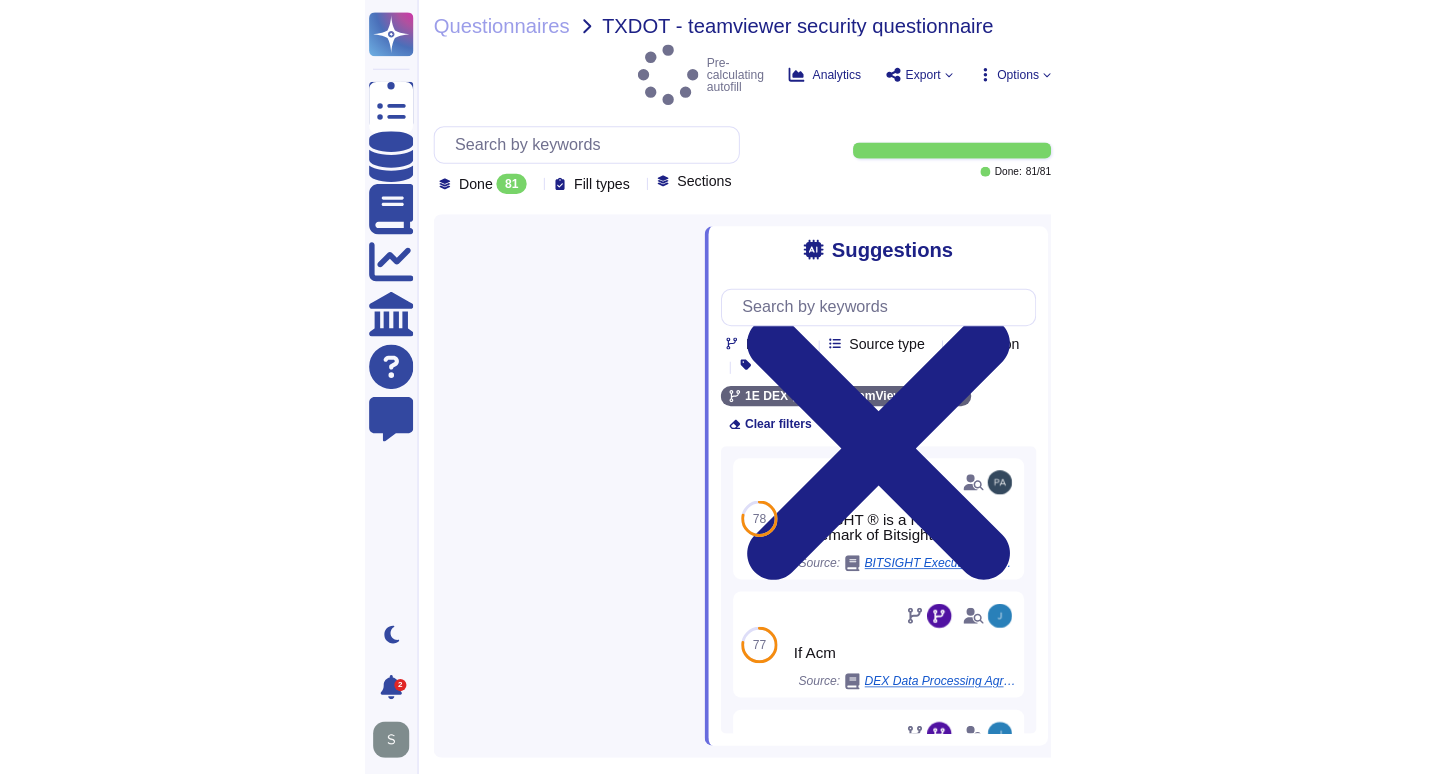 scroll, scrollTop: 0, scrollLeft: 0, axis: both 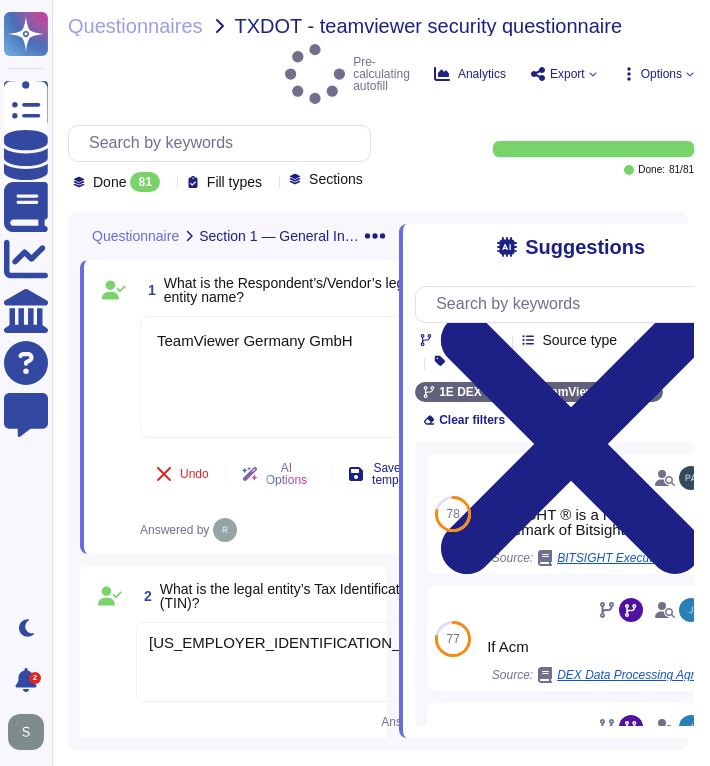 type on "TeamViewer Germany GmbH" 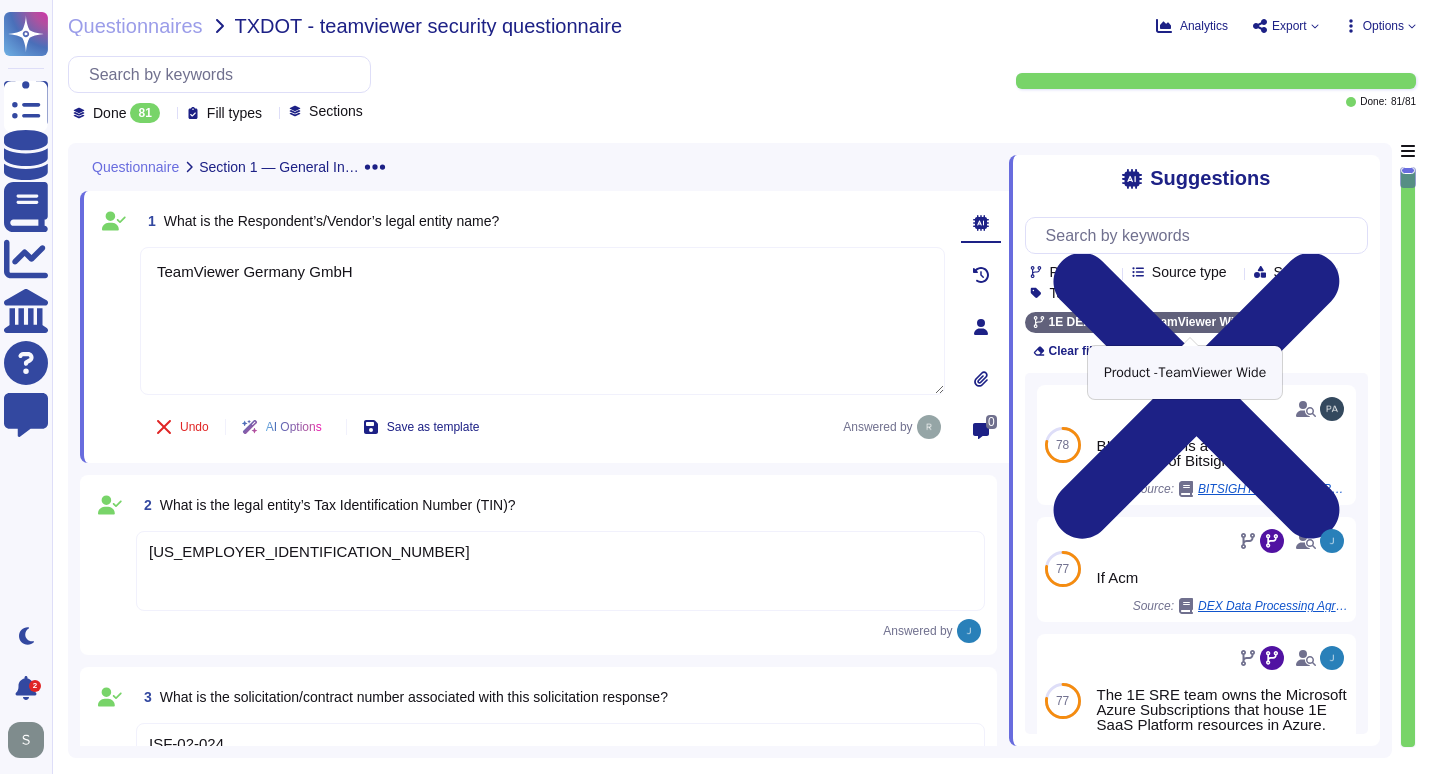 click 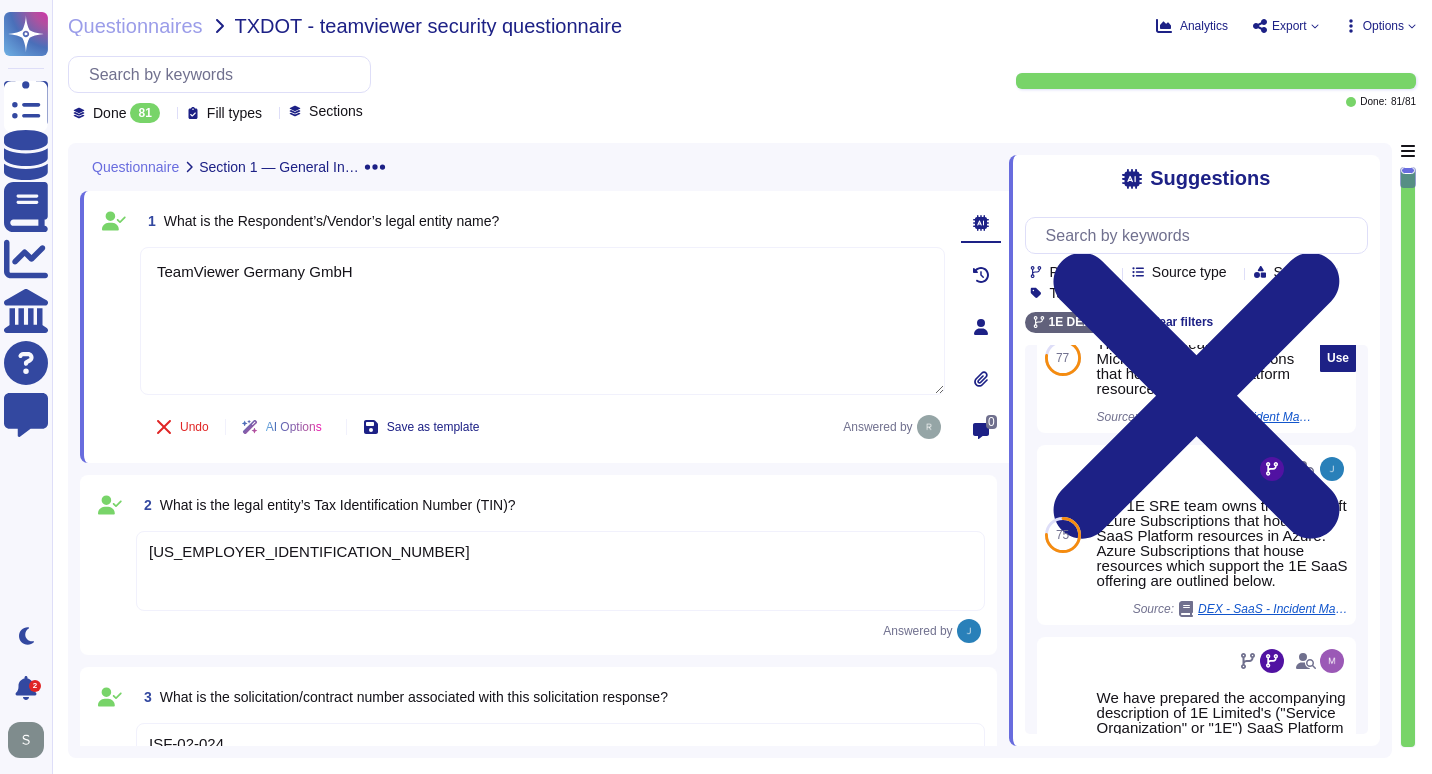 scroll, scrollTop: 0, scrollLeft: 0, axis: both 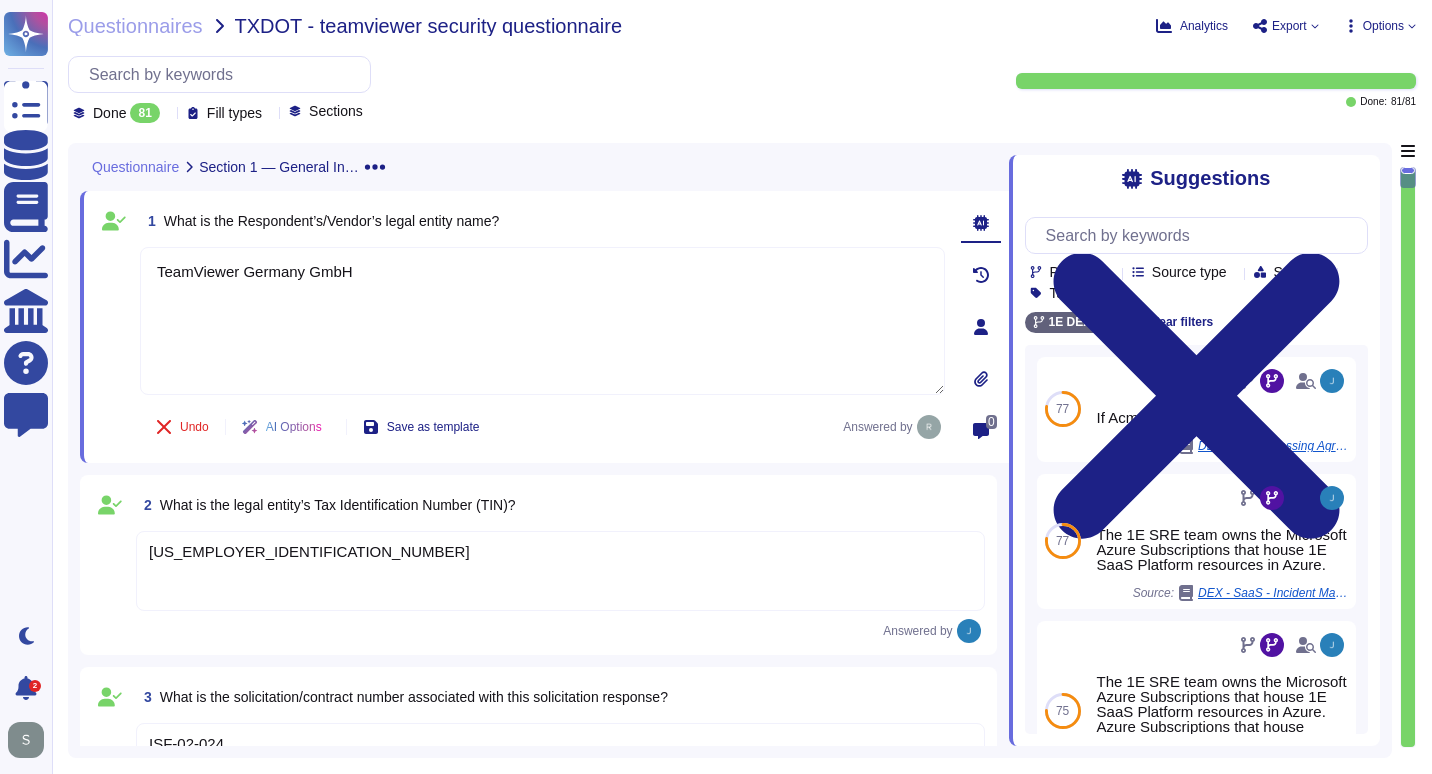 click on "Products" at bounding box center [1077, 272] 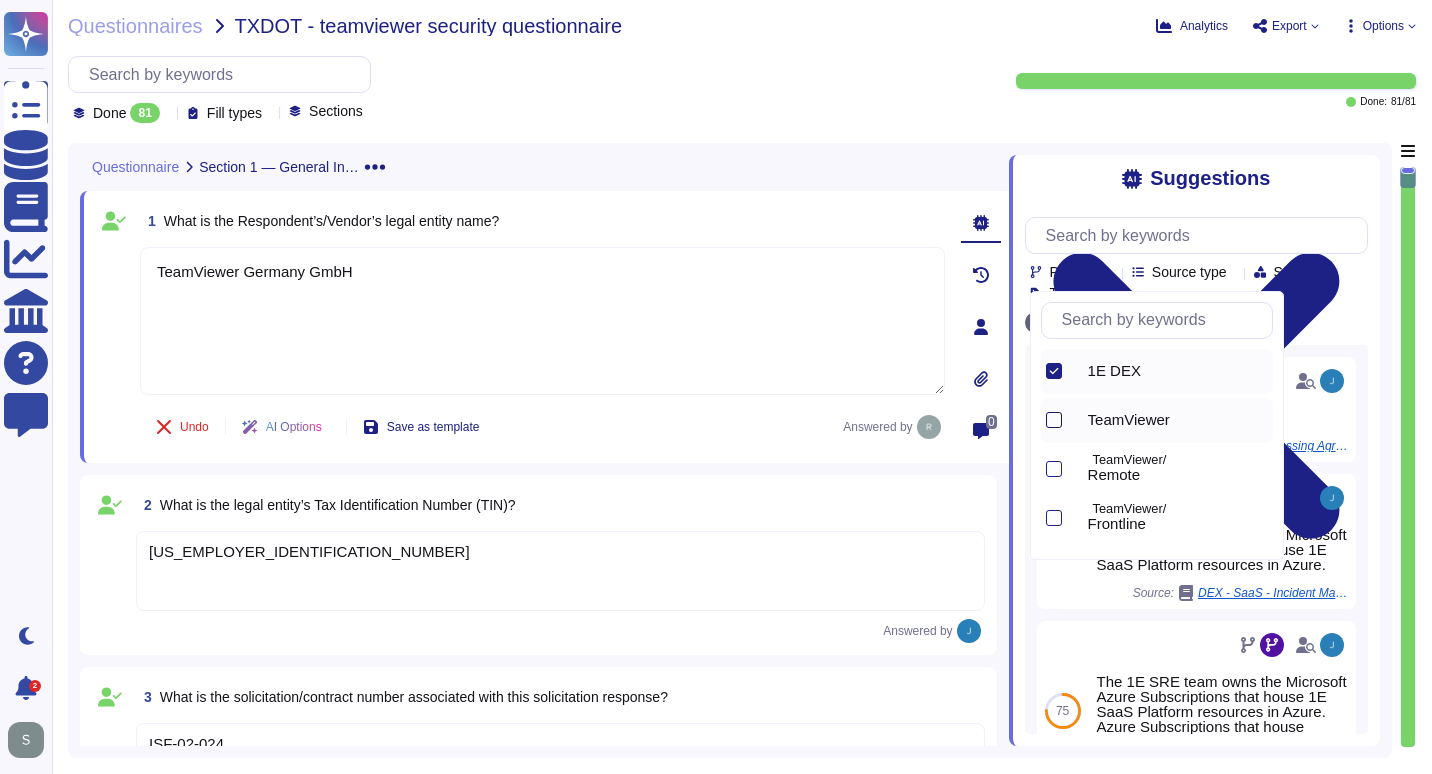 click at bounding box center (1054, 420) 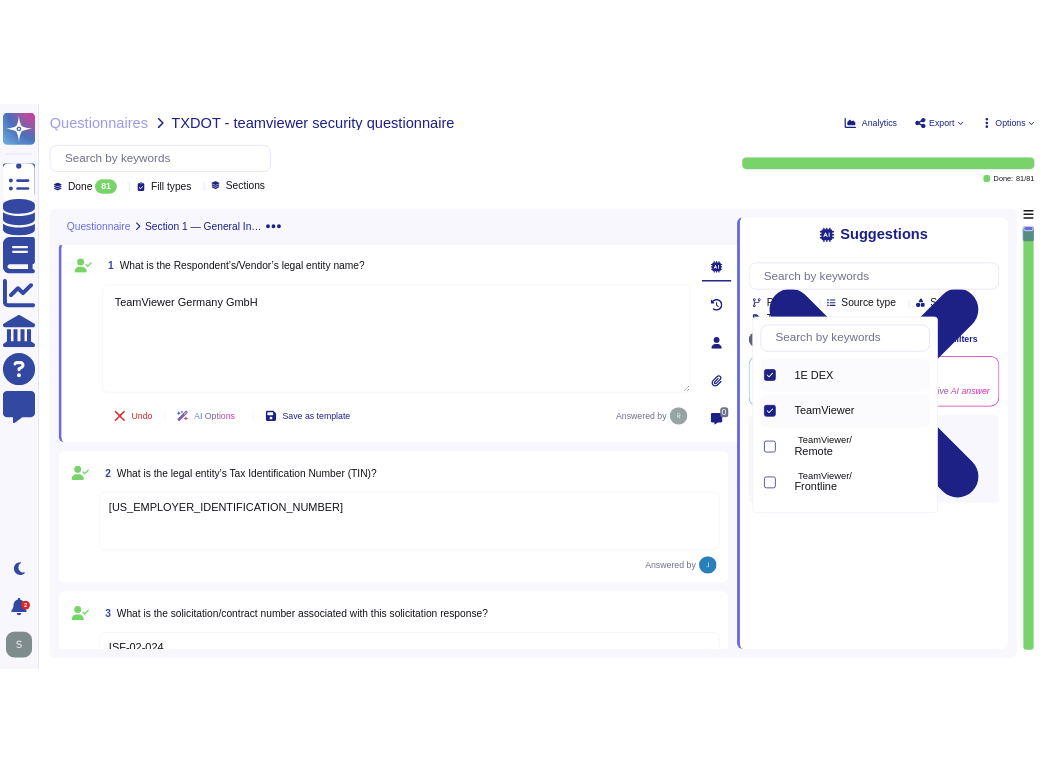 scroll, scrollTop: 41, scrollLeft: 0, axis: vertical 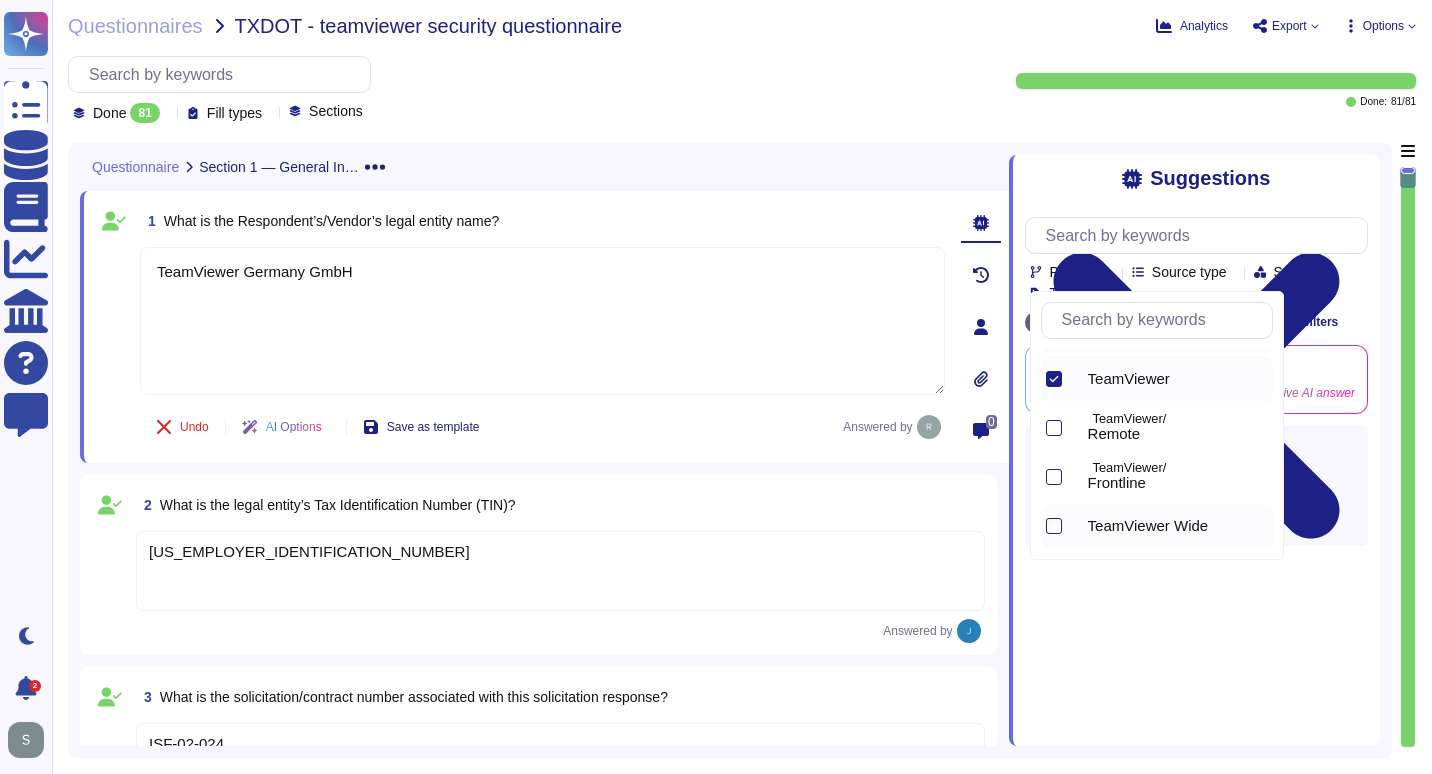 click at bounding box center [1051, 526] 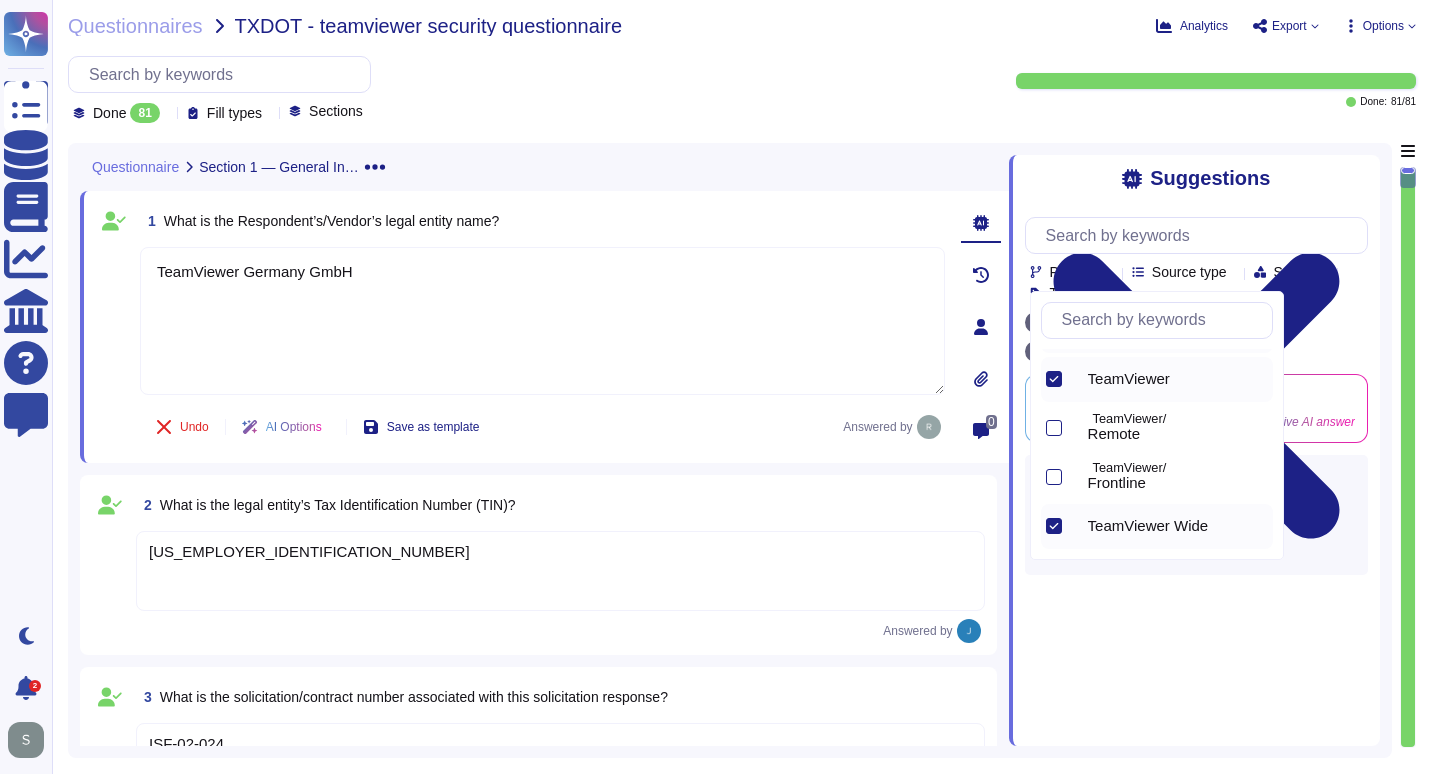 click on "1E DEX  TeamViewer TeamViewer Wide Clear filters" at bounding box center (1196, 337) 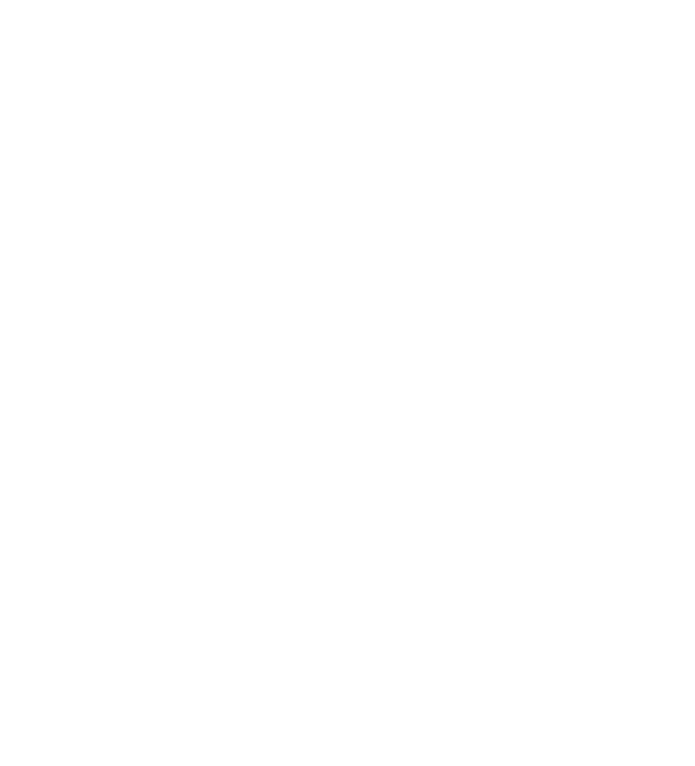 scroll, scrollTop: 0, scrollLeft: 0, axis: both 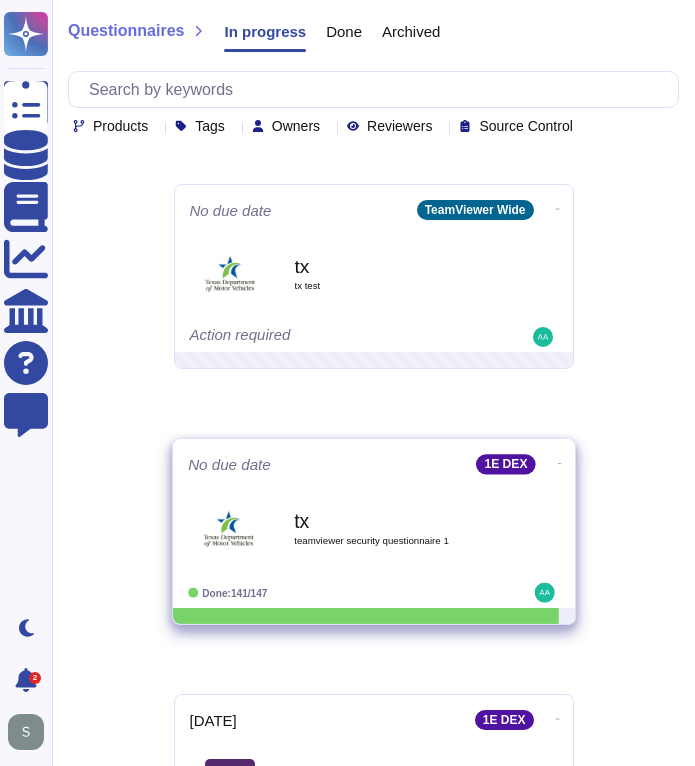 click on "tx" at bounding box center (395, 520) 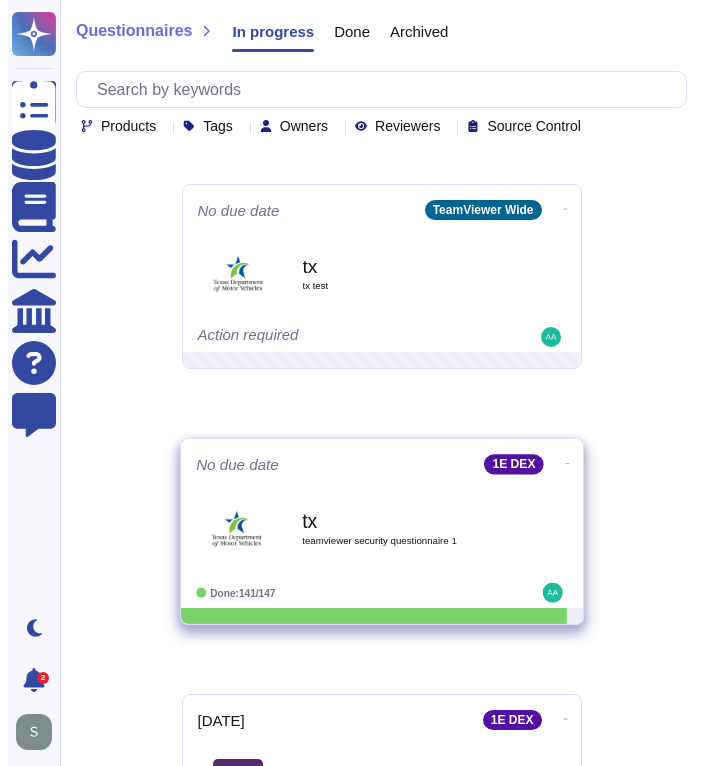 scroll, scrollTop: 0, scrollLeft: 0, axis: both 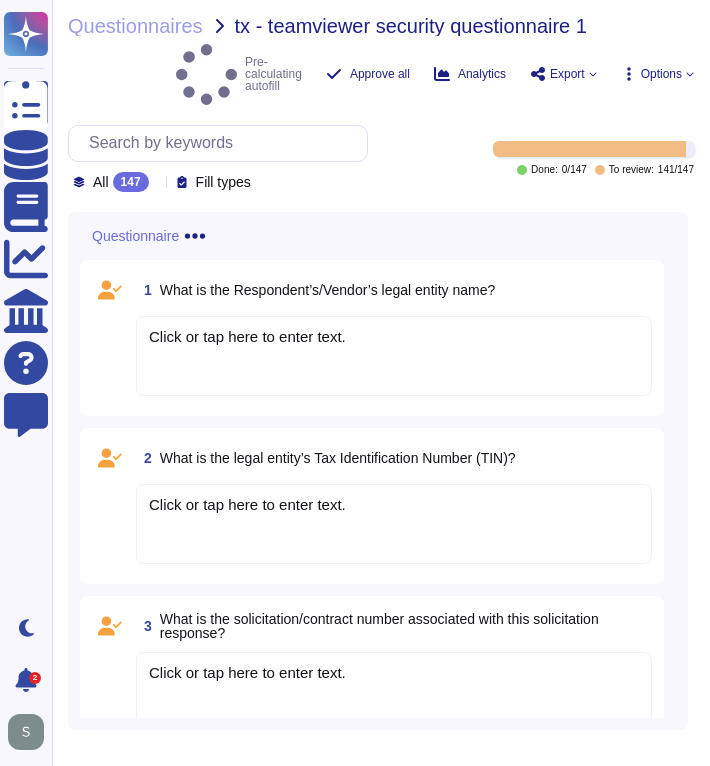 click on "Click or tap here to enter text." at bounding box center [394, 356] 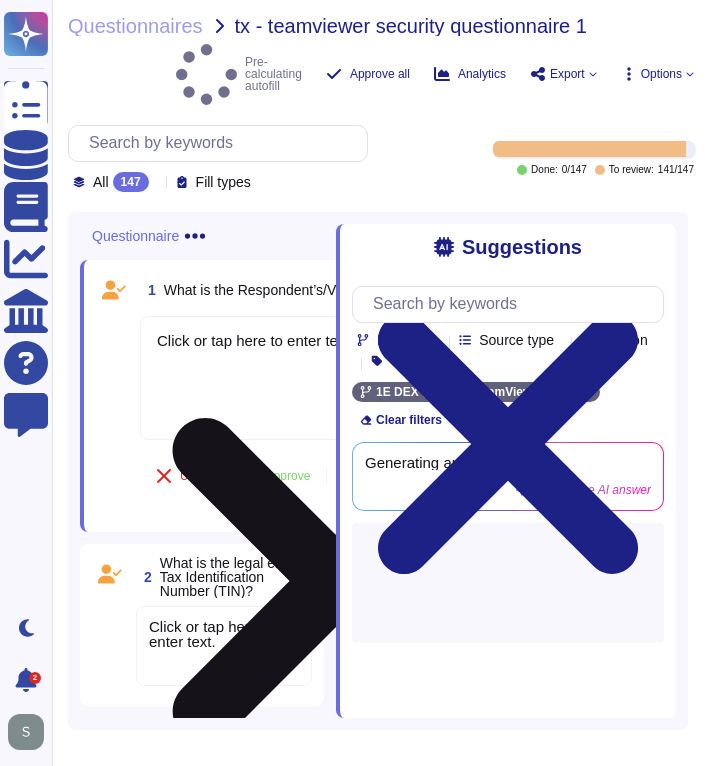 click on "Click or tap here to enter text." at bounding box center (338, 378) 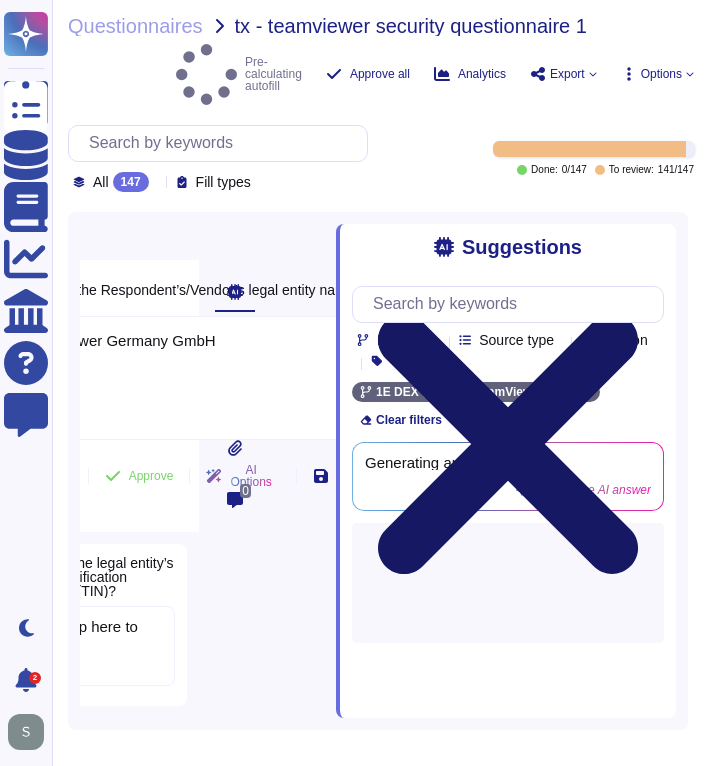 type on "TeamViewer Germany GmbH" 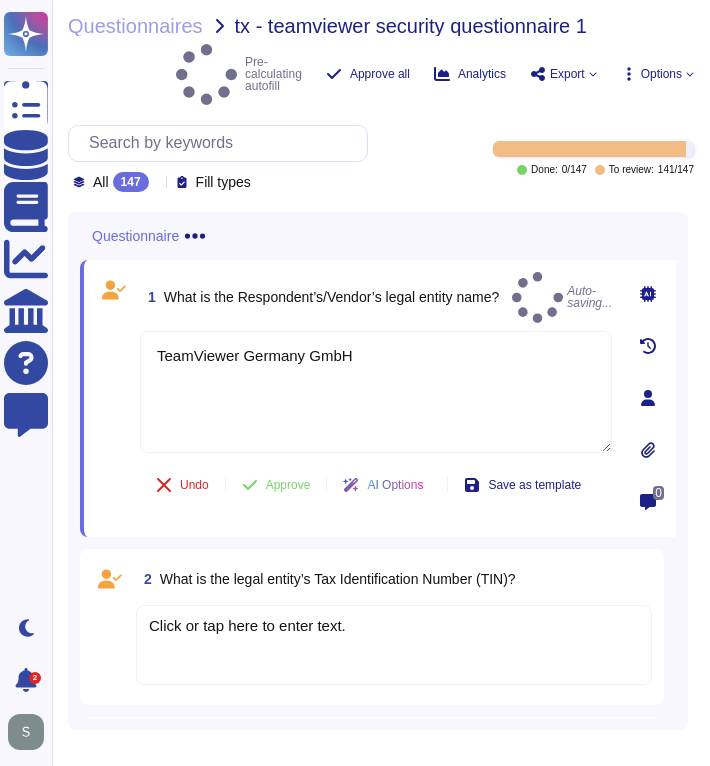 scroll, scrollTop: 0, scrollLeft: 0, axis: both 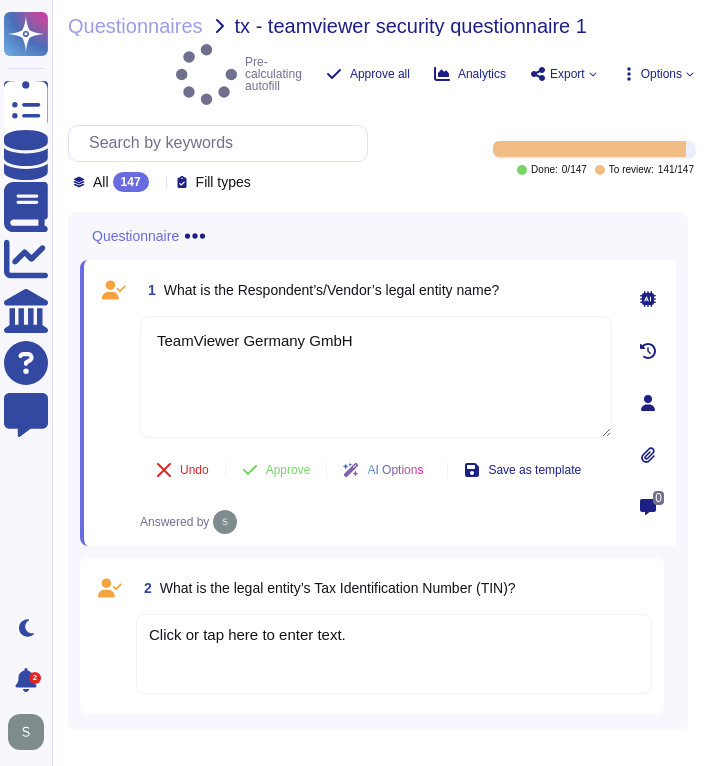 click on "Click or tap here to enter text." at bounding box center (247, 634) 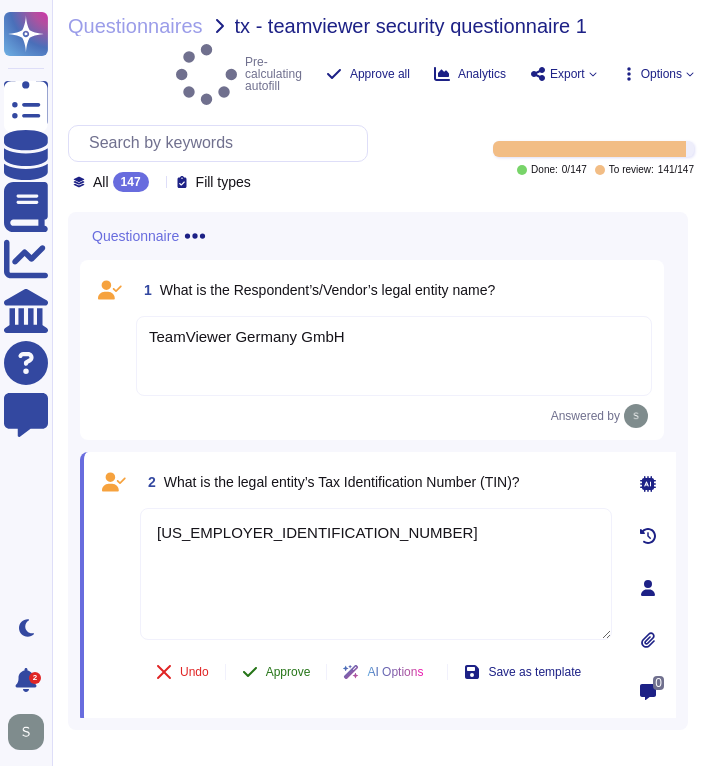 type on "[US_EMPLOYER_IDENTIFICATION_NUMBER]" 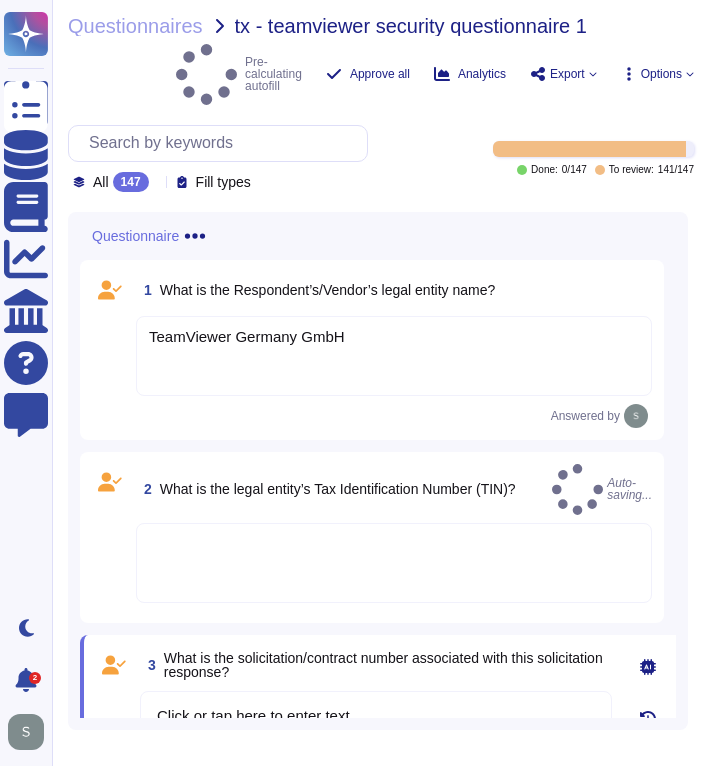 type on "Click or tap here to enter text." 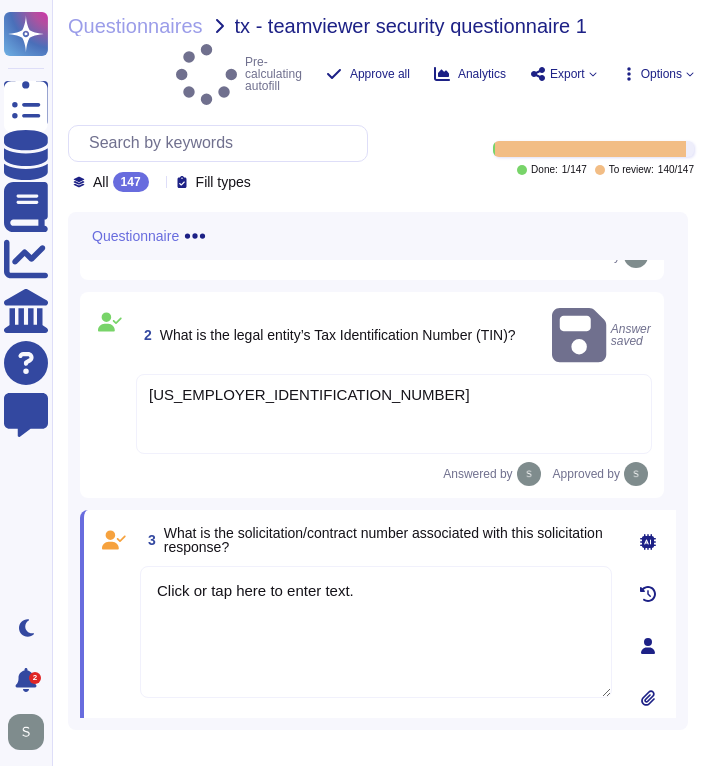 click on "1 What is the Respondent’s/Vendor’s legal entity name? TeamViewer Germany GmbH Answered by 2 What is the legal entity’s Tax Identification Number (TIN)? Answer saved [US_EMPLOYER_IDENTIFICATION_NUMBER] Answered by Approved by 3 What is the solicitation/contract number associated with this solicitation response? Click or tap here to enter text. Undo Approve AI Options Save as template 0 4 What is the Respondent’s/Vendor’s address ([GEOGRAPHIC_DATA], Zip)? Click or tap here to enter text.
City:
State:
Zip Code: 5 Who can be contacted regarding this questionnaire? Please provide name, title, telephone number, and email address. Click or tap here to enter text.
Title:
Telephone Number:
Email Address:" at bounding box center [378, 11756] 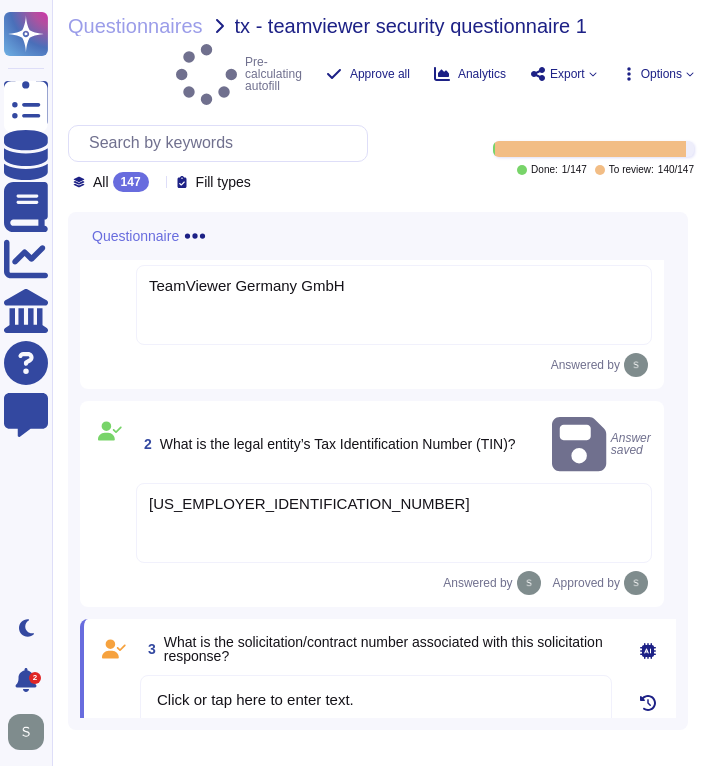 scroll, scrollTop: 0, scrollLeft: 0, axis: both 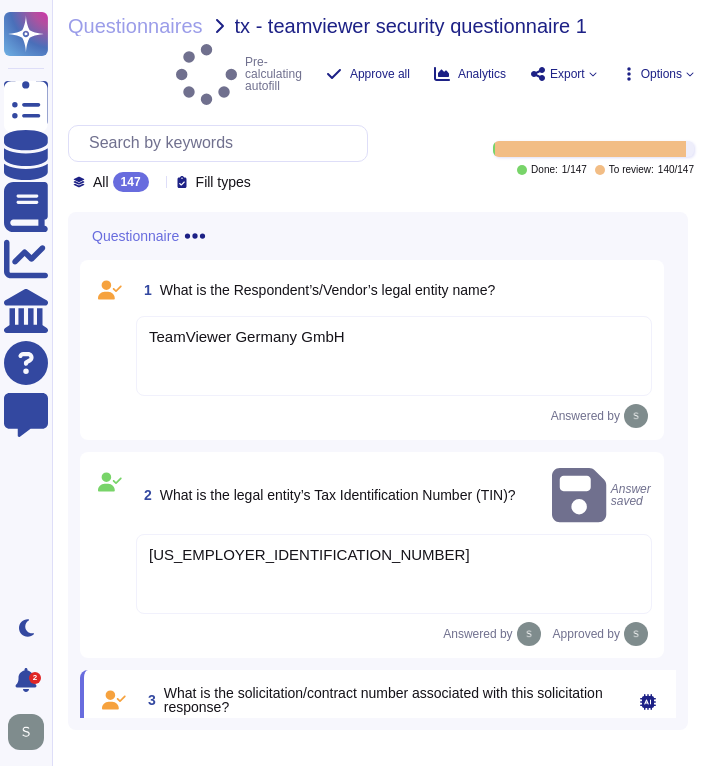 click on "TeamViewer Germany GmbH" at bounding box center (394, 356) 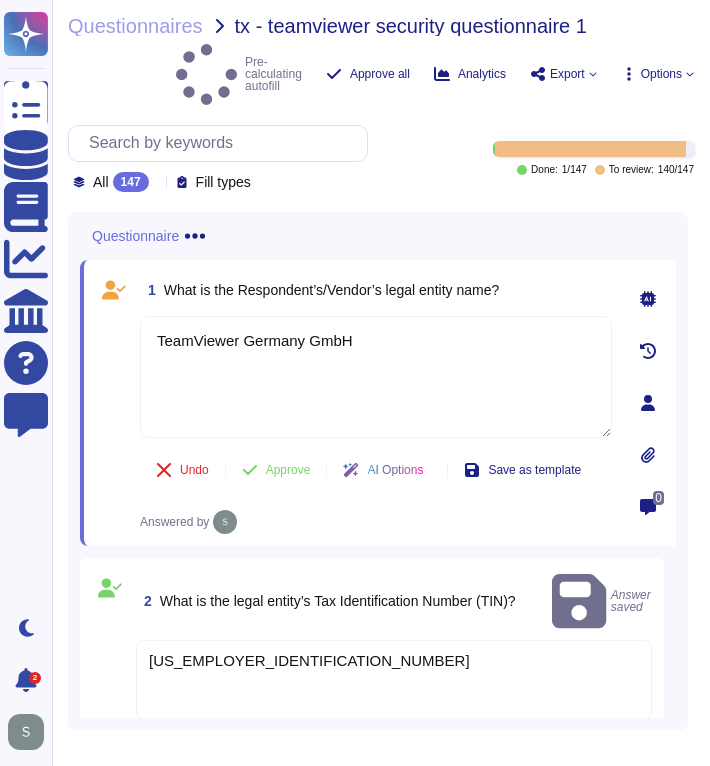 type on "TeamViewer Germany GmbH" 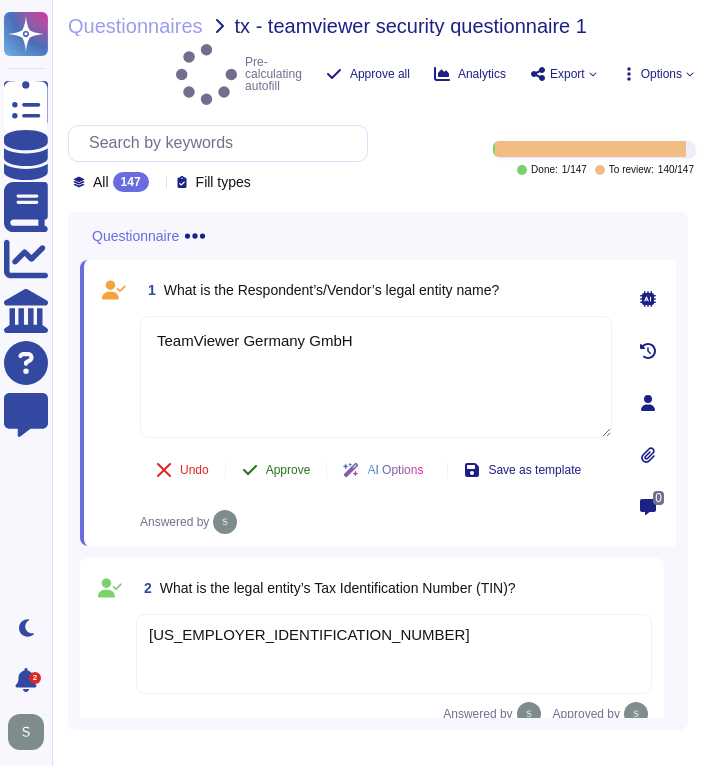 click on "Approve" at bounding box center (288, 470) 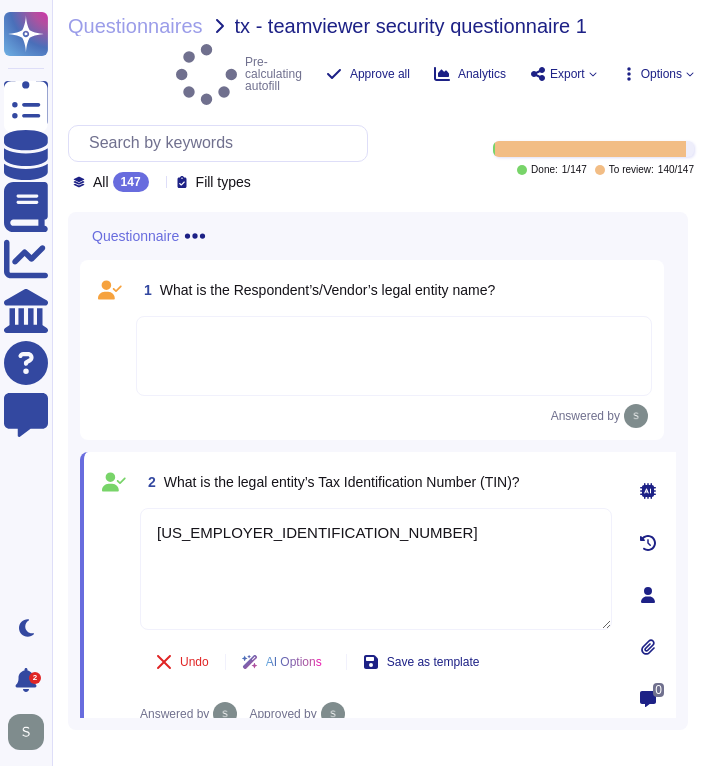 type on "[US_EMPLOYER_IDENTIFICATION_NUMBER]" 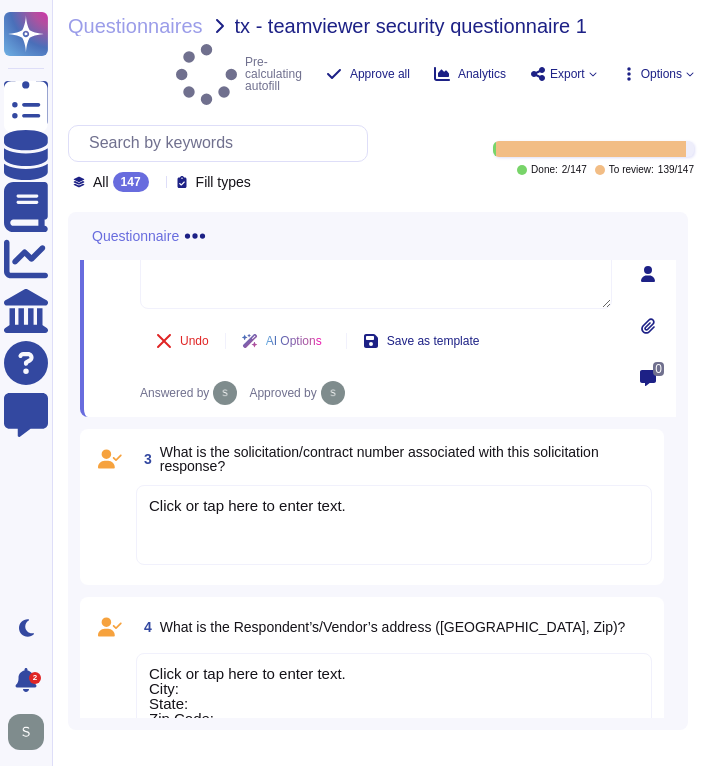 scroll, scrollTop: 322, scrollLeft: 0, axis: vertical 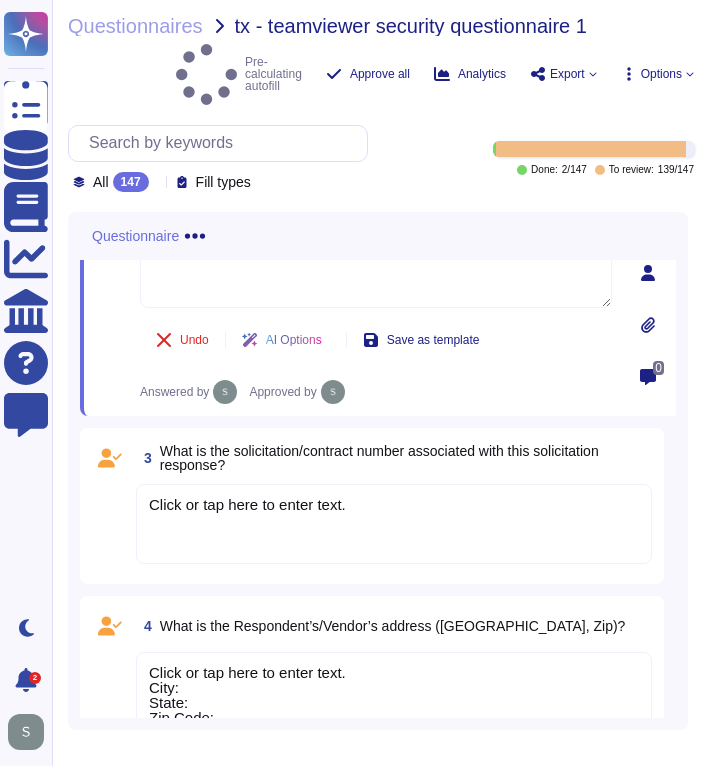 click on "Click or tap here to enter text." at bounding box center (247, 504) 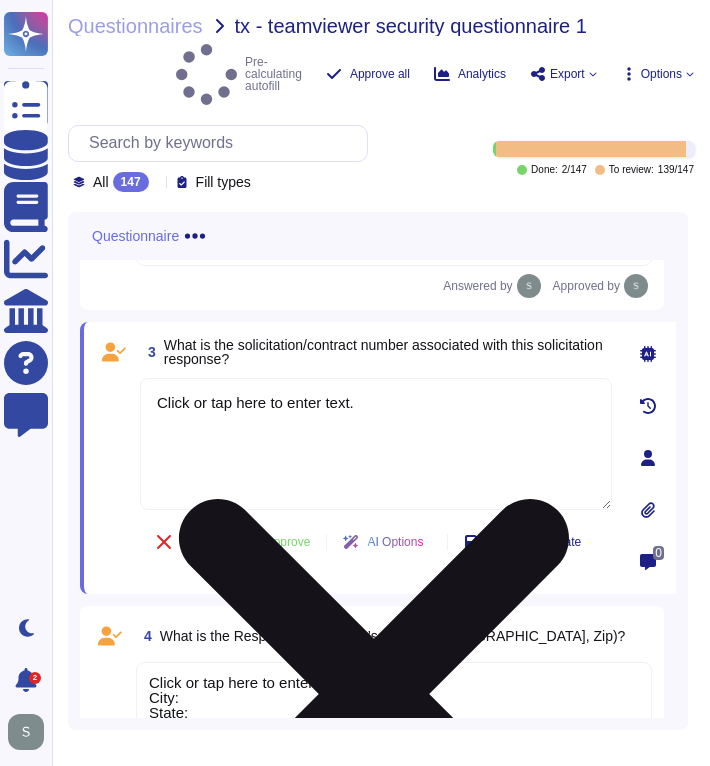 click on "Click or tap here to enter text." at bounding box center [376, 444] 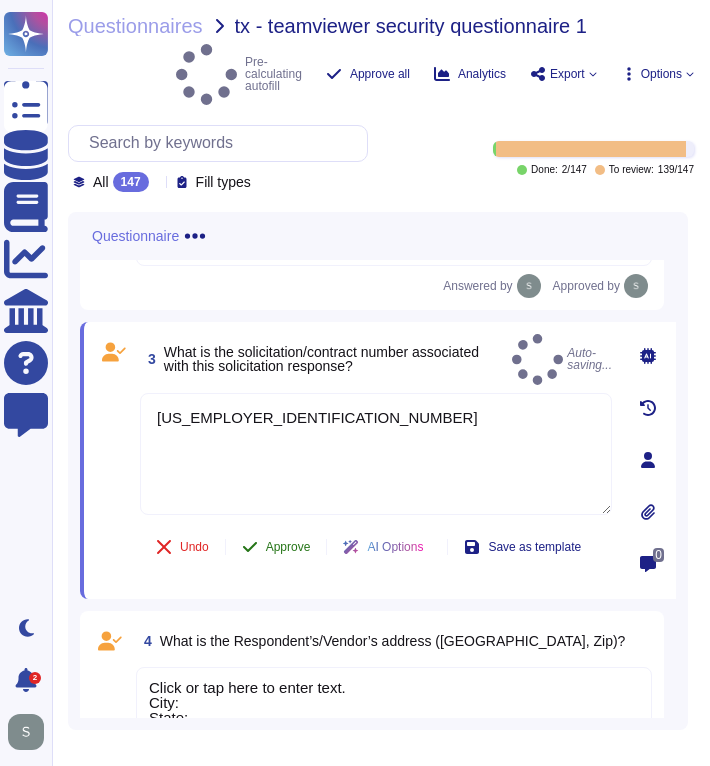 type on "[US_EMPLOYER_IDENTIFICATION_NUMBER]" 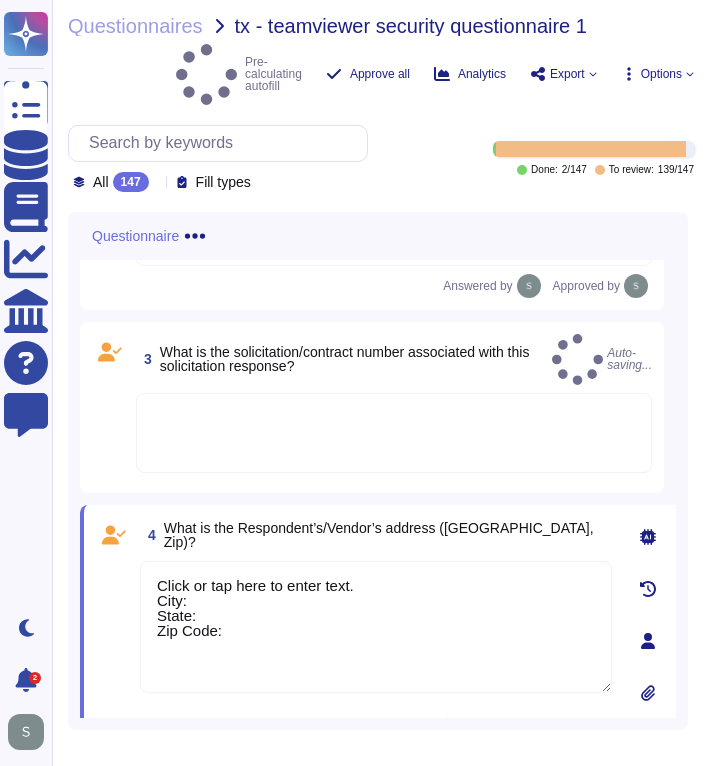 type on "Click or tap here to enter text.
City:
State:
Zip Code:" 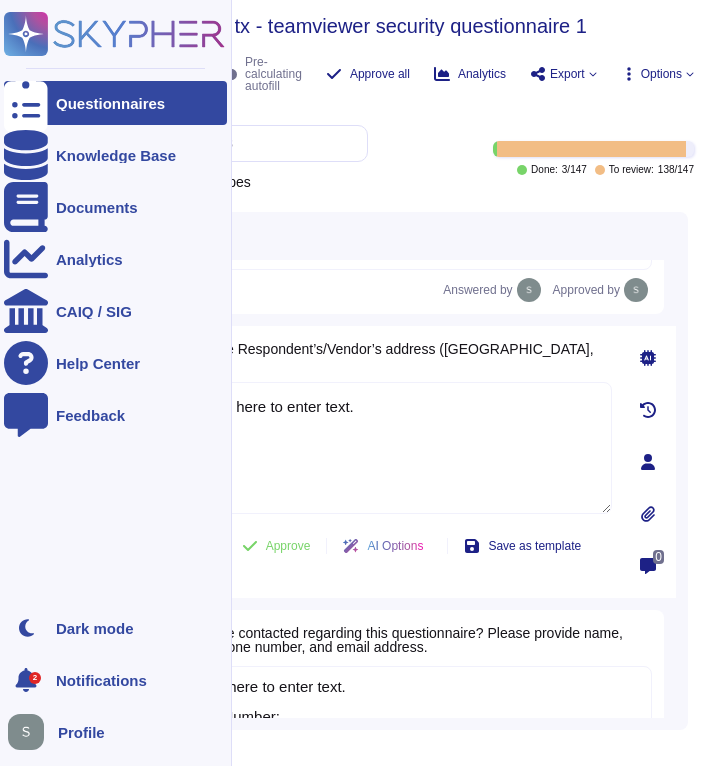 scroll, scrollTop: 540, scrollLeft: 0, axis: vertical 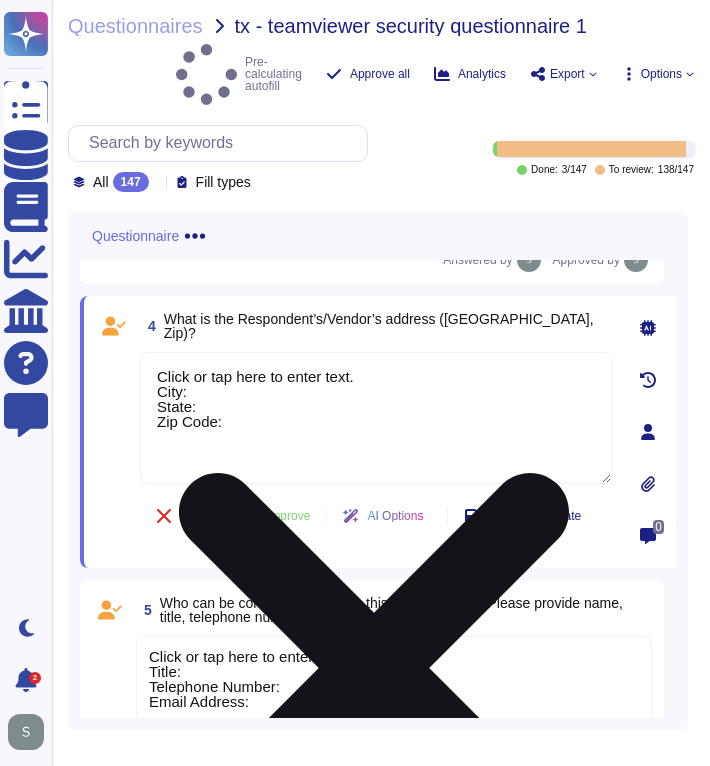 click on "Click or tap here to enter text.
City:
State:
Zip Code:" at bounding box center (376, 418) 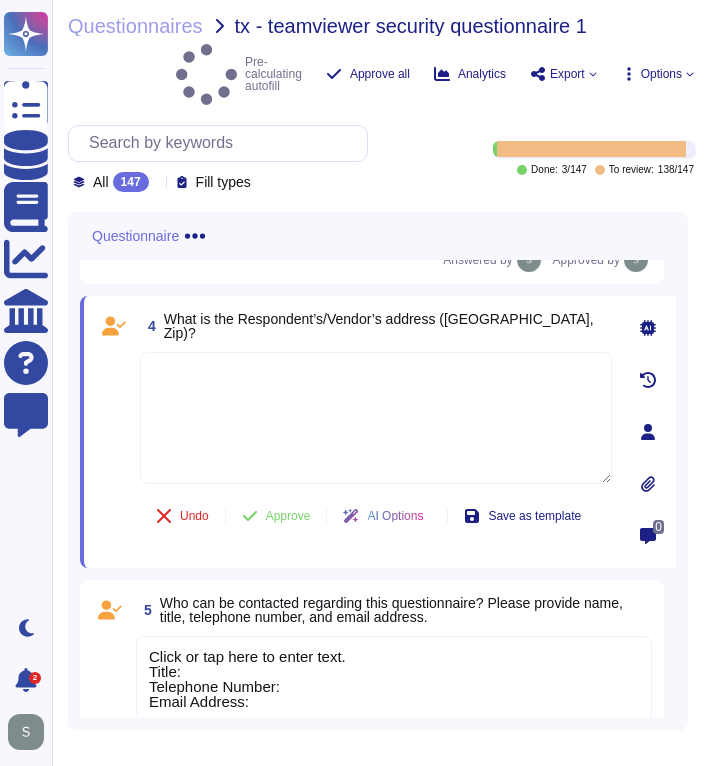 paste on "TeamViewer Germany GmbH, [STREET_ADDRESS]." 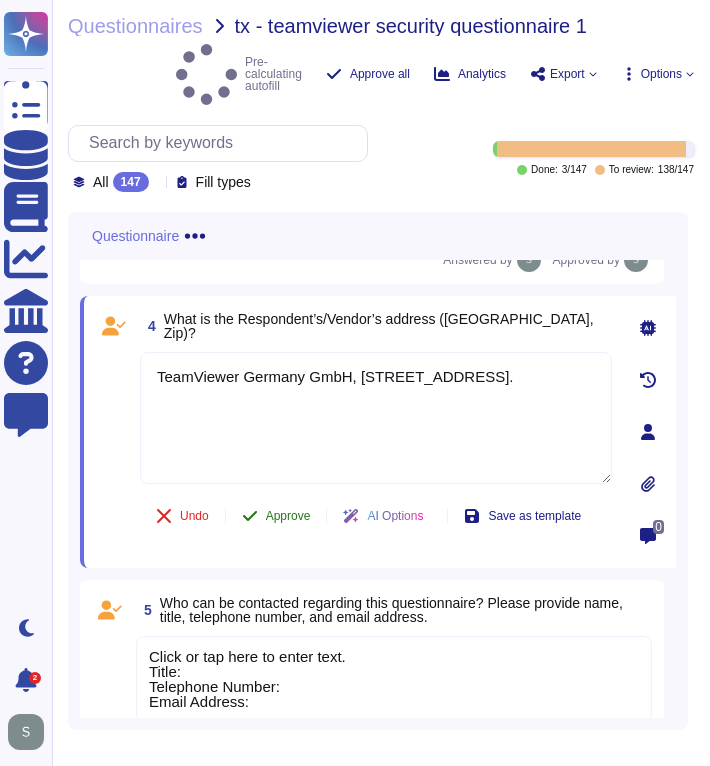type on "TeamViewer Germany GmbH, [STREET_ADDRESS]." 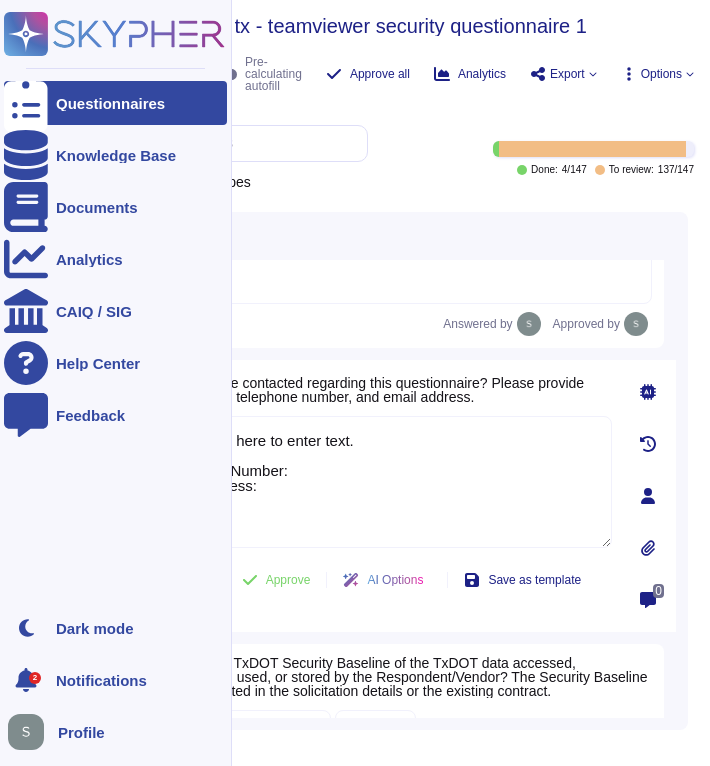scroll, scrollTop: 720, scrollLeft: 0, axis: vertical 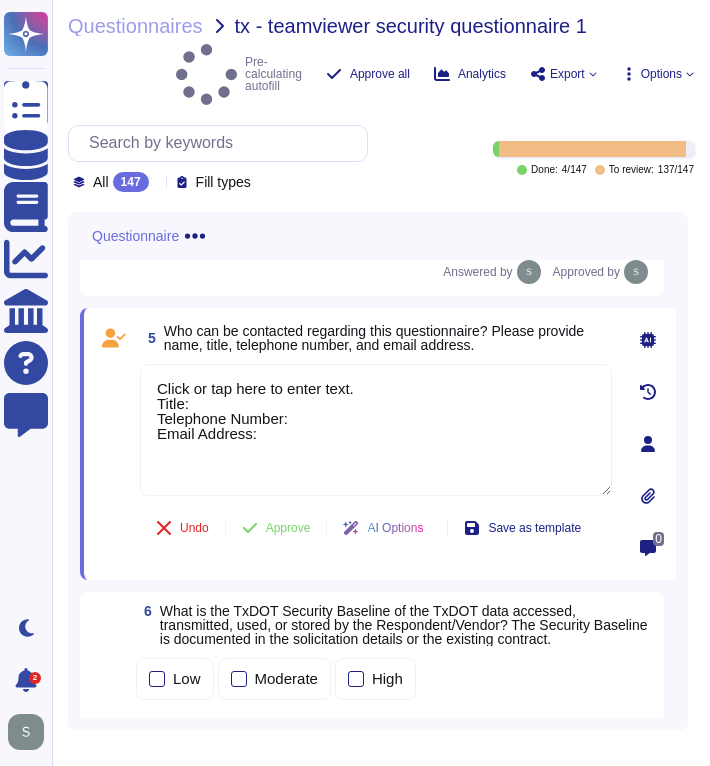 drag, startPoint x: 290, startPoint y: 393, endPoint x: 139, endPoint y: 326, distance: 165.19685 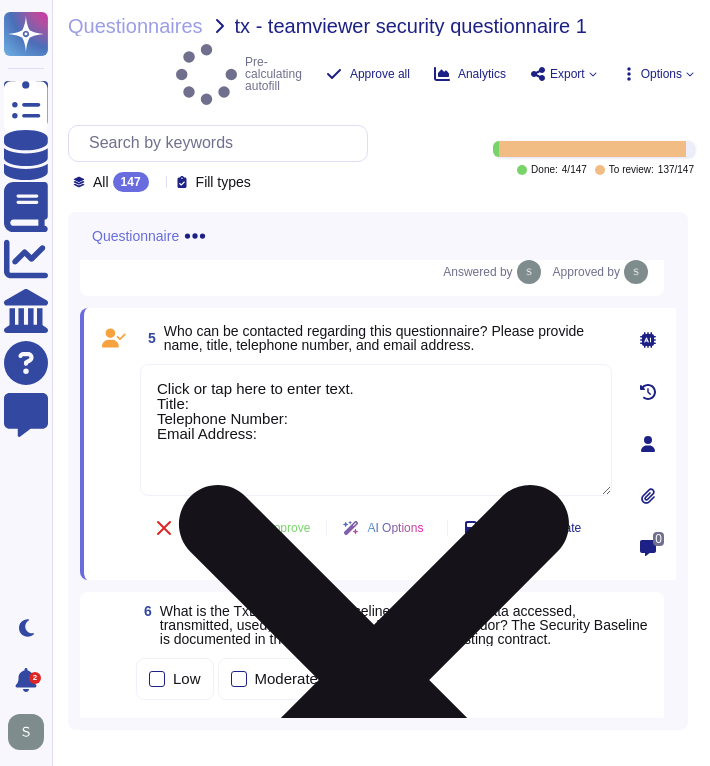 paste on "[PERSON_NAME][EMAIL_ADDRESS][PERSON_NAME][DOMAIN_NAME]" 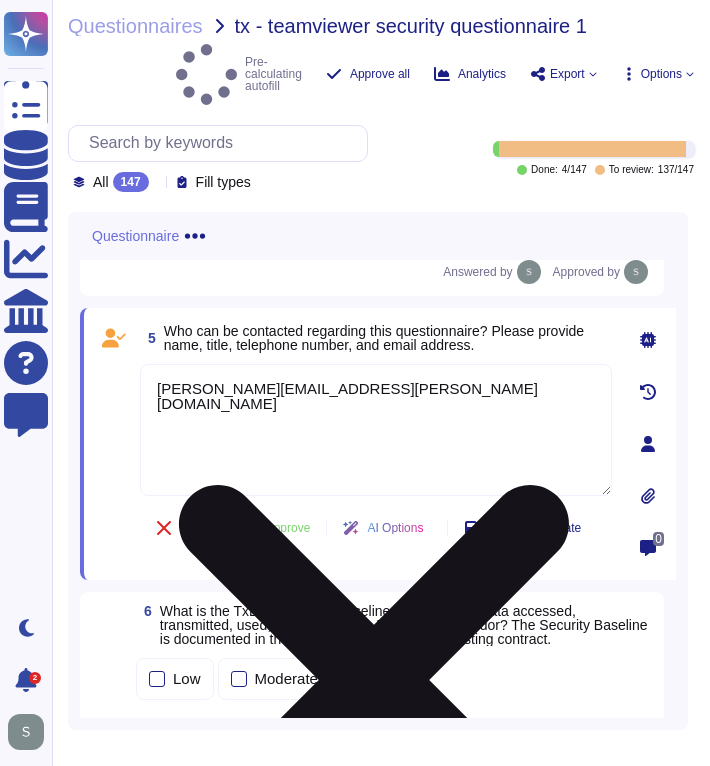 click on "[PERSON_NAME][EMAIL_ADDRESS][PERSON_NAME][DOMAIN_NAME]" at bounding box center (376, 430) 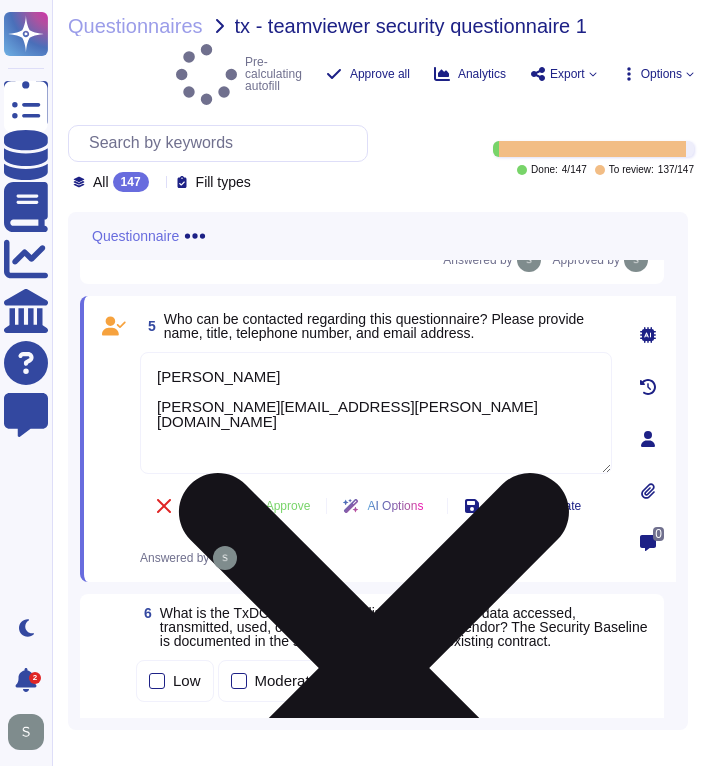 click on "[PERSON_NAME]
[PERSON_NAME][EMAIL_ADDRESS][PERSON_NAME][DOMAIN_NAME]" at bounding box center [376, 413] 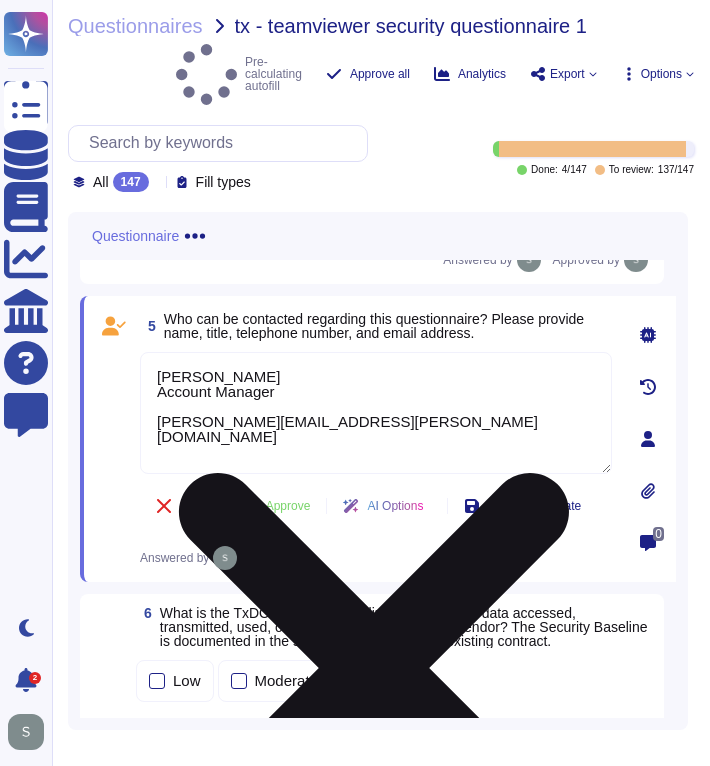 click on "[PERSON_NAME]
Account Manager
[PERSON_NAME][EMAIL_ADDRESS][PERSON_NAME][DOMAIN_NAME]" at bounding box center [376, 413] 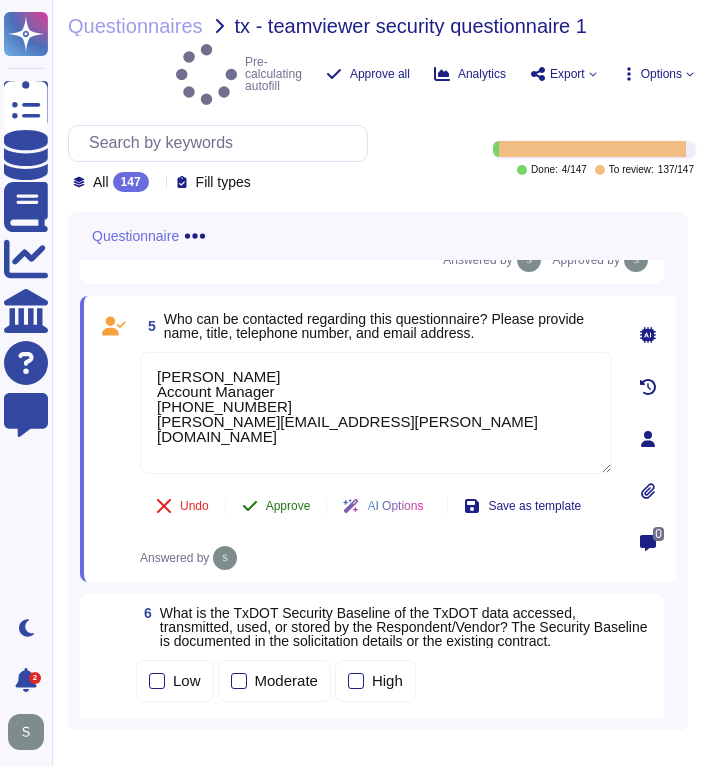 type on "[PERSON_NAME]
Account Manager
[PHONE_NUMBER]
[PERSON_NAME][EMAIL_ADDRESS][PERSON_NAME][DOMAIN_NAME]" 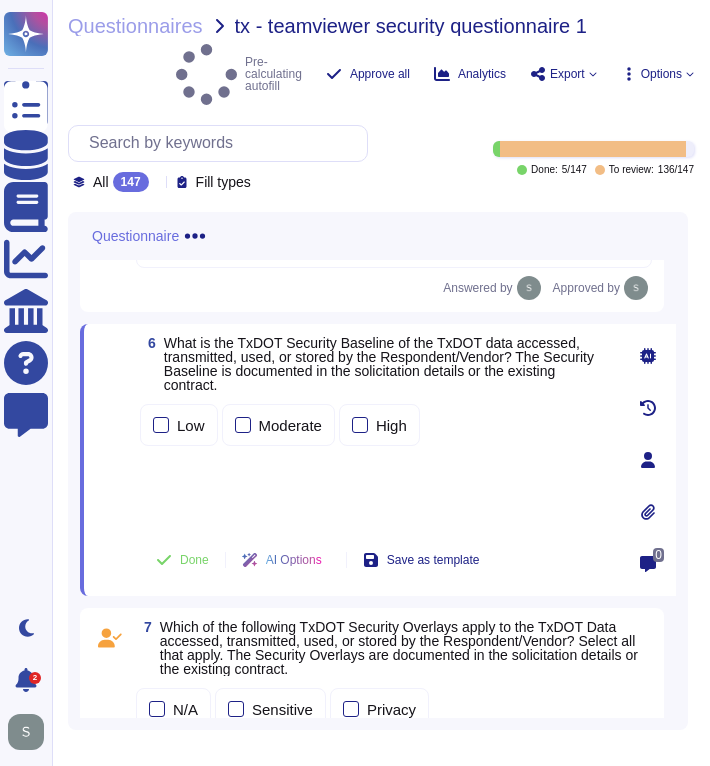 scroll, scrollTop: 906, scrollLeft: 0, axis: vertical 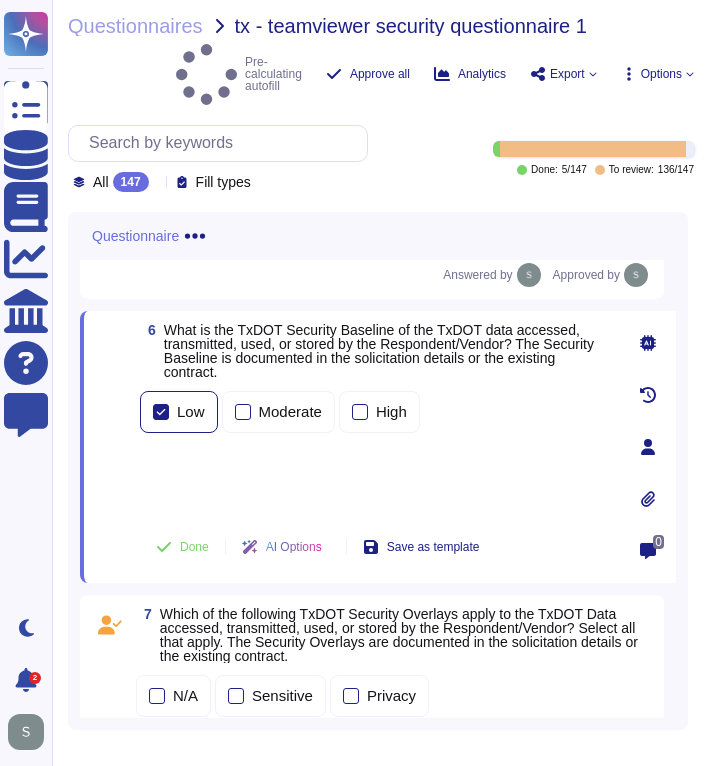 click on "Low" at bounding box center (179, 412) 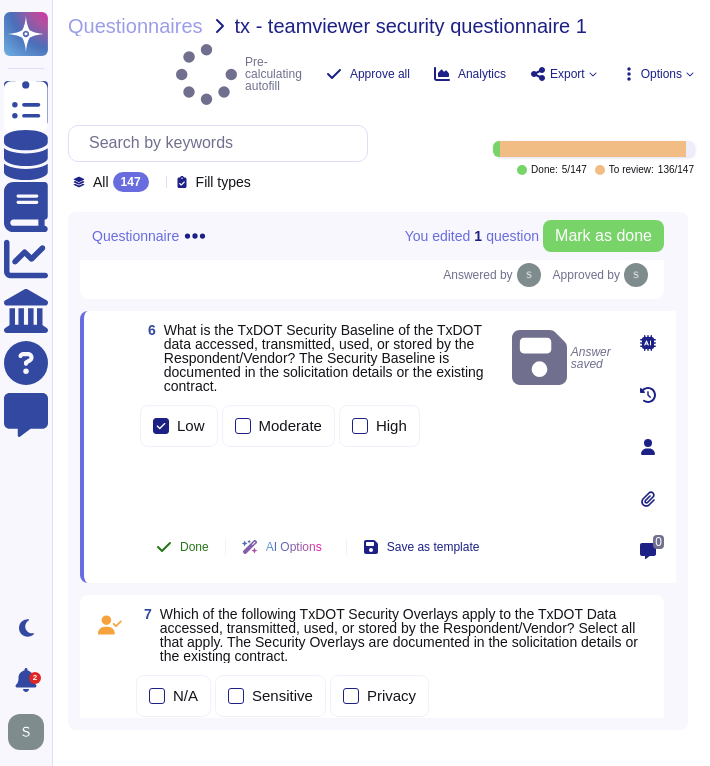 click on "Done" at bounding box center [182, 547] 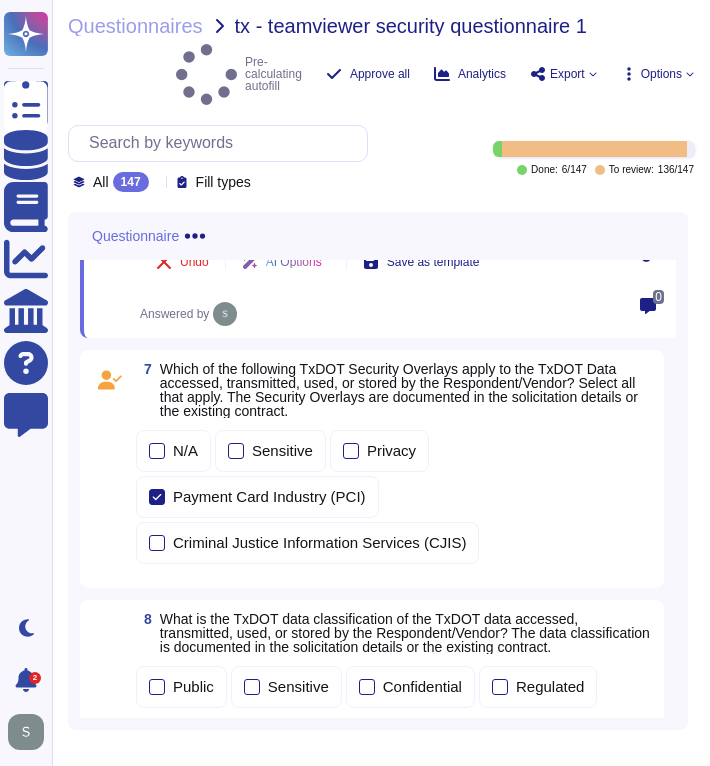 scroll, scrollTop: 1165, scrollLeft: 0, axis: vertical 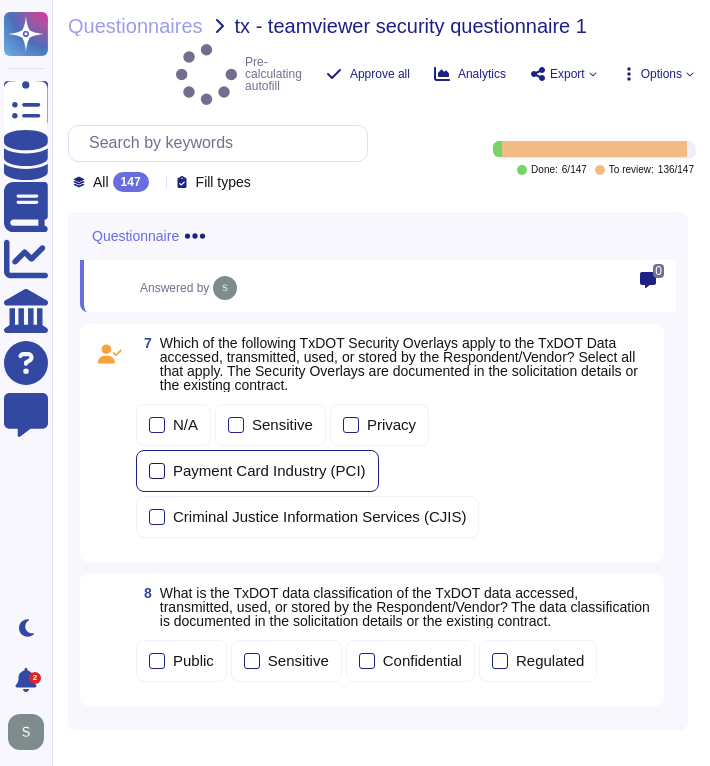 click on "Payment Card Industry (PCI)" at bounding box center (257, 471) 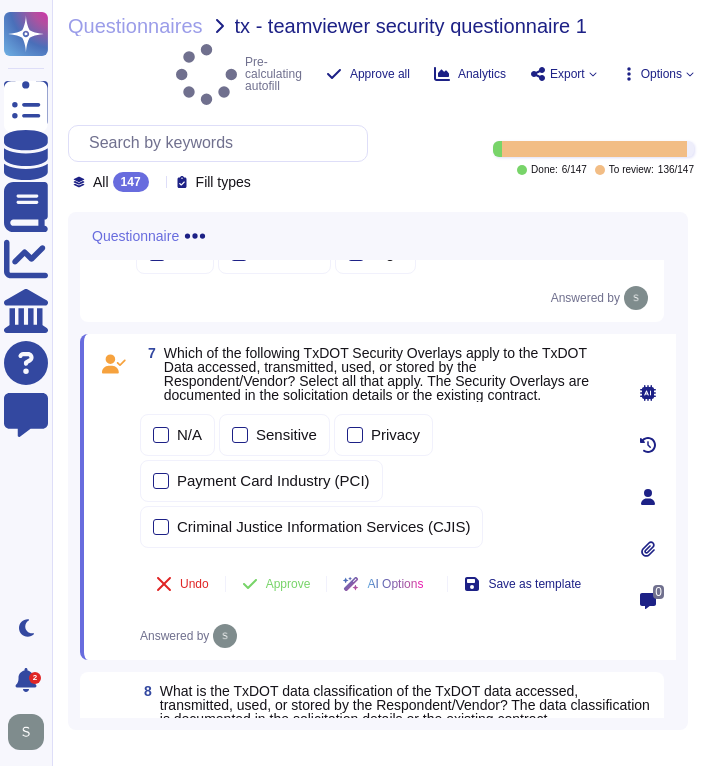 scroll, scrollTop: 1021, scrollLeft: 0, axis: vertical 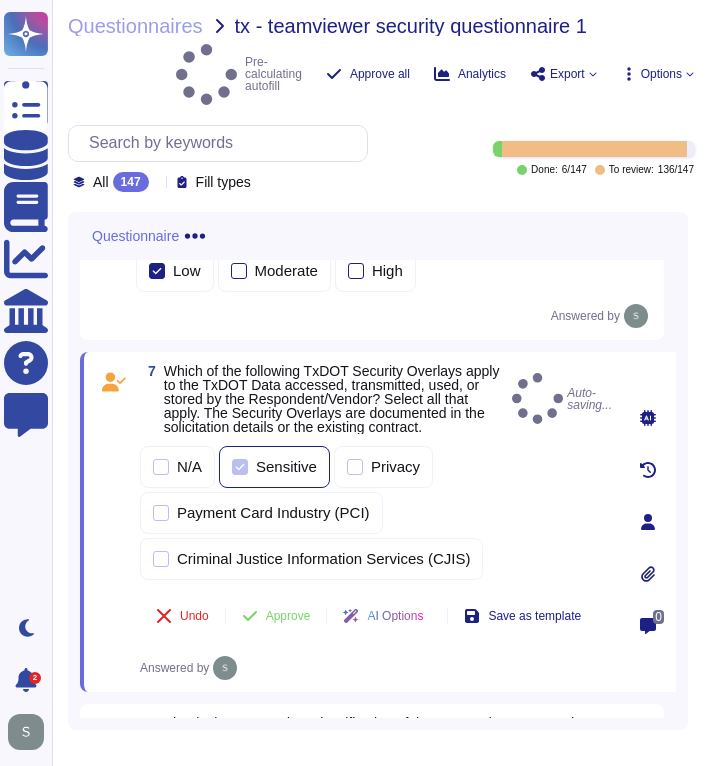 click on "Sensitive" at bounding box center [274, 467] 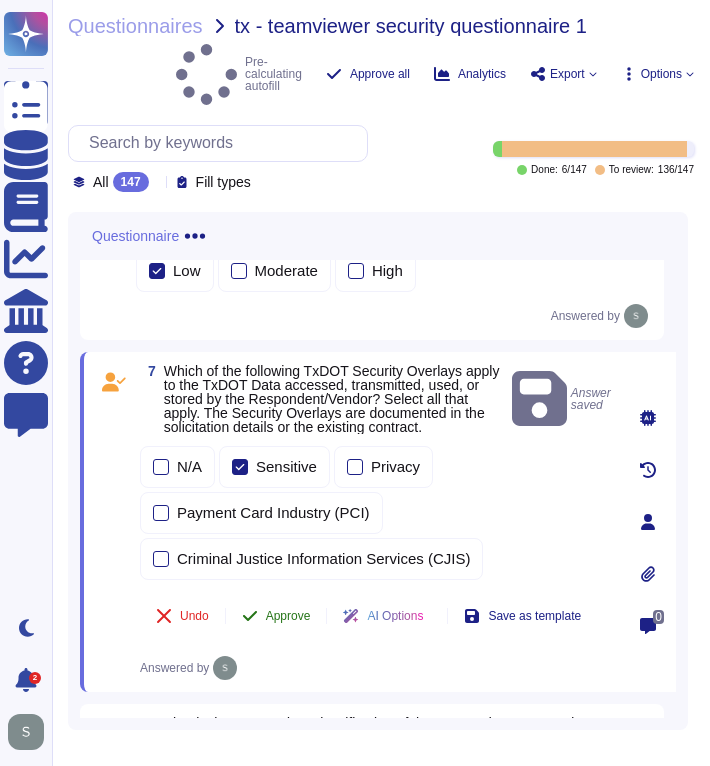 click on "Approve" at bounding box center (288, 616) 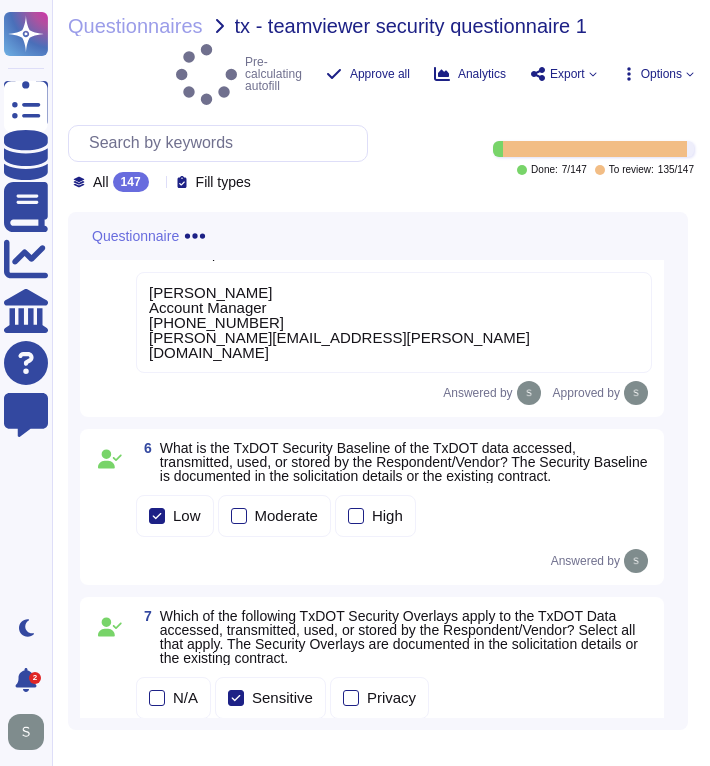 scroll, scrollTop: 784, scrollLeft: 0, axis: vertical 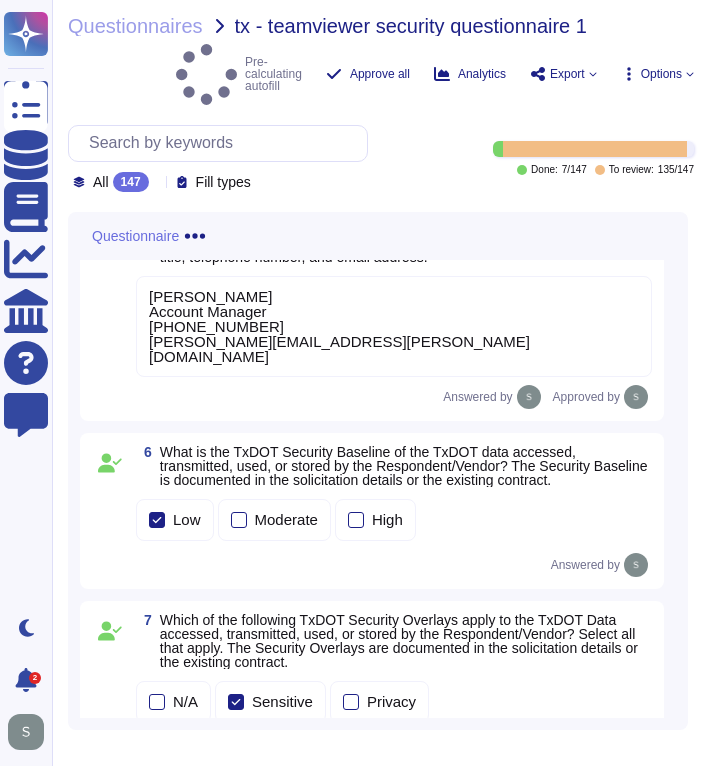 click on "What is the TxDOT Security Baseline of the TxDOT data accessed, transmitted, used, or stored by the Respondent/Vendor? The Security Baseline is documented in the solicitation details or the existing contract." at bounding box center [404, 466] 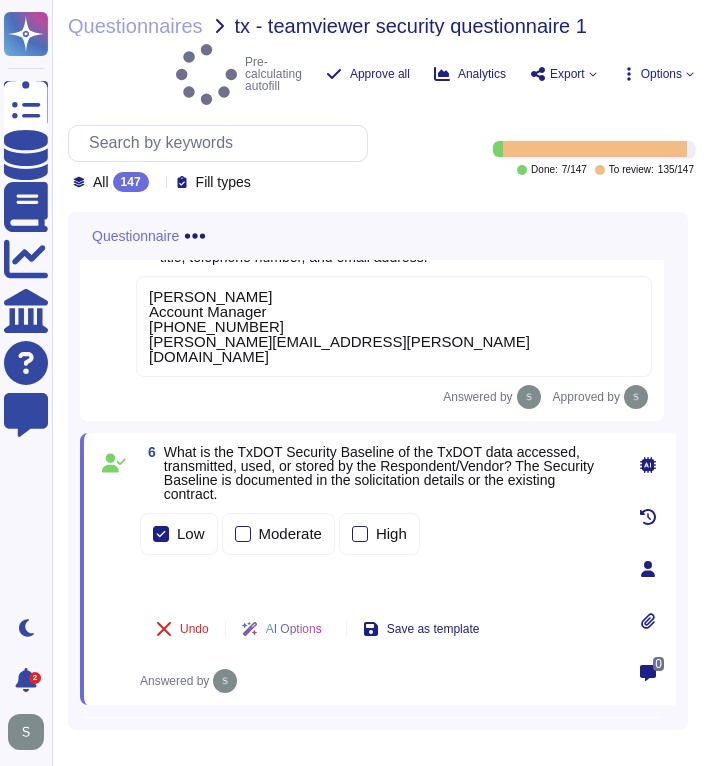 click on "Low Moderate High" at bounding box center (376, 553) 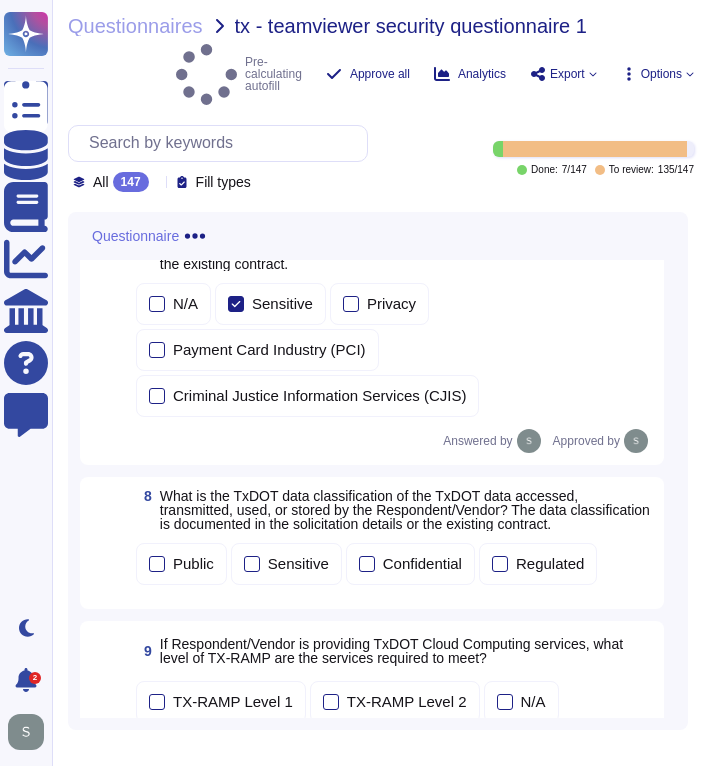 scroll, scrollTop: 1275, scrollLeft: 0, axis: vertical 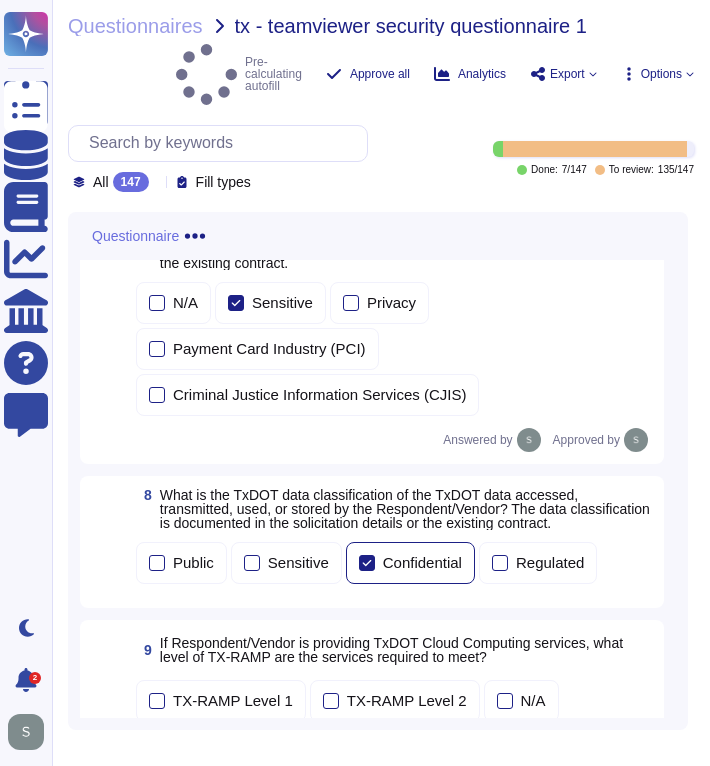 click at bounding box center (367, 563) 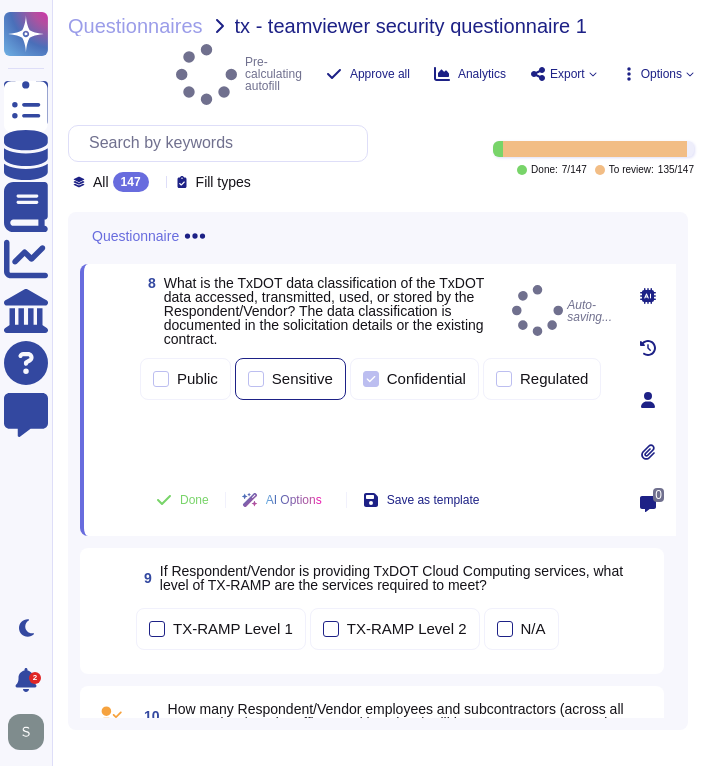 scroll, scrollTop: 1372, scrollLeft: 0, axis: vertical 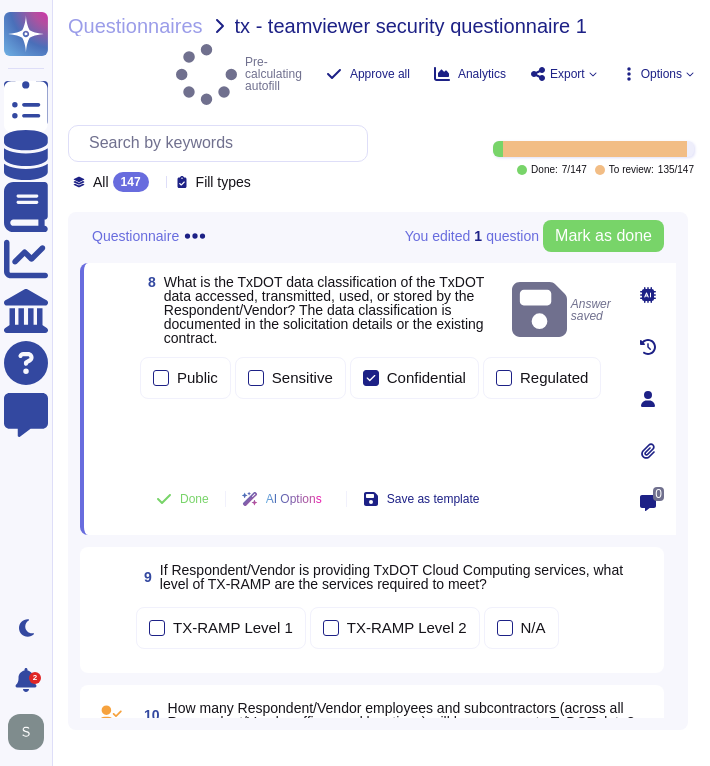 click on "Public Sensitive Confidential Regulated" at bounding box center (376, 410) 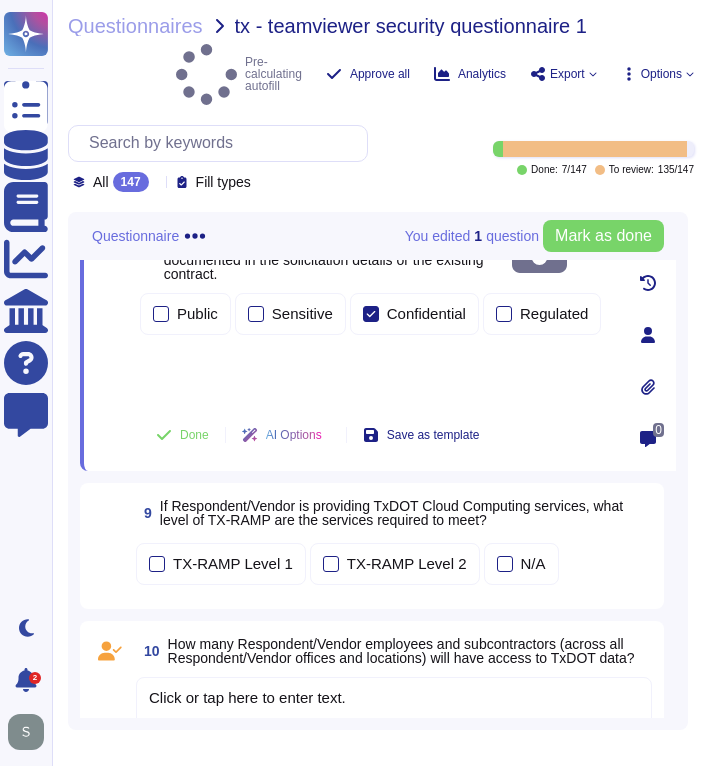 scroll, scrollTop: 1446, scrollLeft: 0, axis: vertical 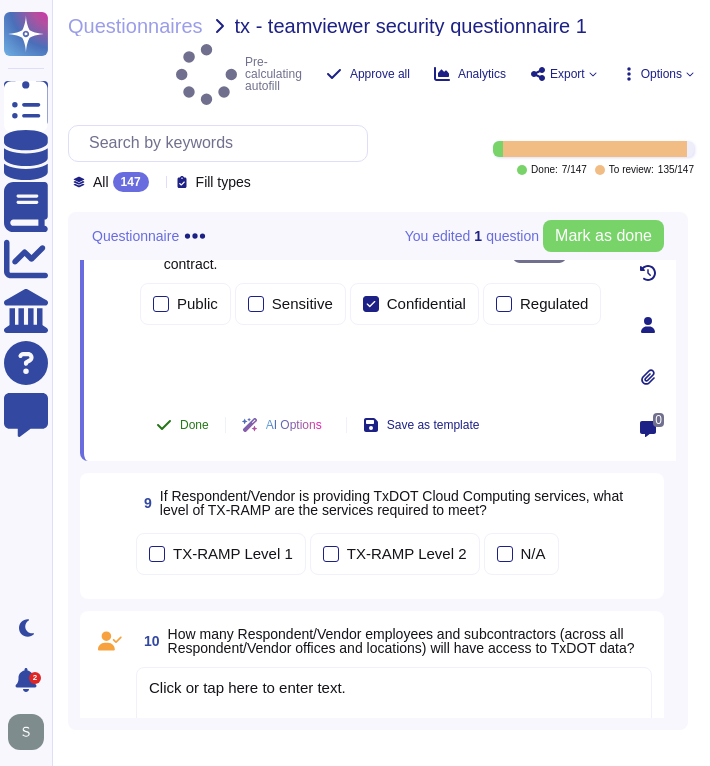 click on "Done" at bounding box center [194, 425] 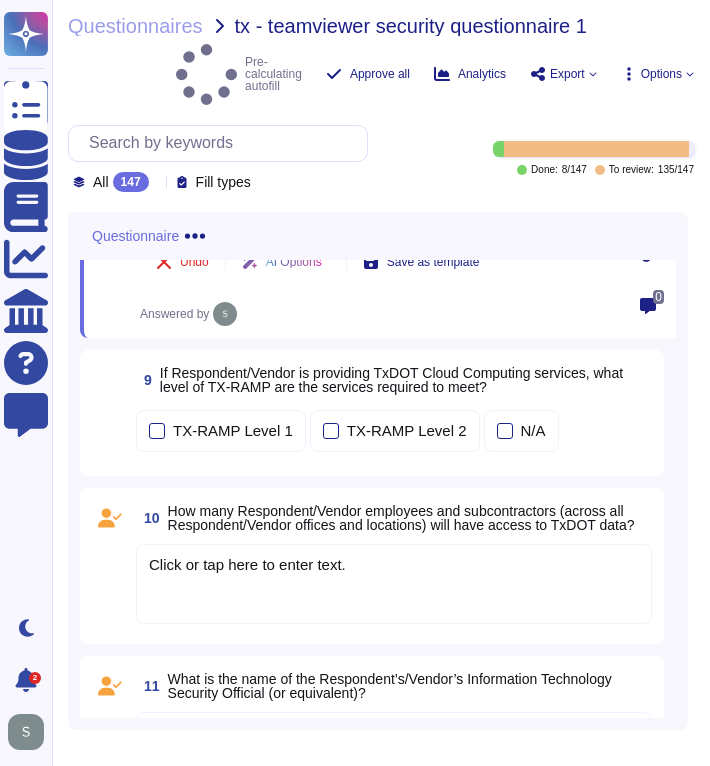 scroll, scrollTop: 1566, scrollLeft: 0, axis: vertical 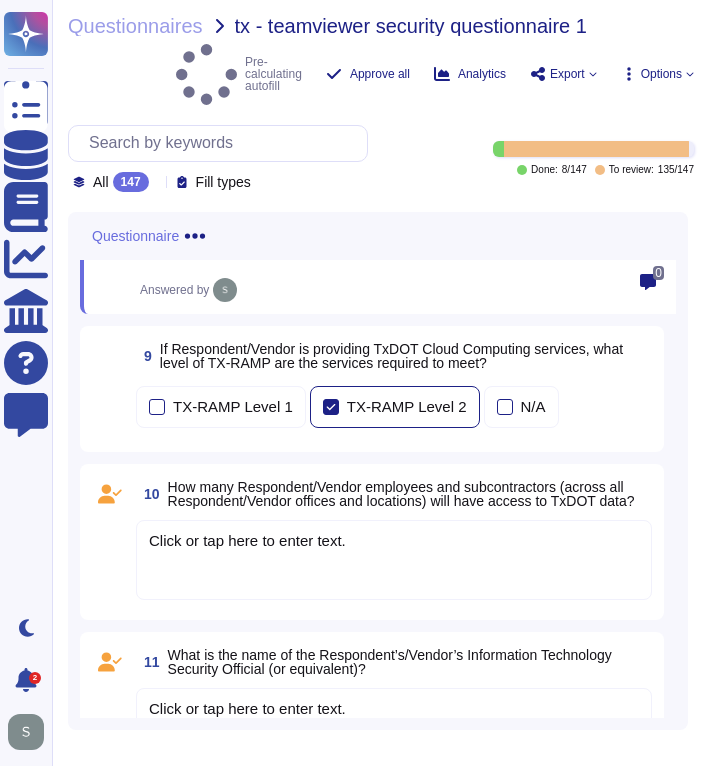 click on "TX-RAMP Level 2" at bounding box center (395, 407) 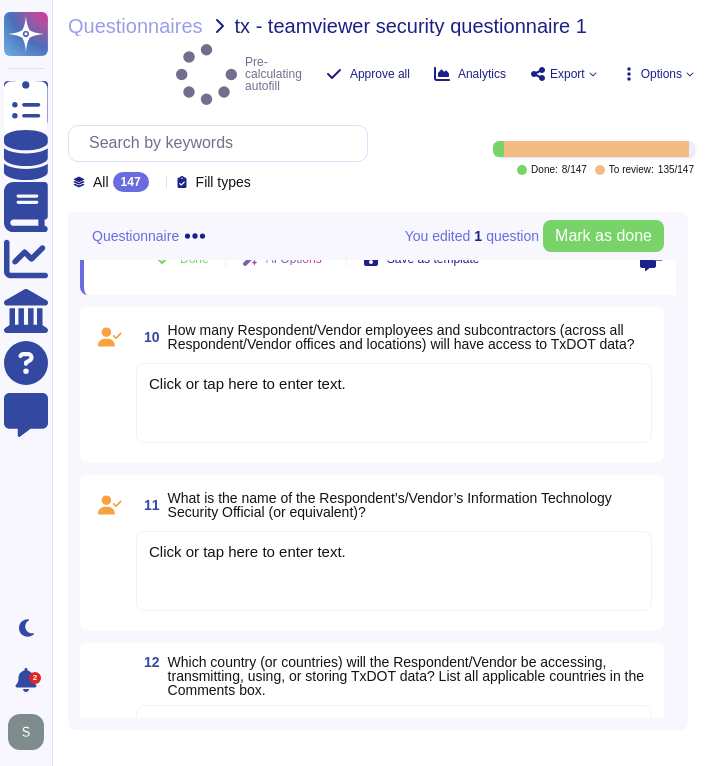 scroll, scrollTop: 1742, scrollLeft: 0, axis: vertical 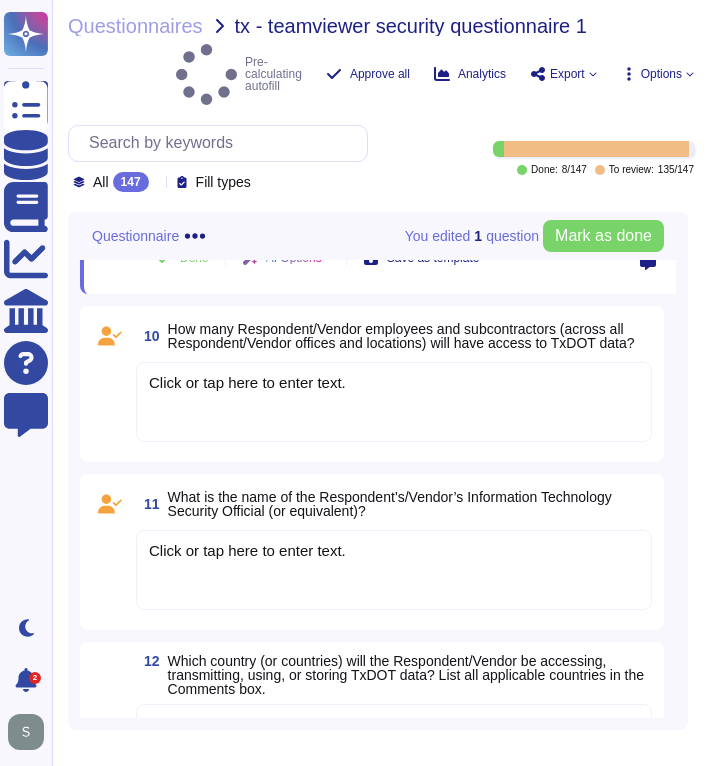 click on "Click or tap here to enter text." at bounding box center [394, 402] 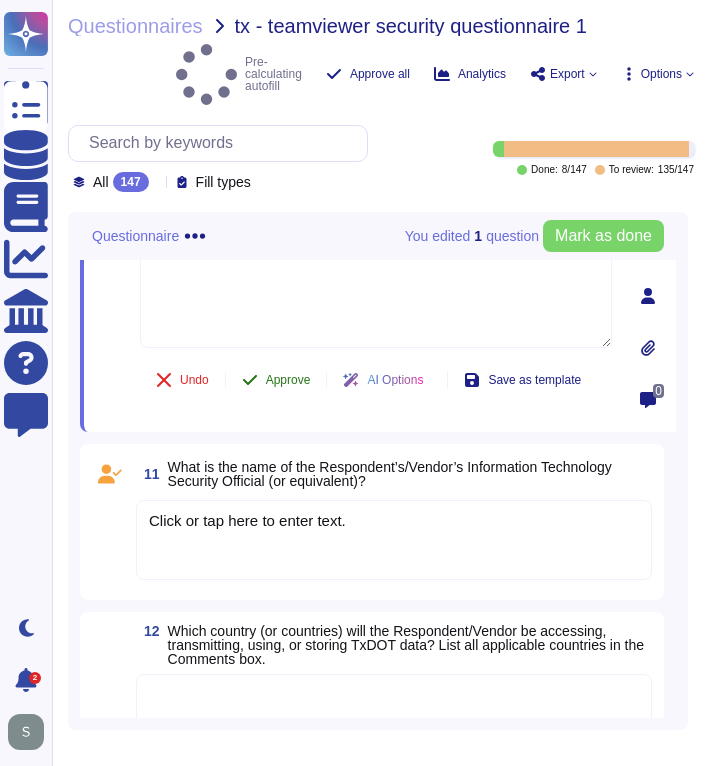 type on "None" 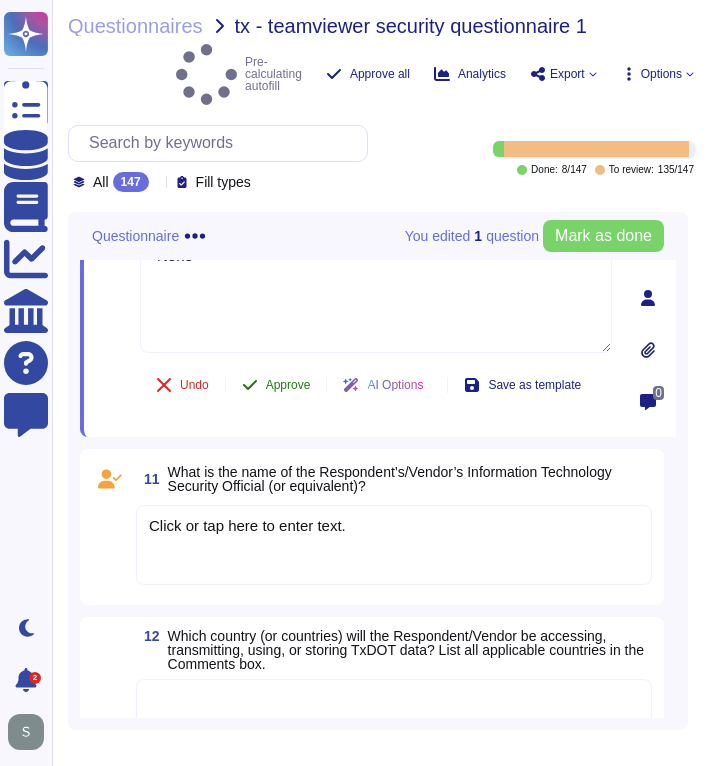 click on "Approve" at bounding box center [276, 385] 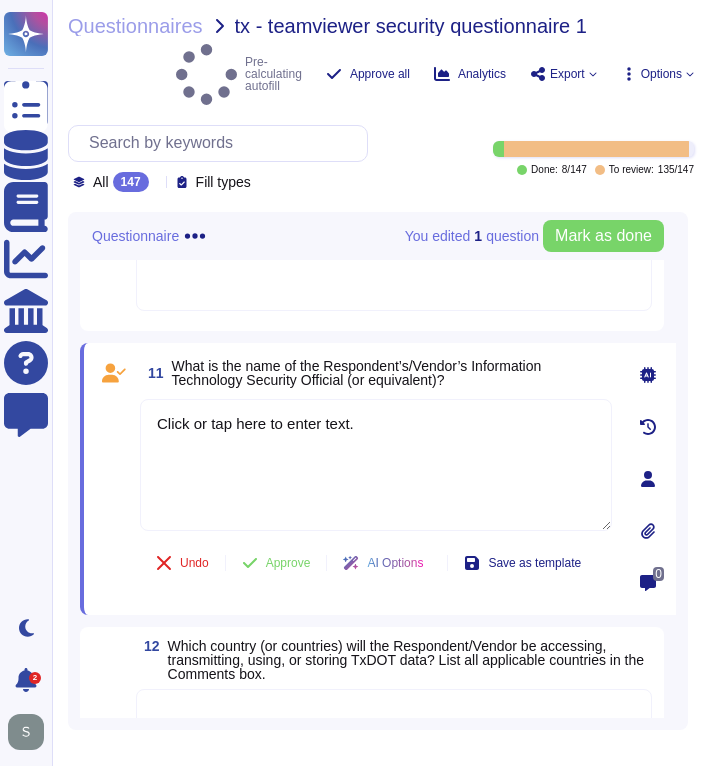 type on "Click or tap here to enter text." 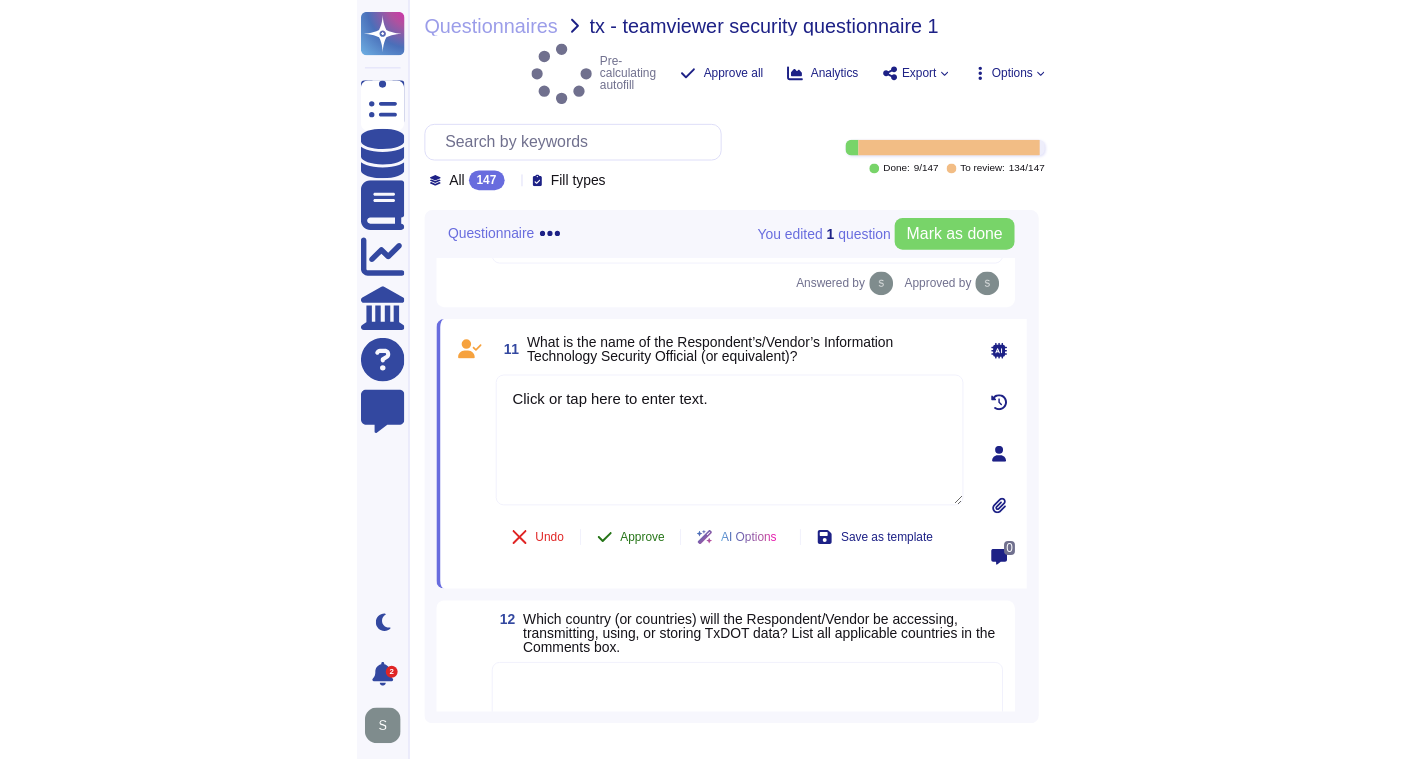 scroll, scrollTop: 1806, scrollLeft: 0, axis: vertical 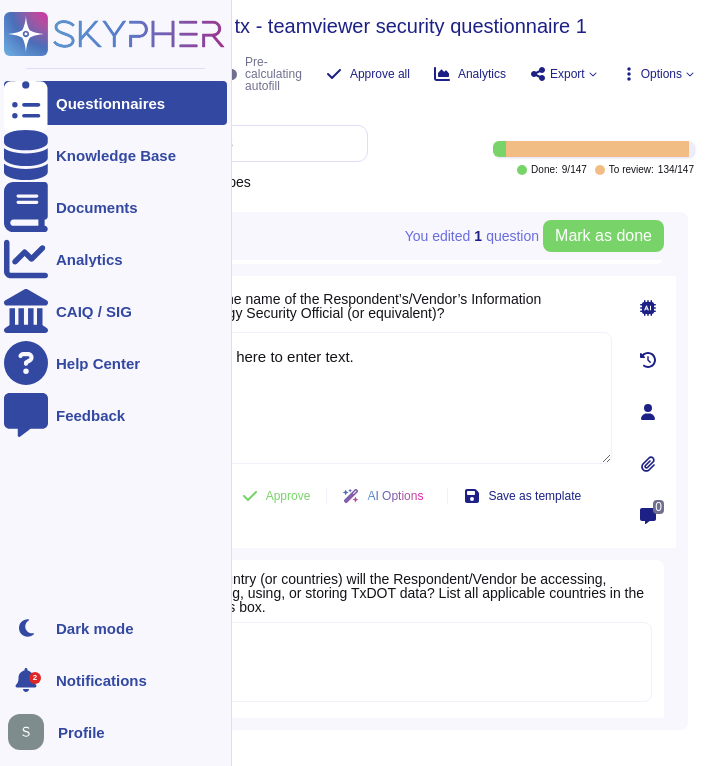 click 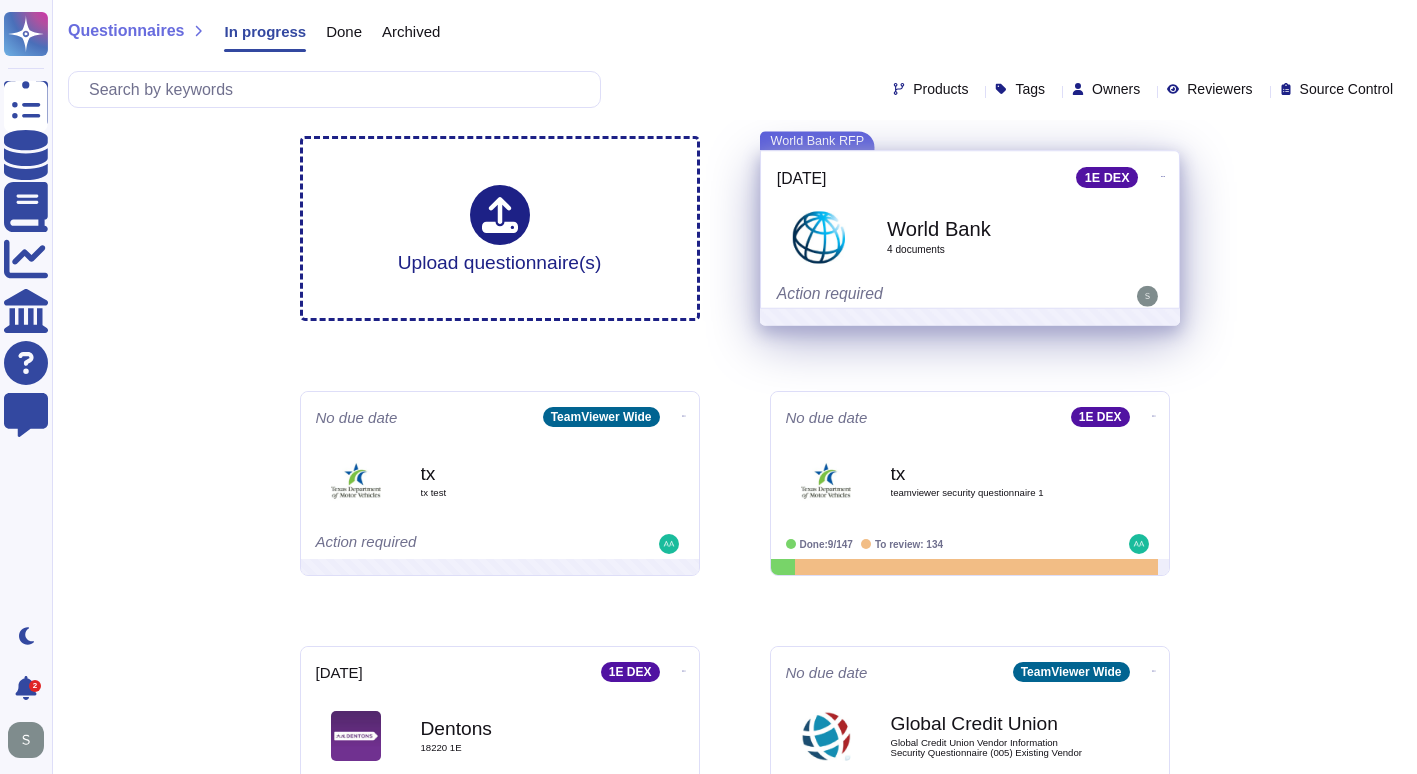 click on "World Bank" at bounding box center (992, 229) 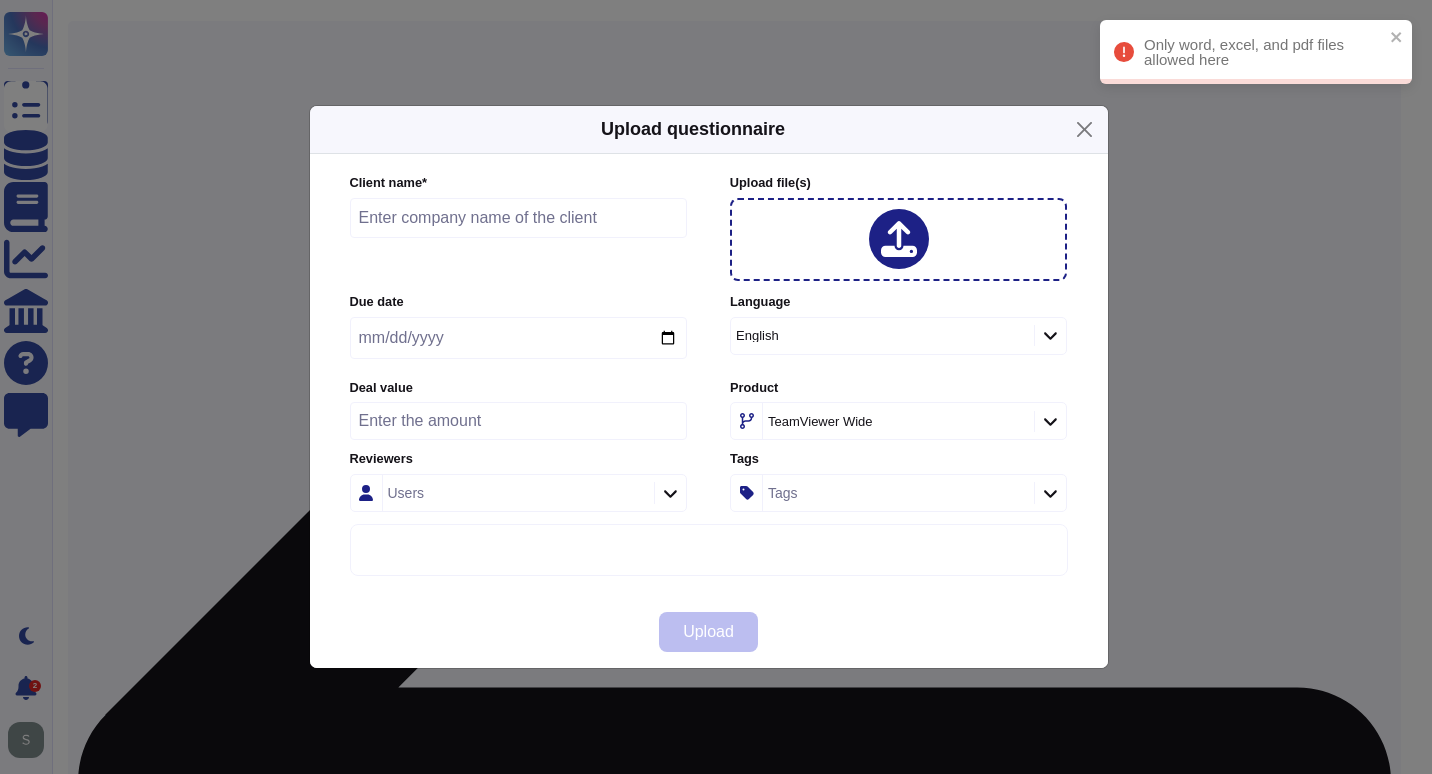 click at bounding box center (519, 218) 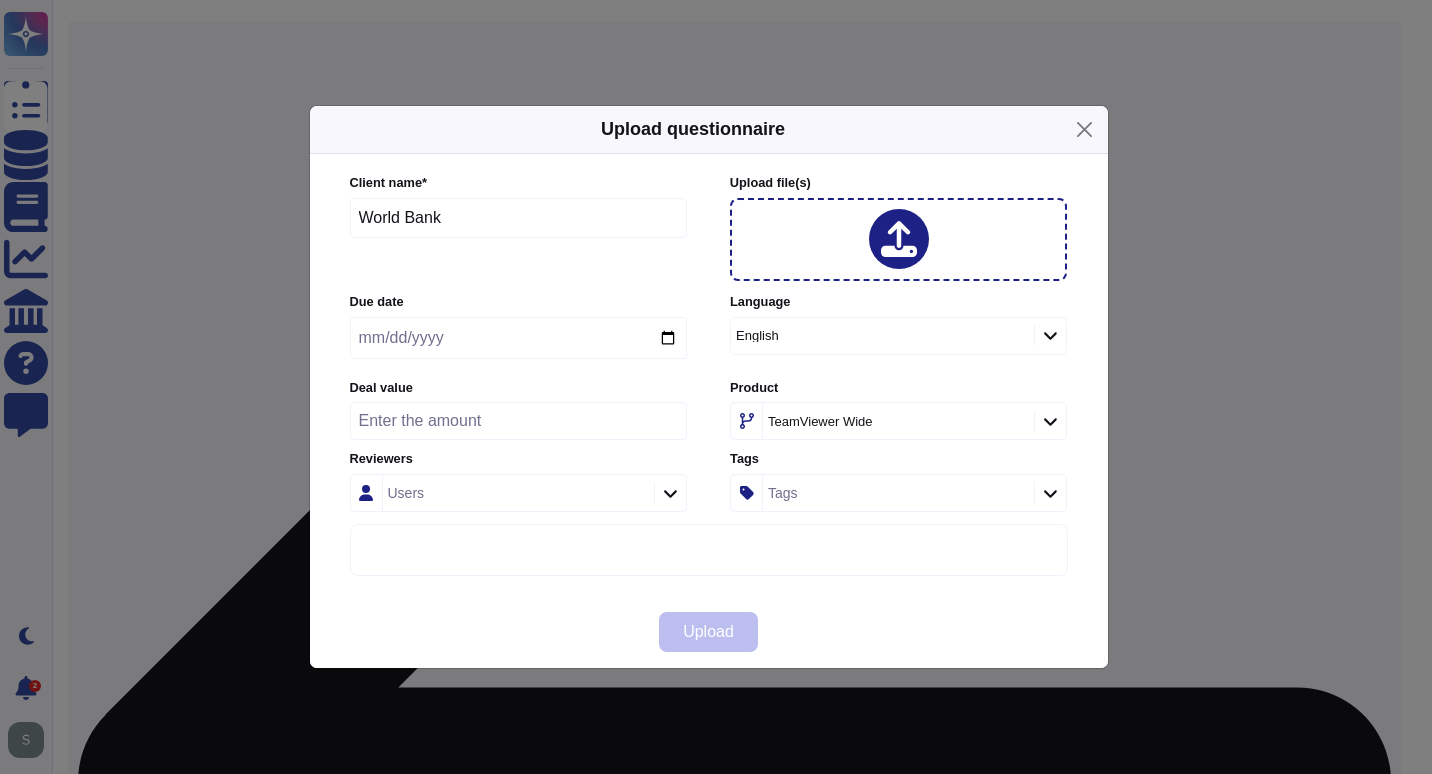 type on "World Bank" 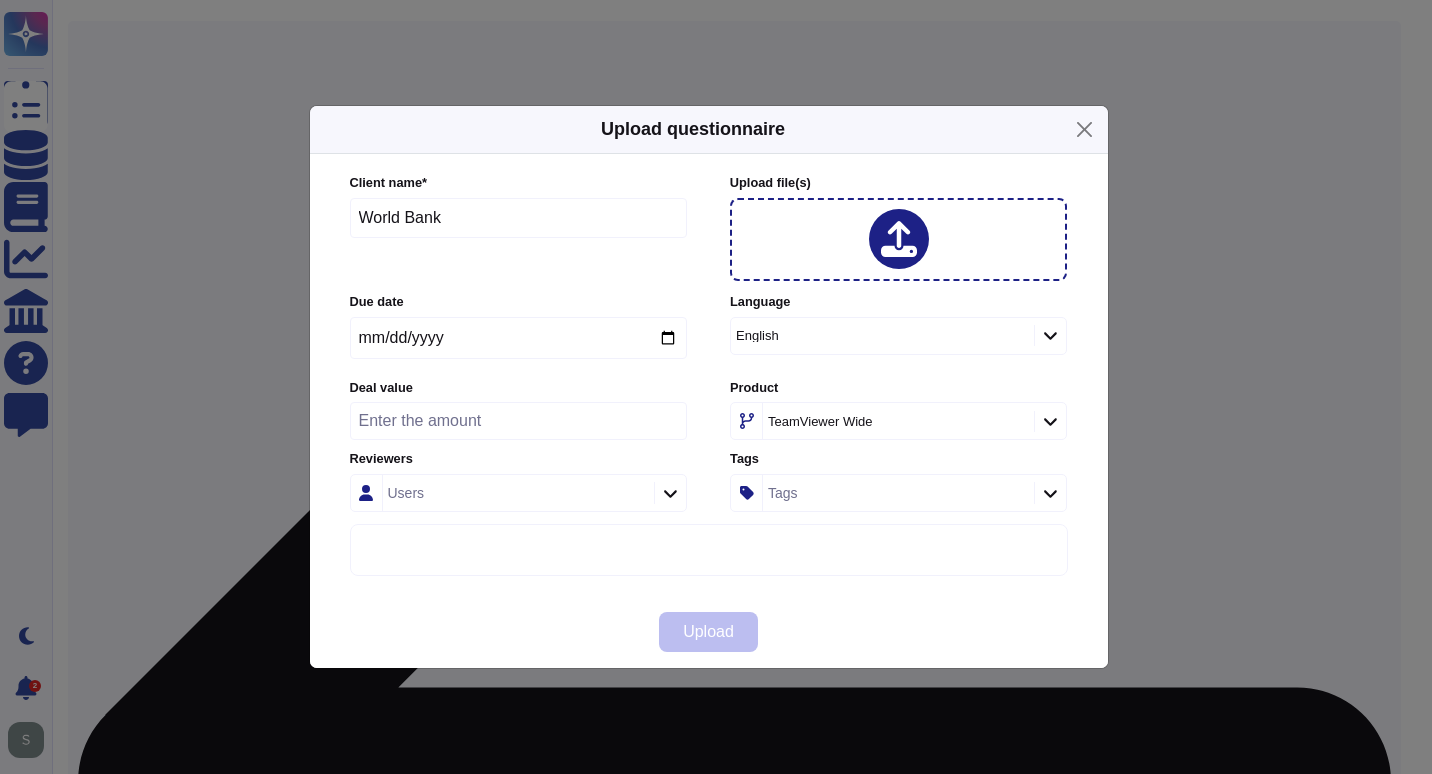 click at bounding box center (1050, 422) 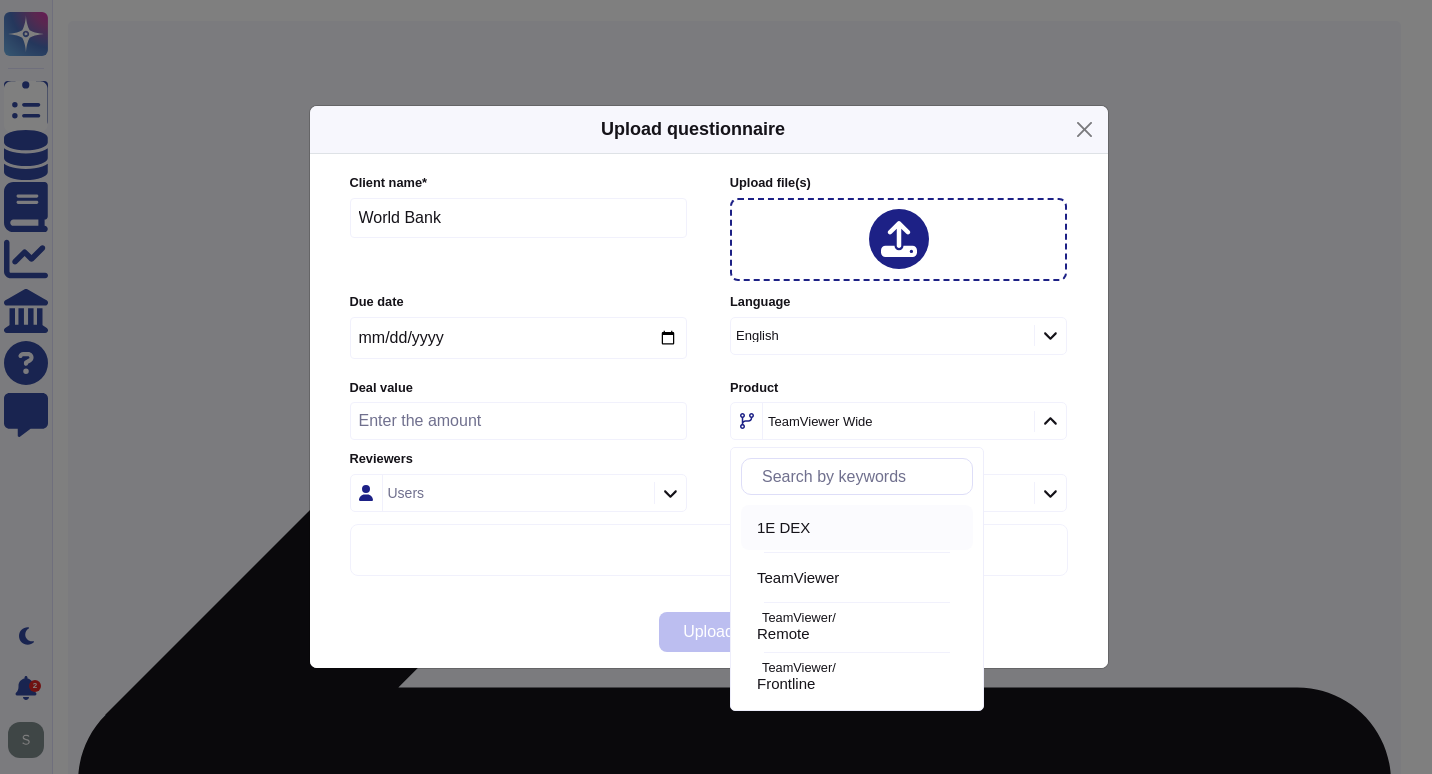 click on "1E DEX" at bounding box center [783, 528] 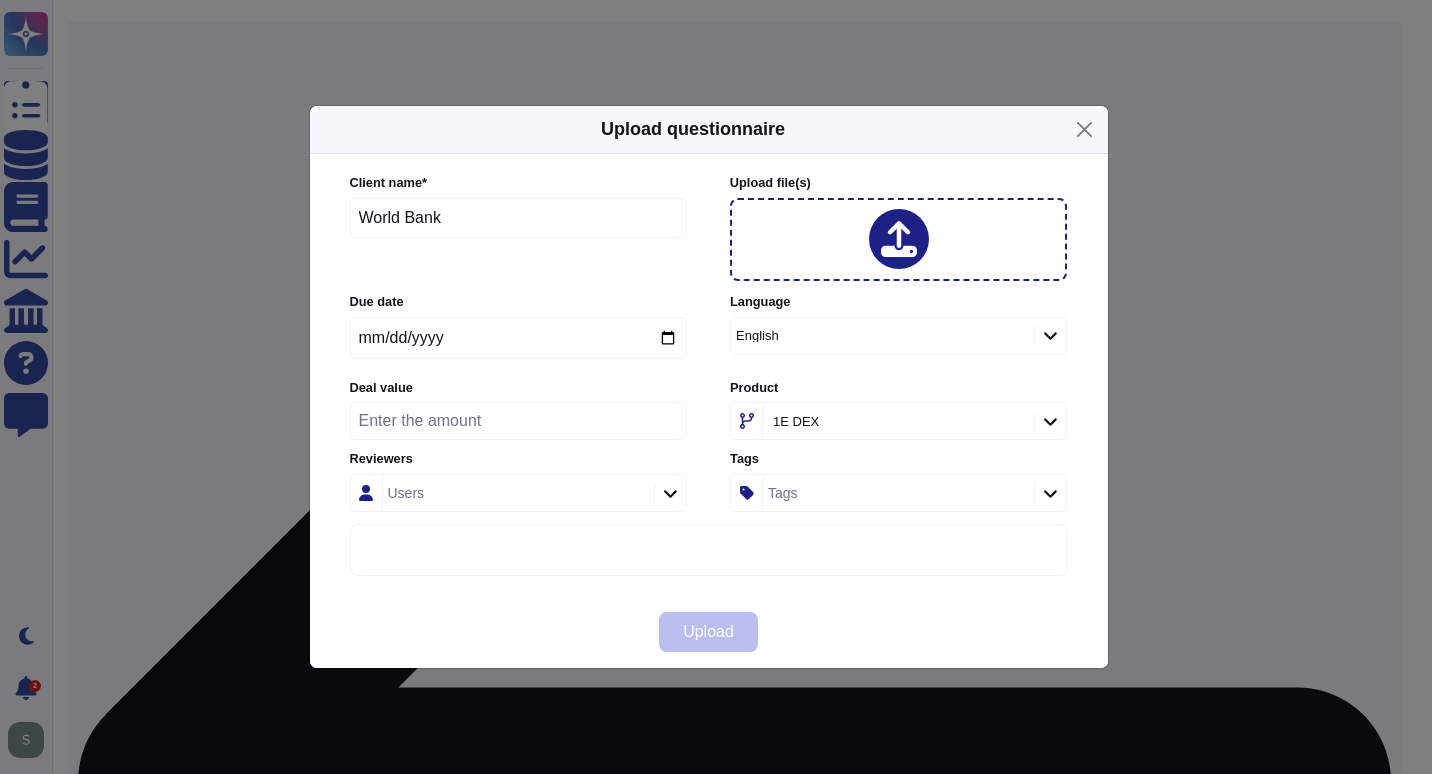 click at bounding box center [899, 239] 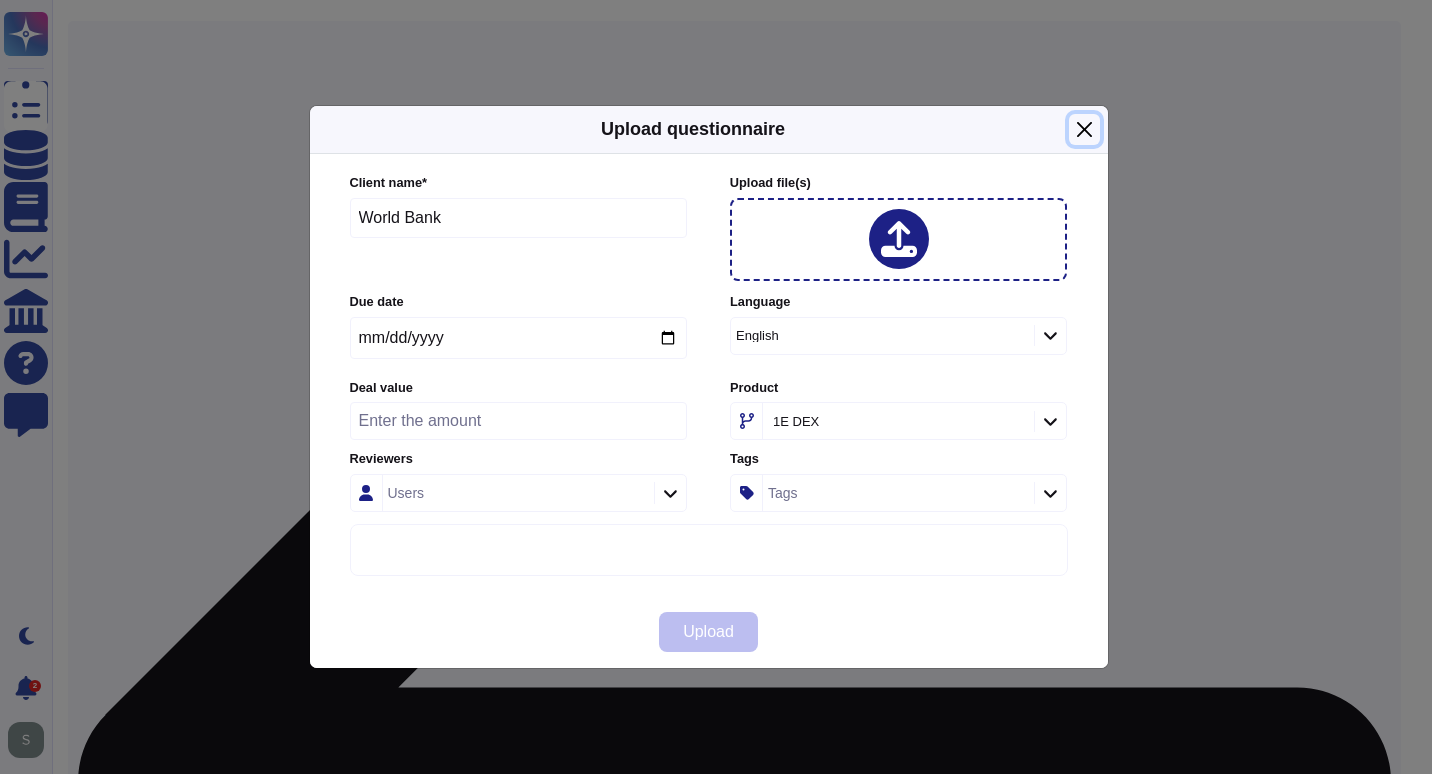click at bounding box center (1084, 129) 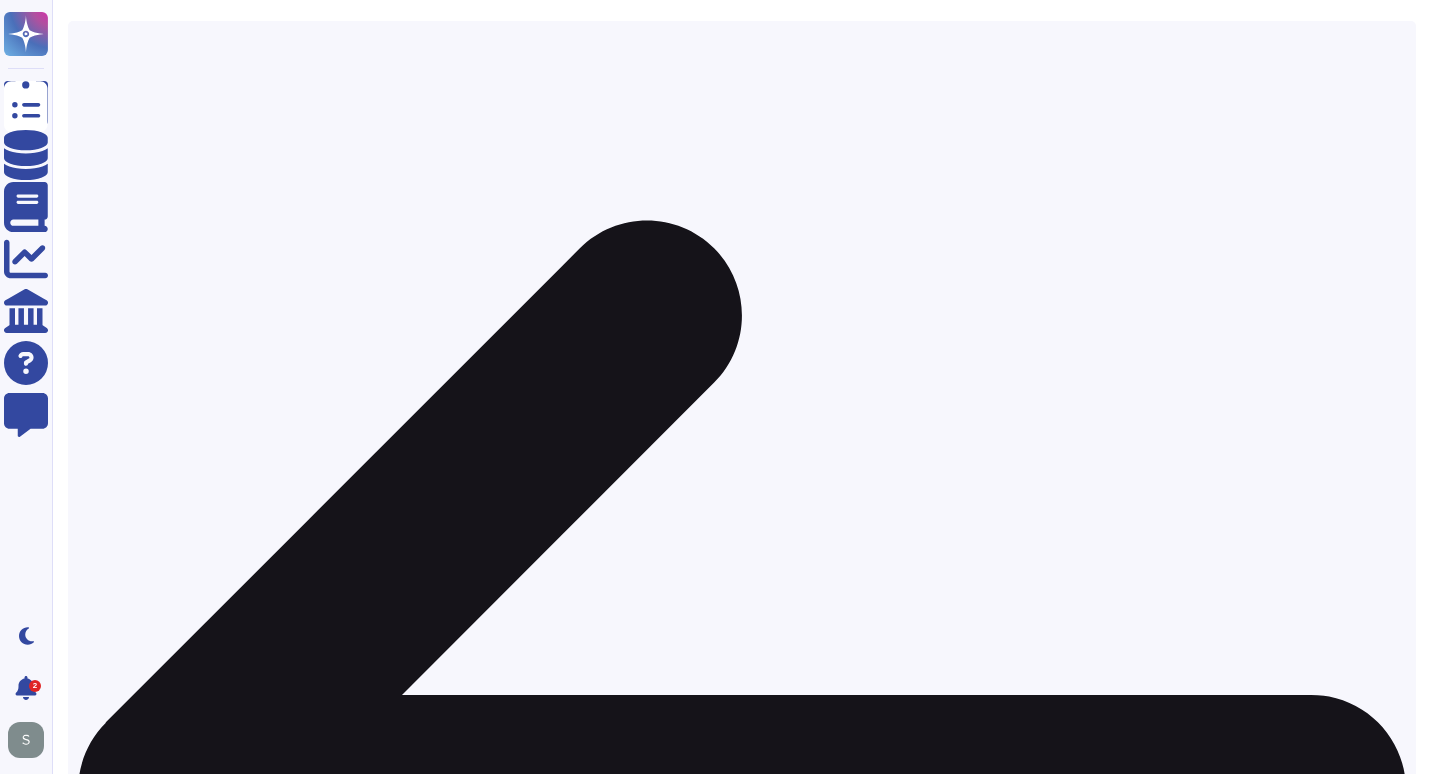 click on "World Bank" at bounding box center (763, 1750) 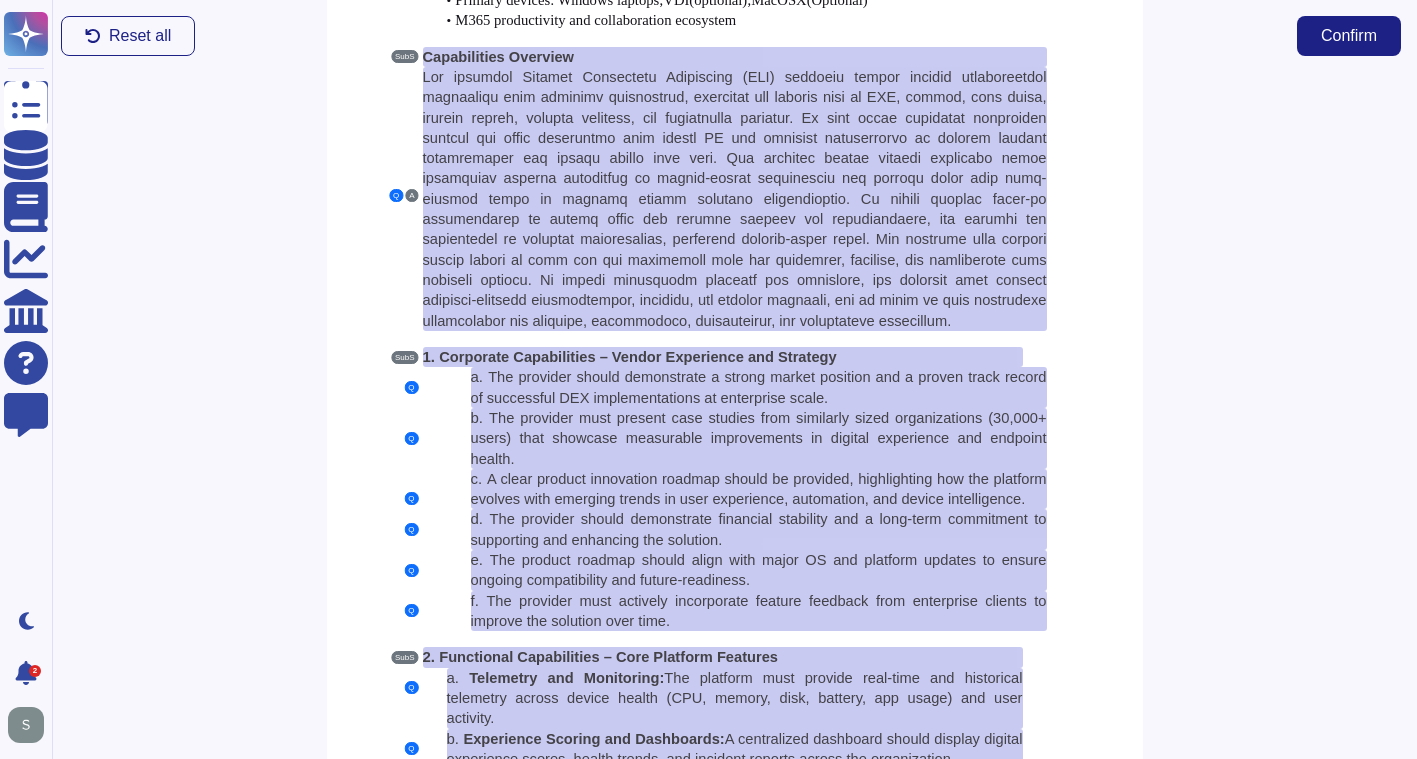 scroll, scrollTop: 988, scrollLeft: 0, axis: vertical 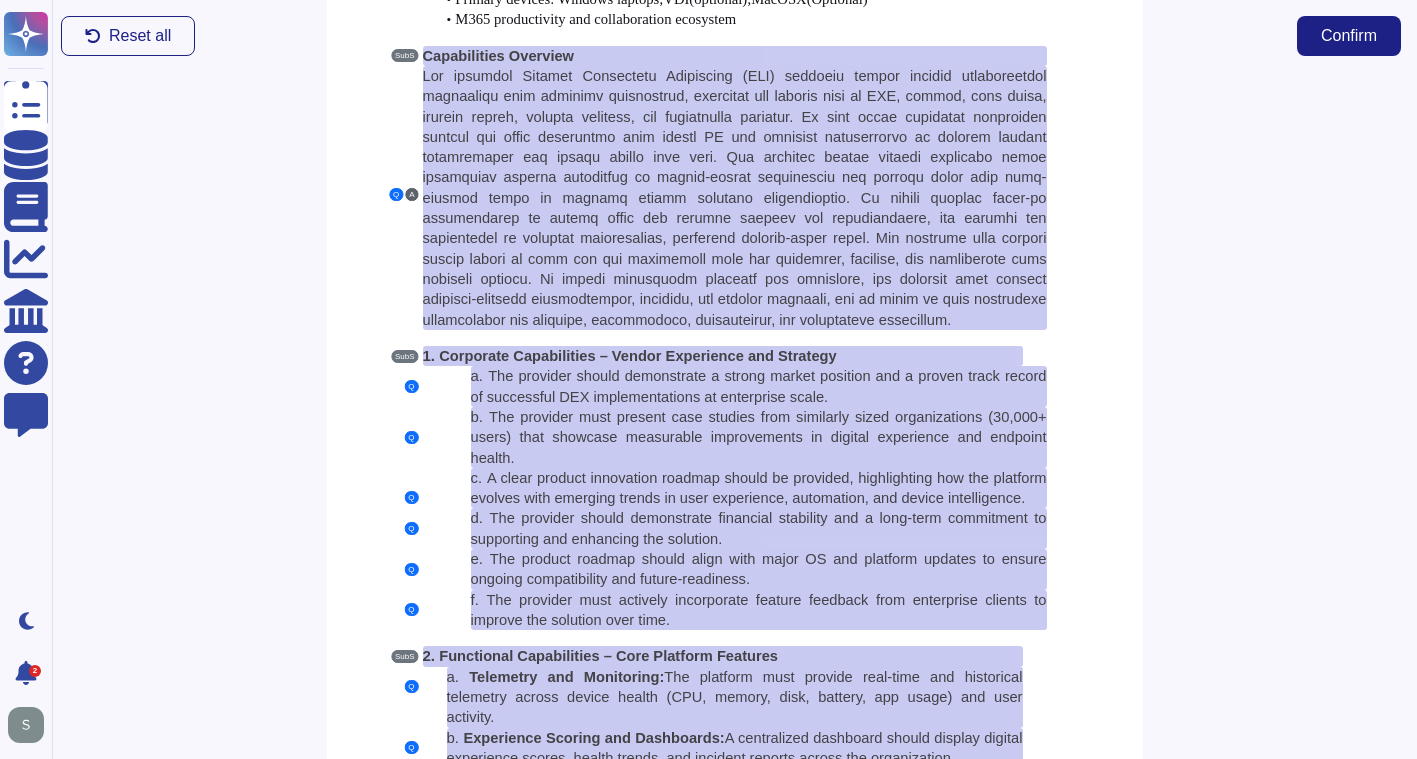 click on "A" at bounding box center [411, 194] 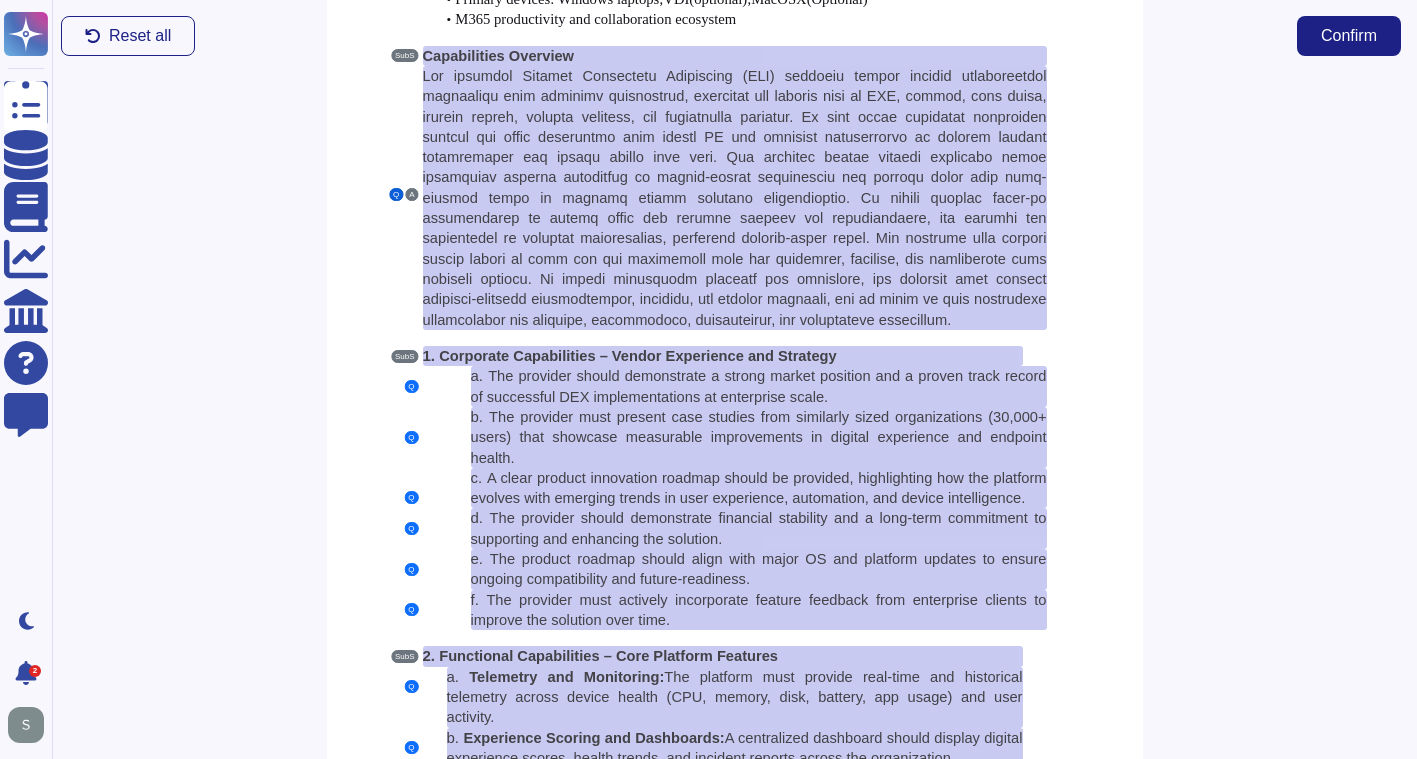 click on "Q" at bounding box center (396, 194) 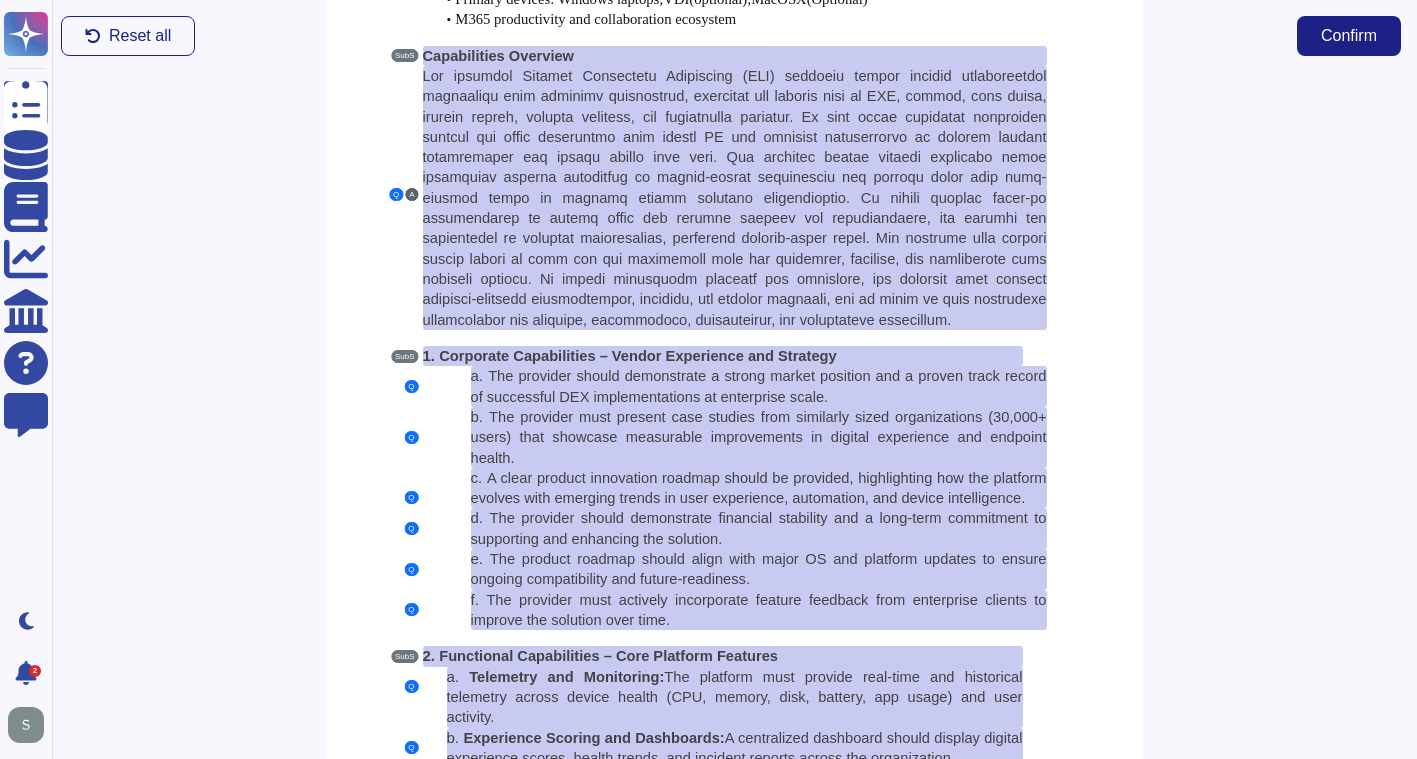 click on "A" at bounding box center (411, 194) 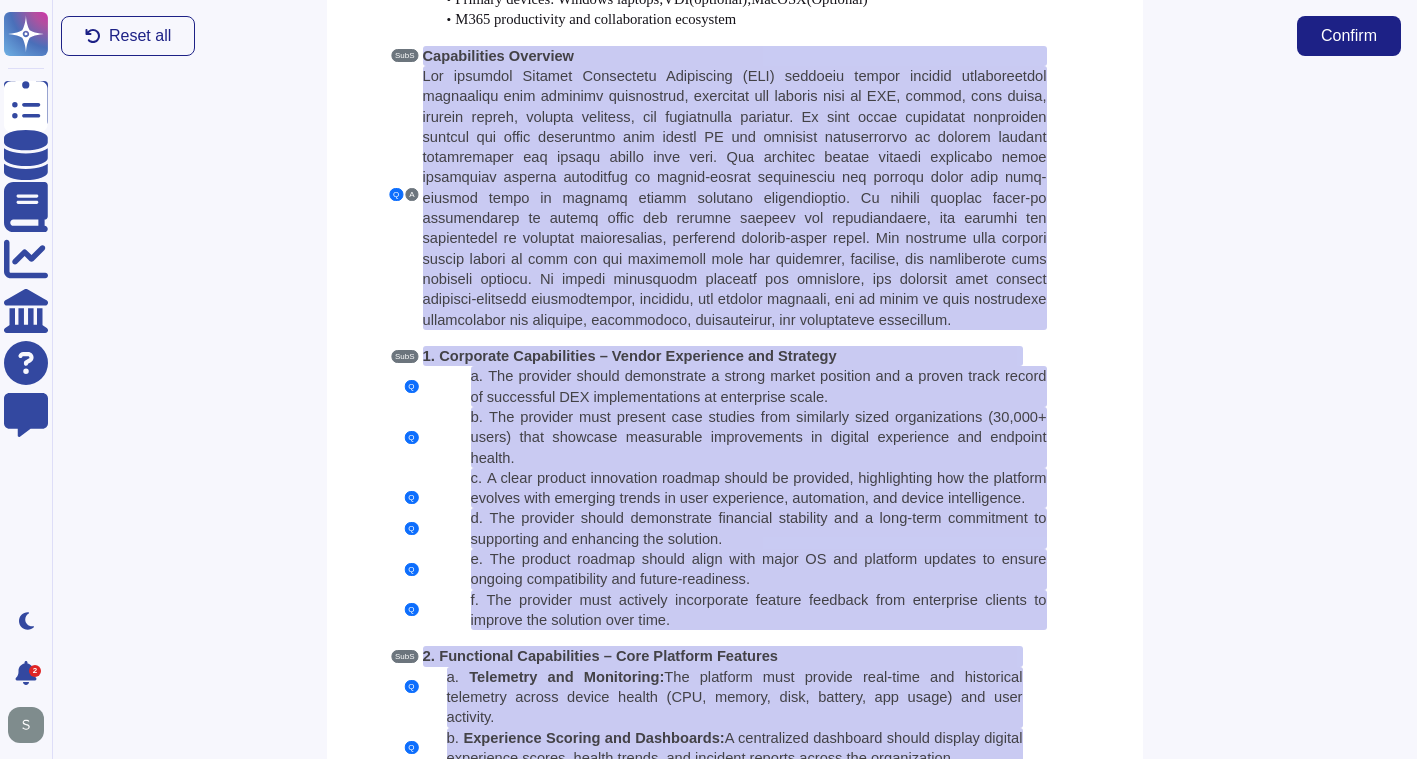 click on "Reset all Confirm" at bounding box center (731, 36) 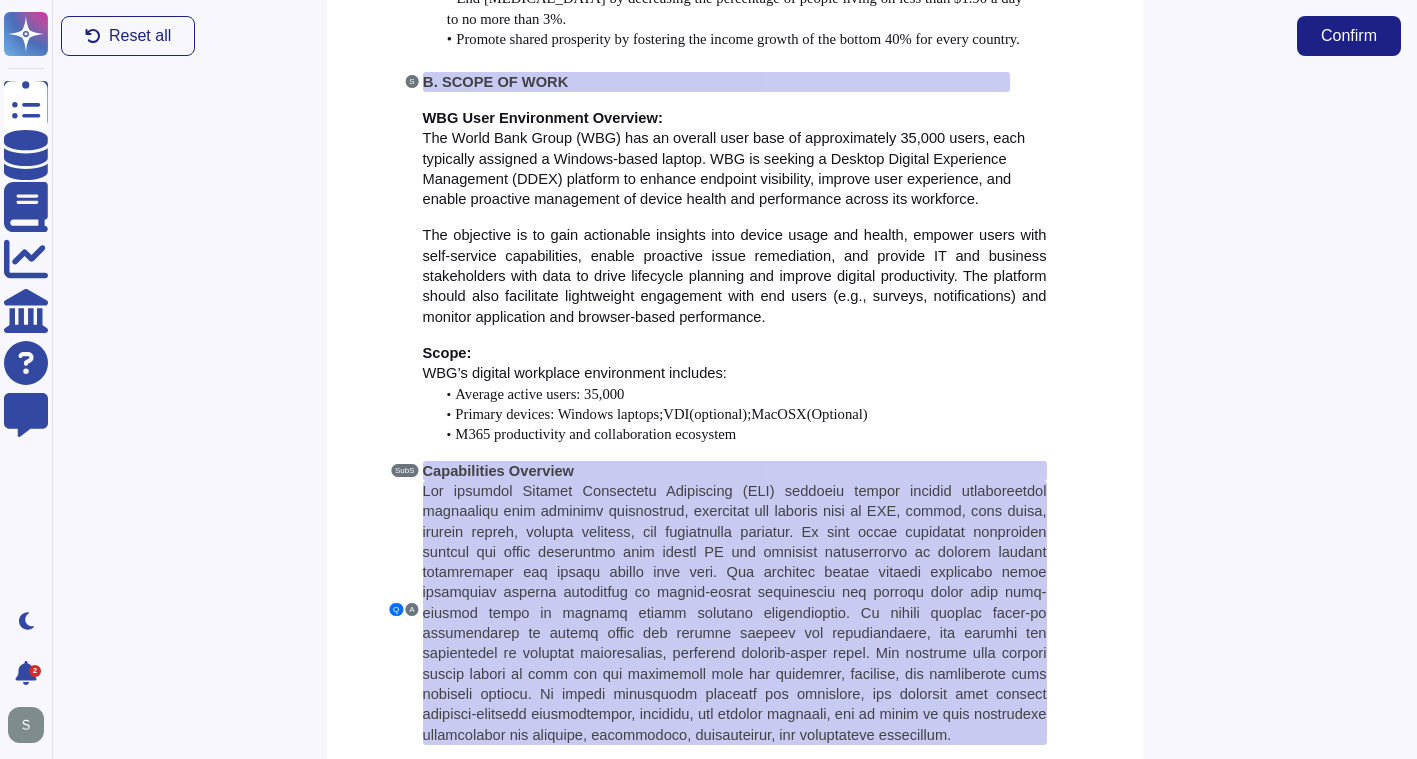 scroll, scrollTop: 572, scrollLeft: 0, axis: vertical 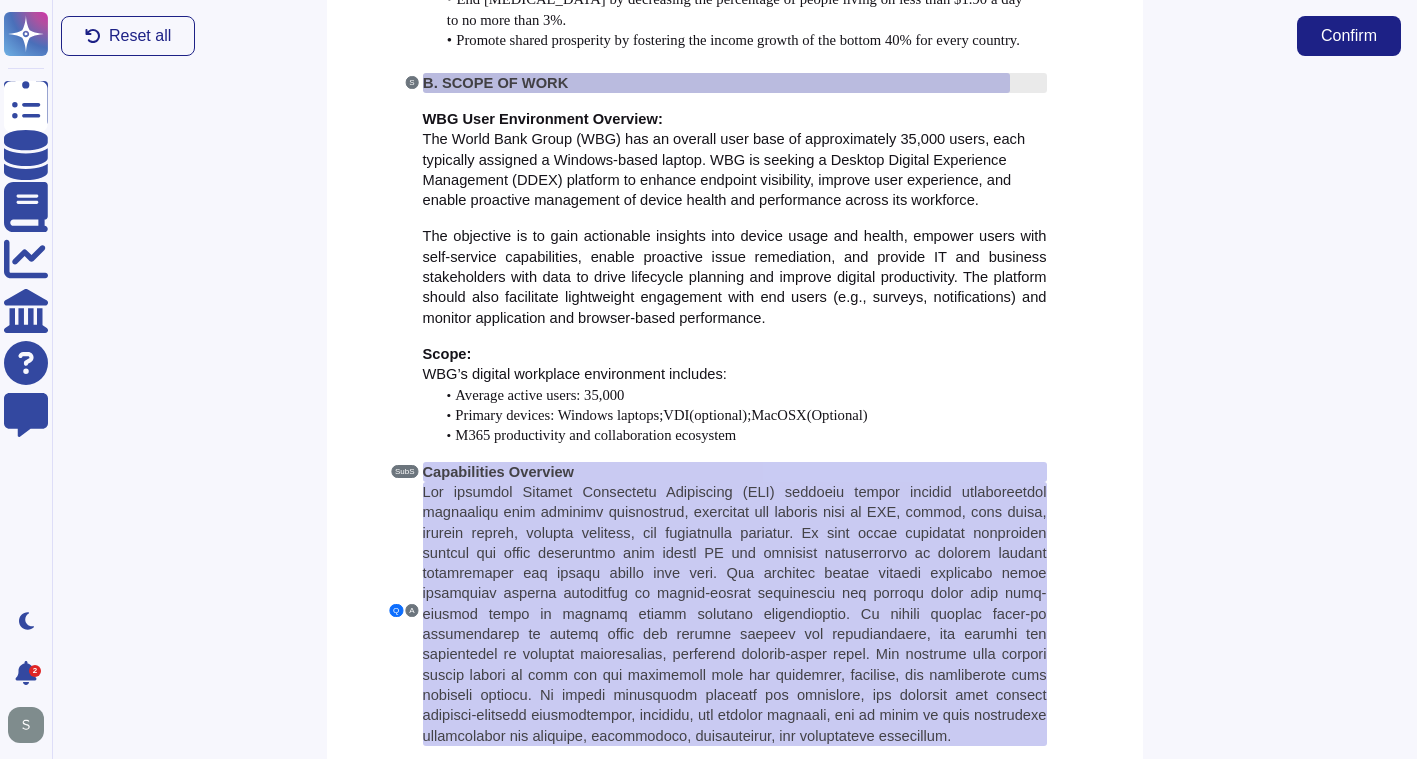 click on "SCOPE OF WORK" at bounding box center (505, 83) 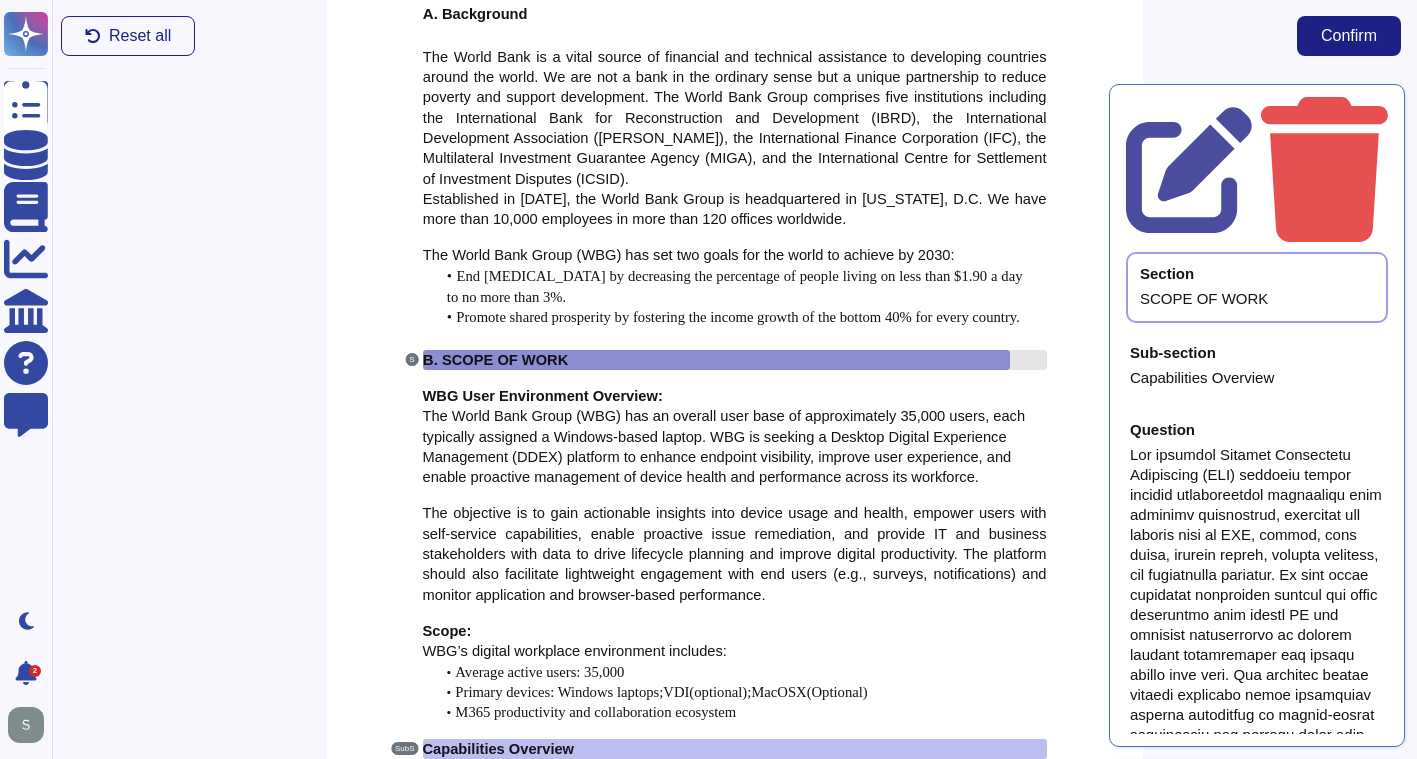 scroll, scrollTop: 287, scrollLeft: 0, axis: vertical 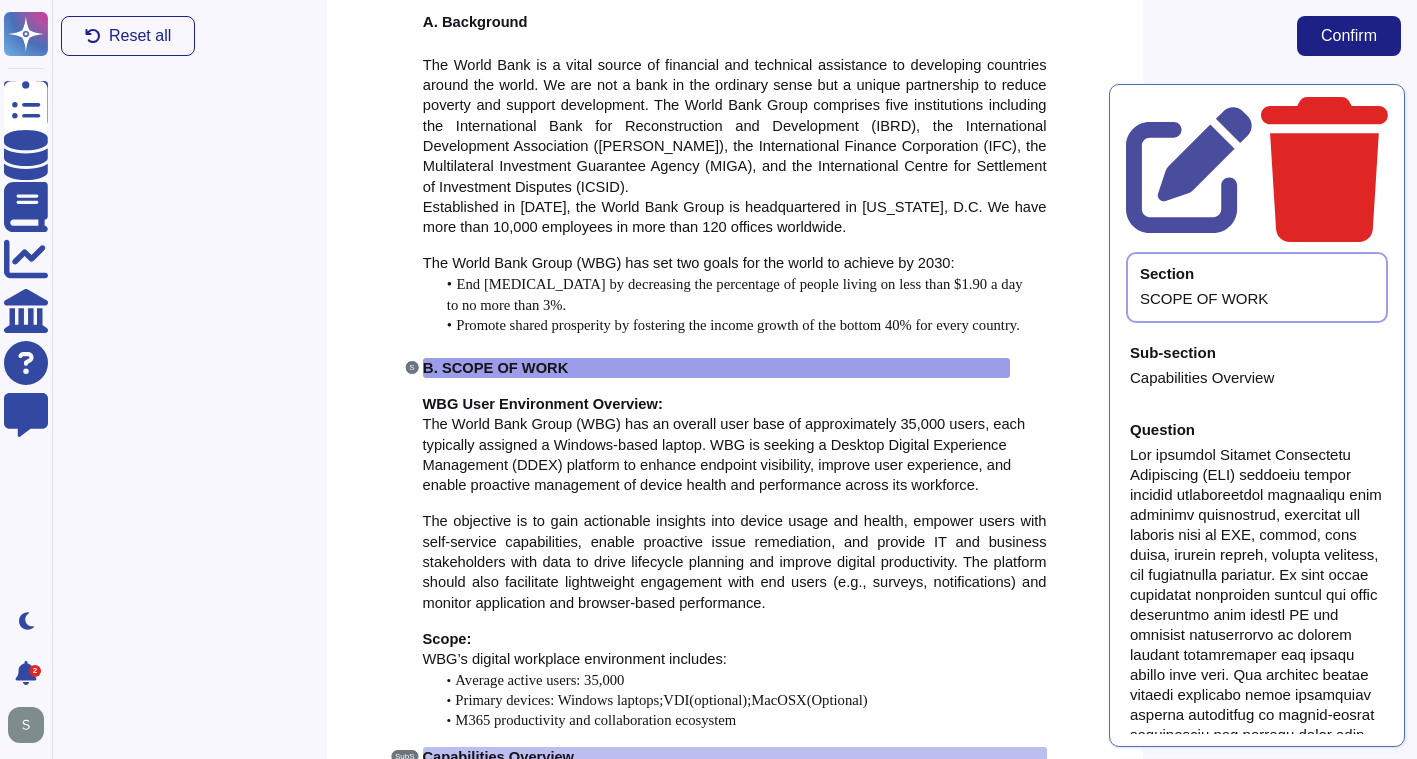 click 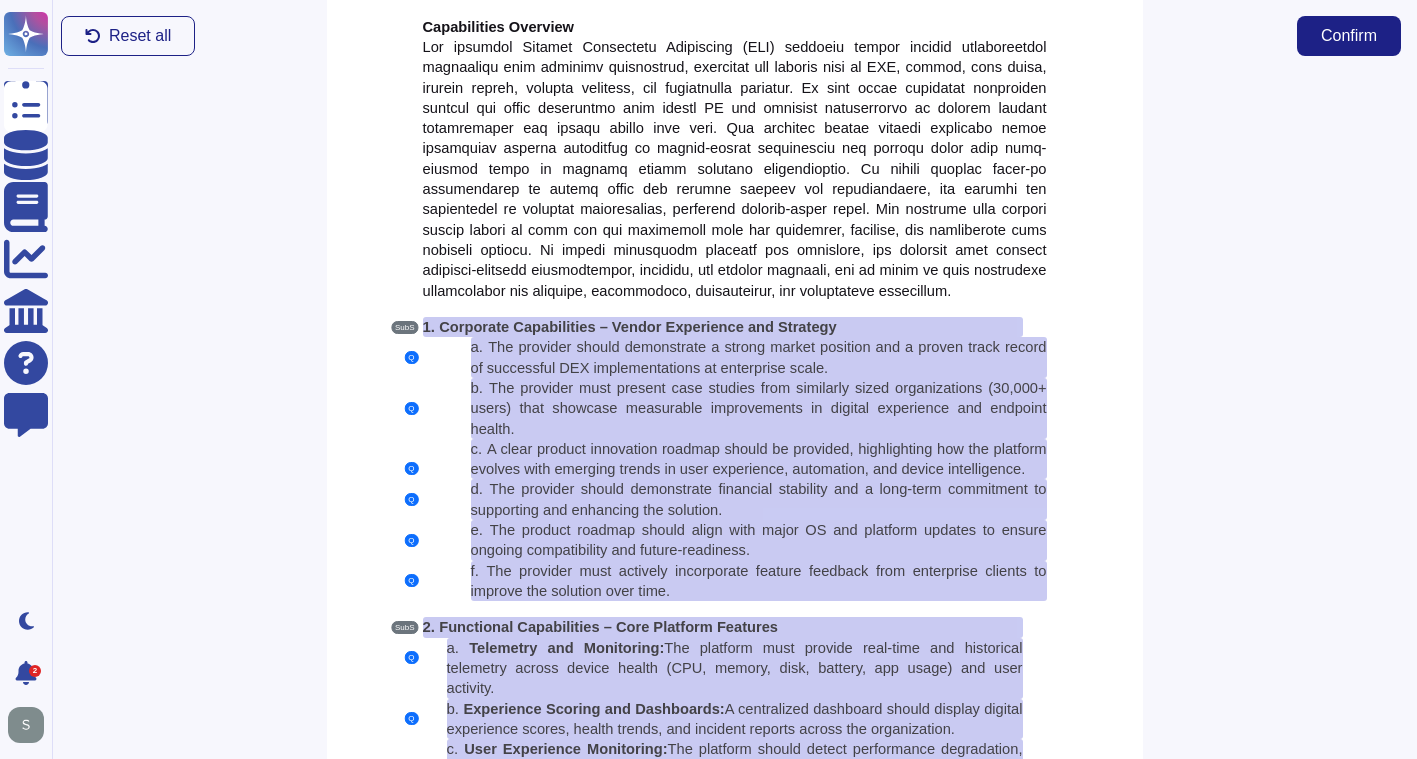 scroll, scrollTop: 1018, scrollLeft: 0, axis: vertical 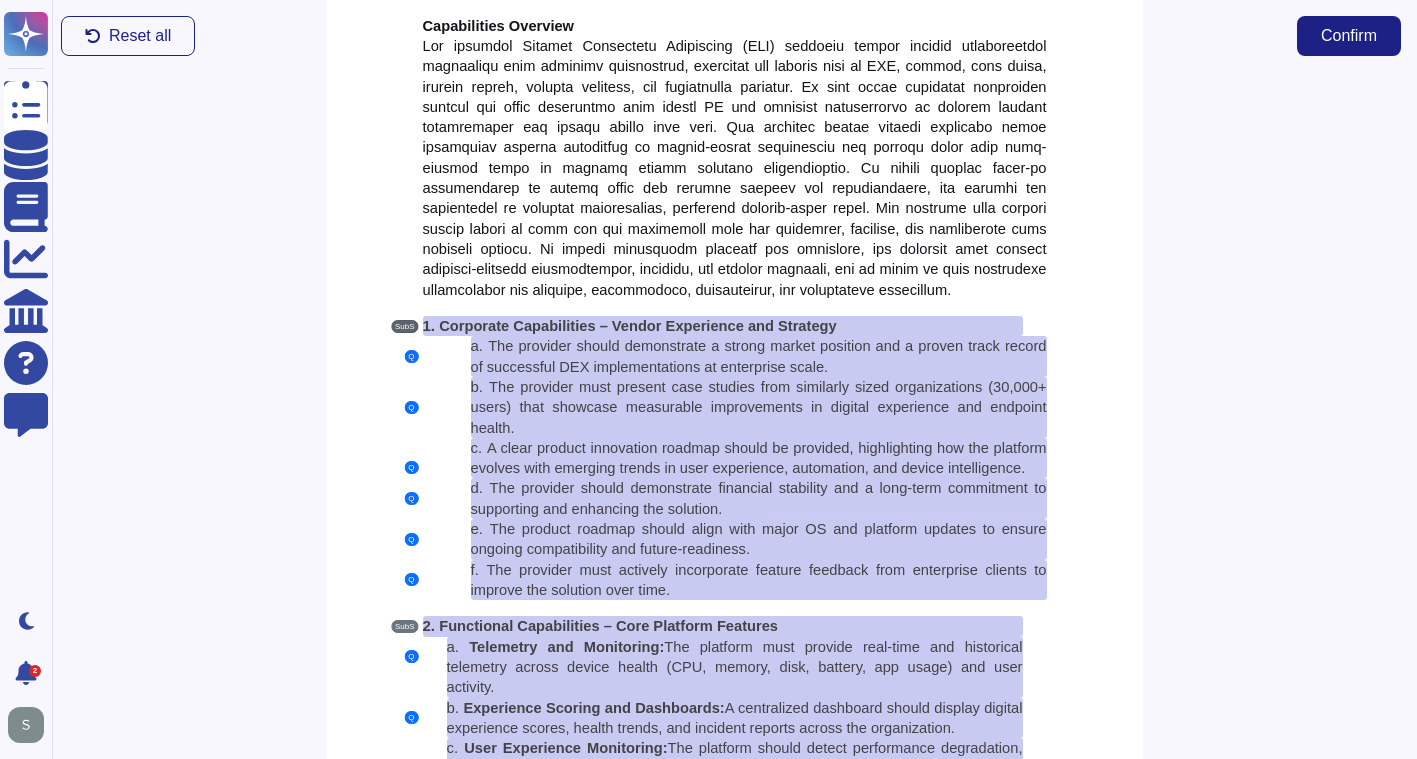 click on "SubS" at bounding box center [405, 326] 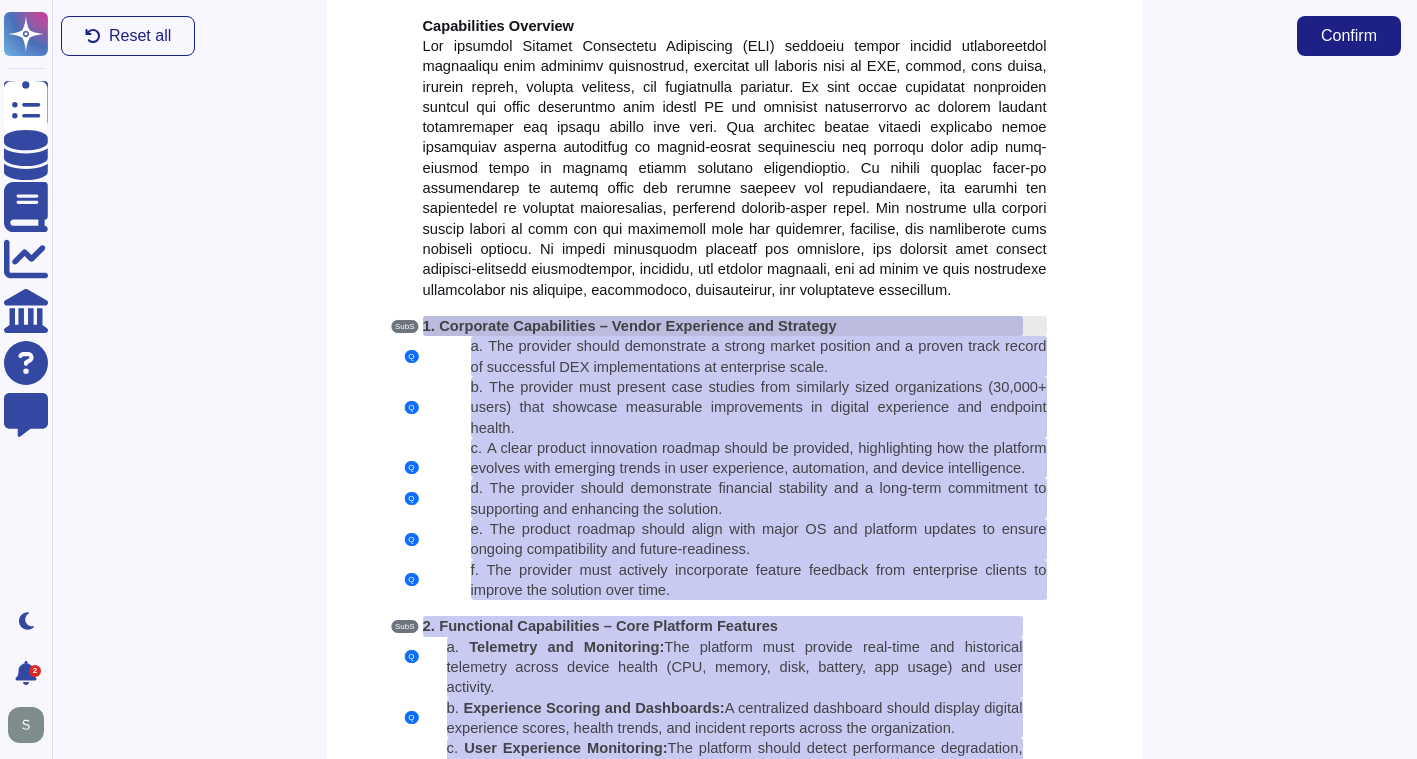 click on "Corporate Capabilities – Vendor Experience and Strategy" at bounding box center (637, 326) 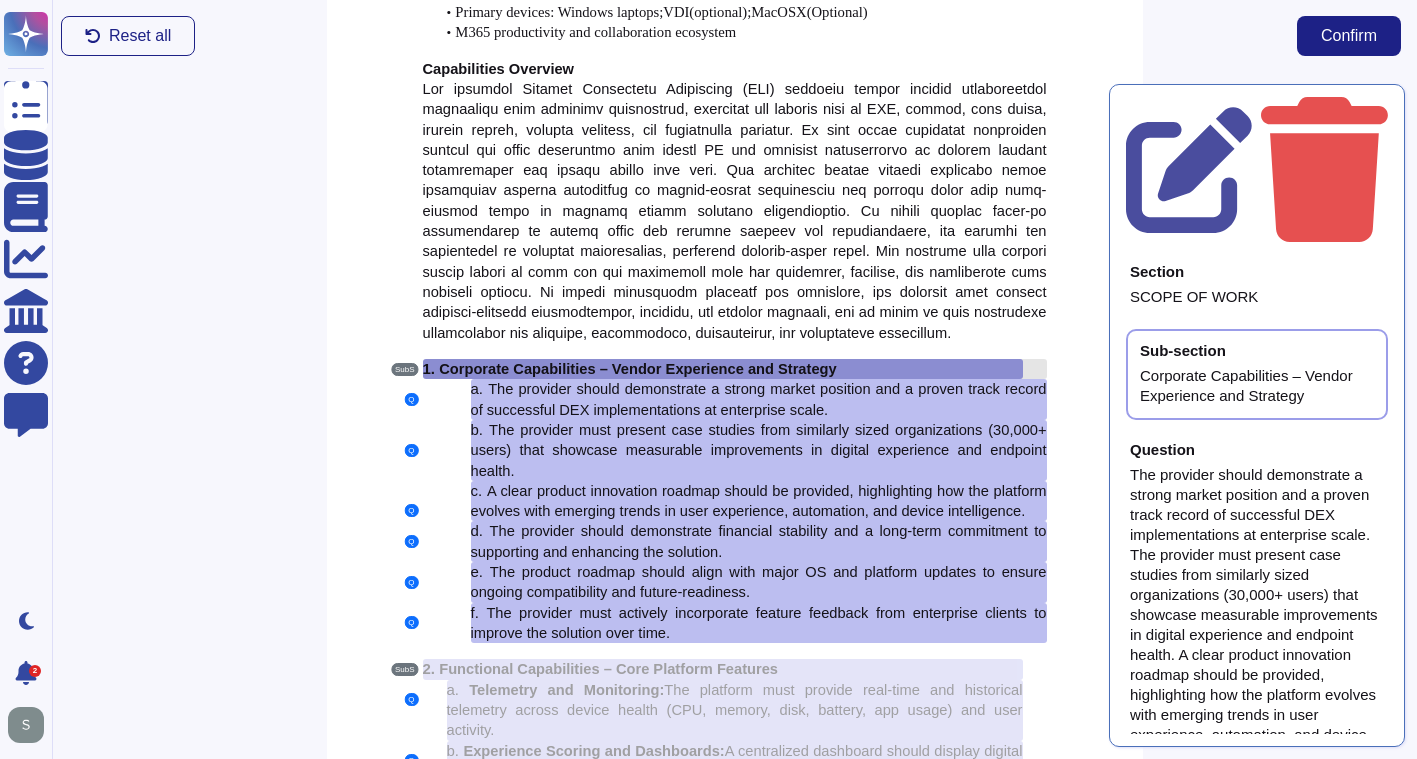 scroll, scrollTop: 960, scrollLeft: 0, axis: vertical 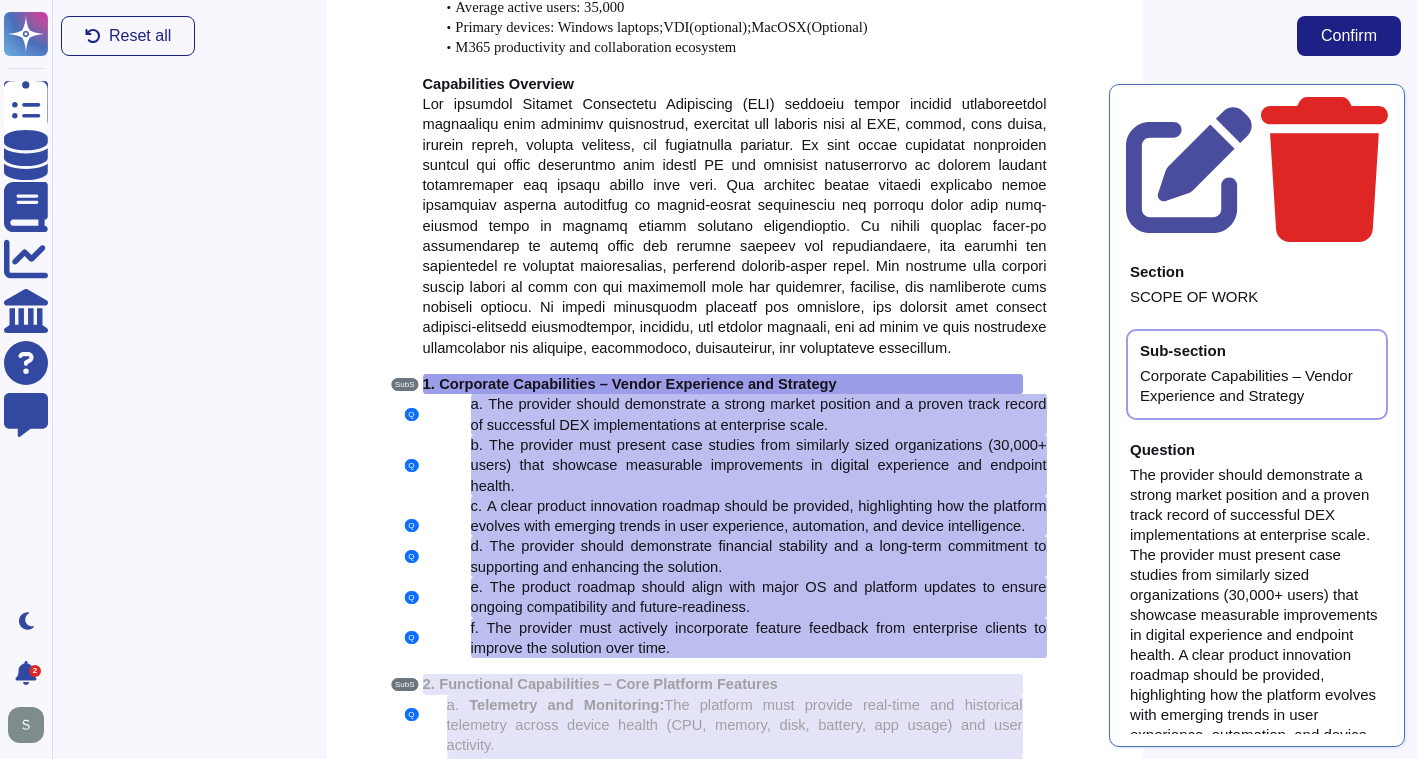 click 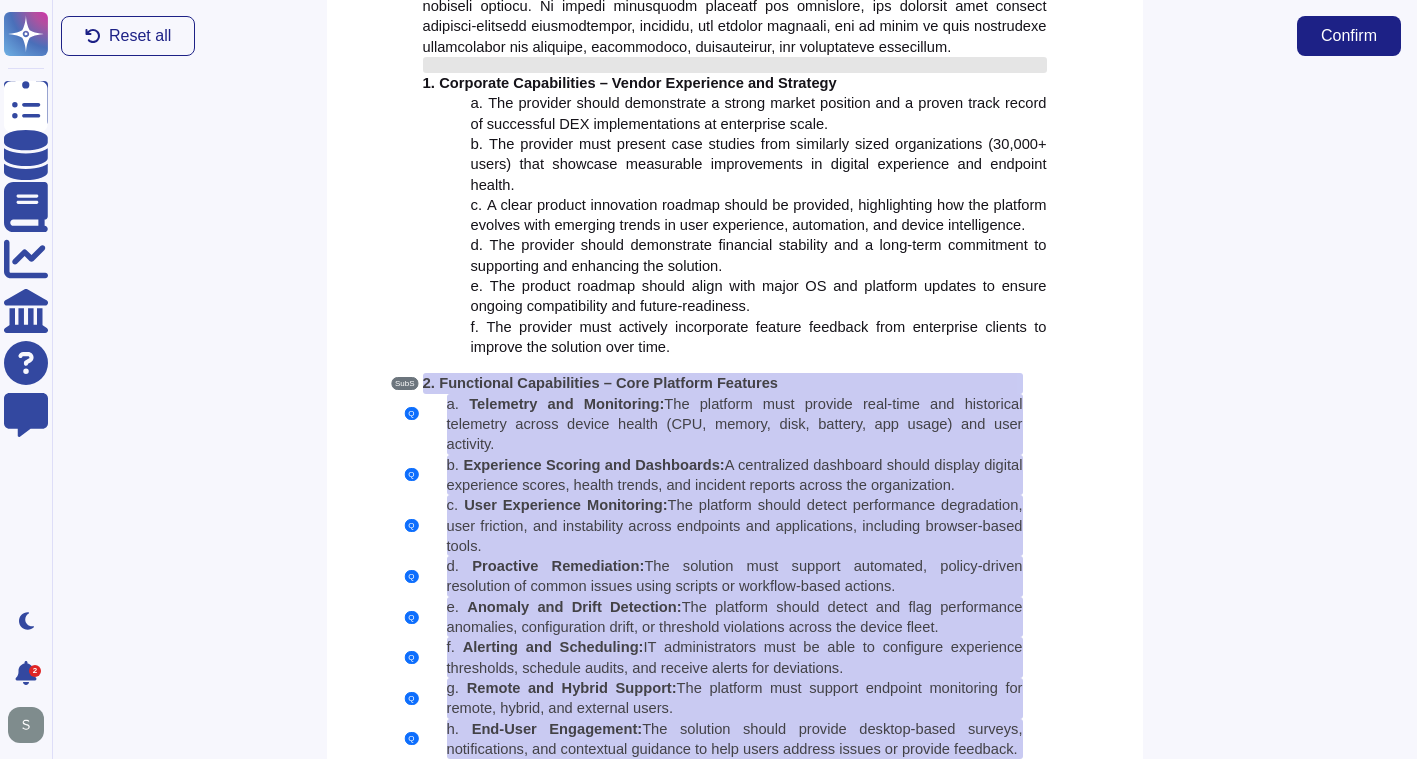 scroll, scrollTop: 1268, scrollLeft: 0, axis: vertical 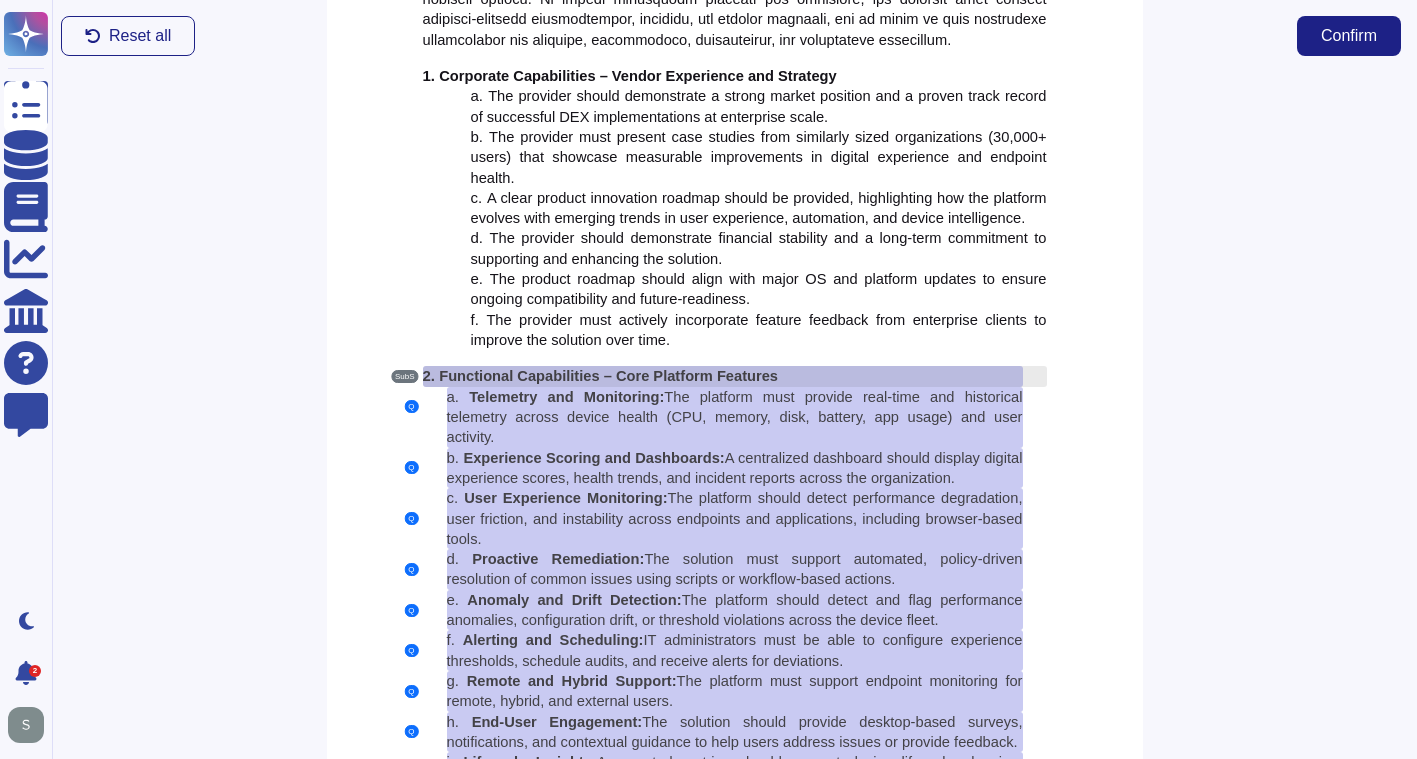 click on "Functional Capabilities – Core Platform Features" at bounding box center (608, 376) 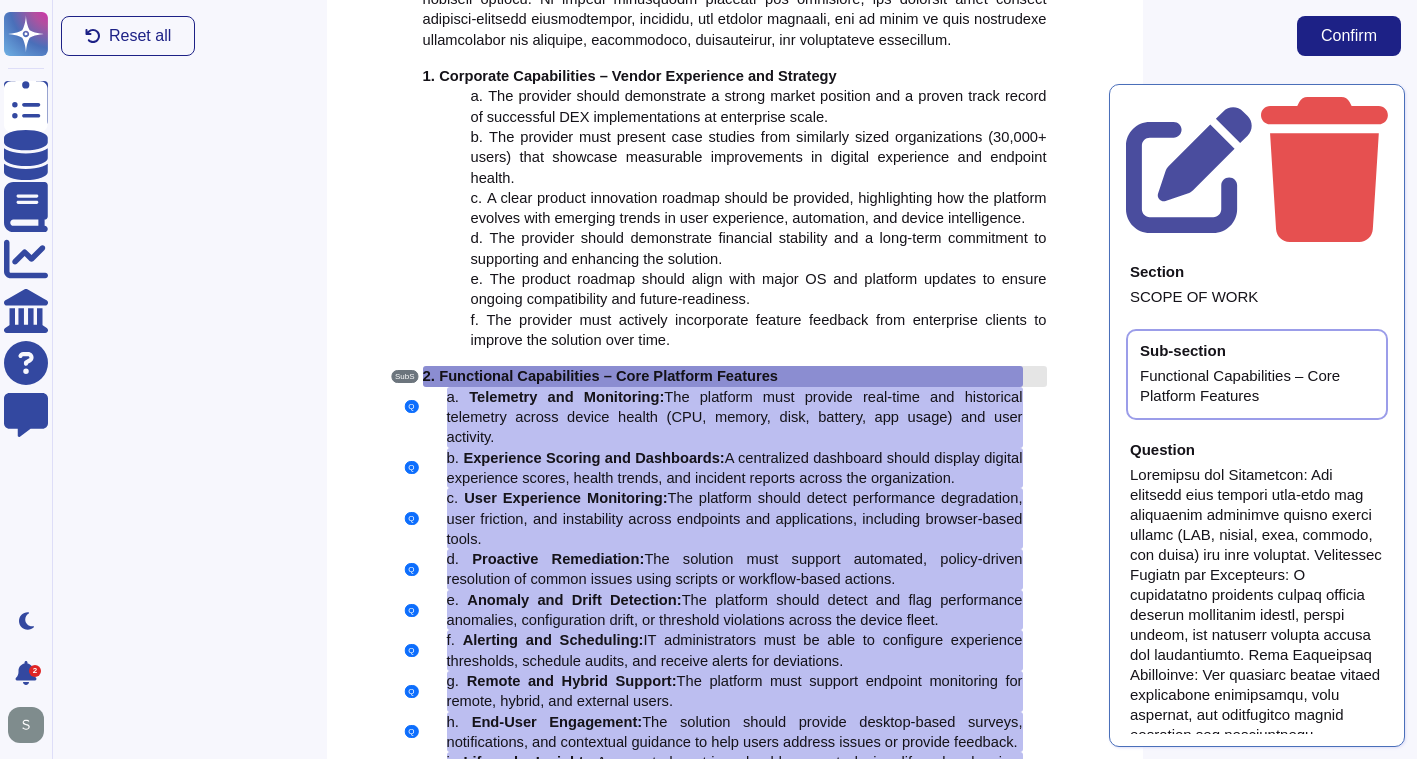scroll, scrollTop: 1272, scrollLeft: 0, axis: vertical 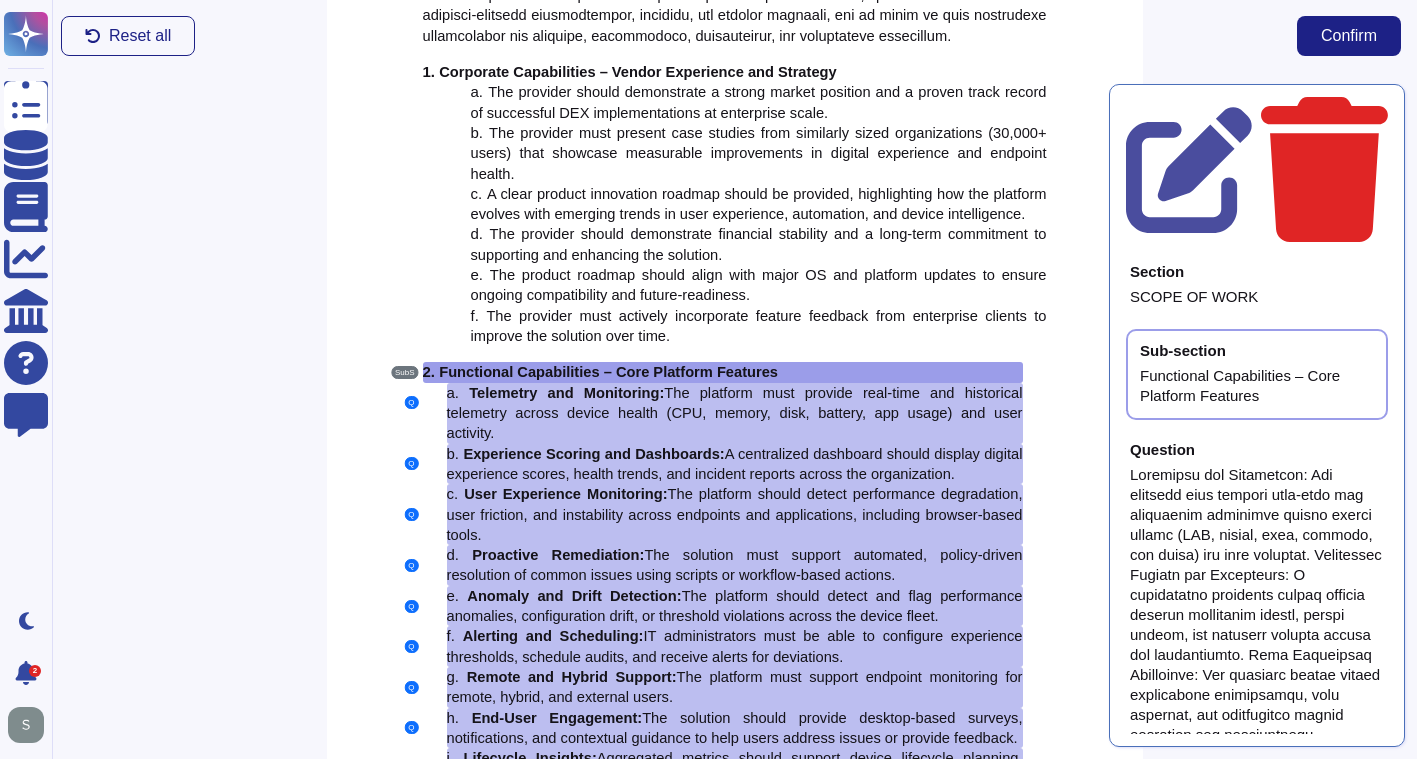 click 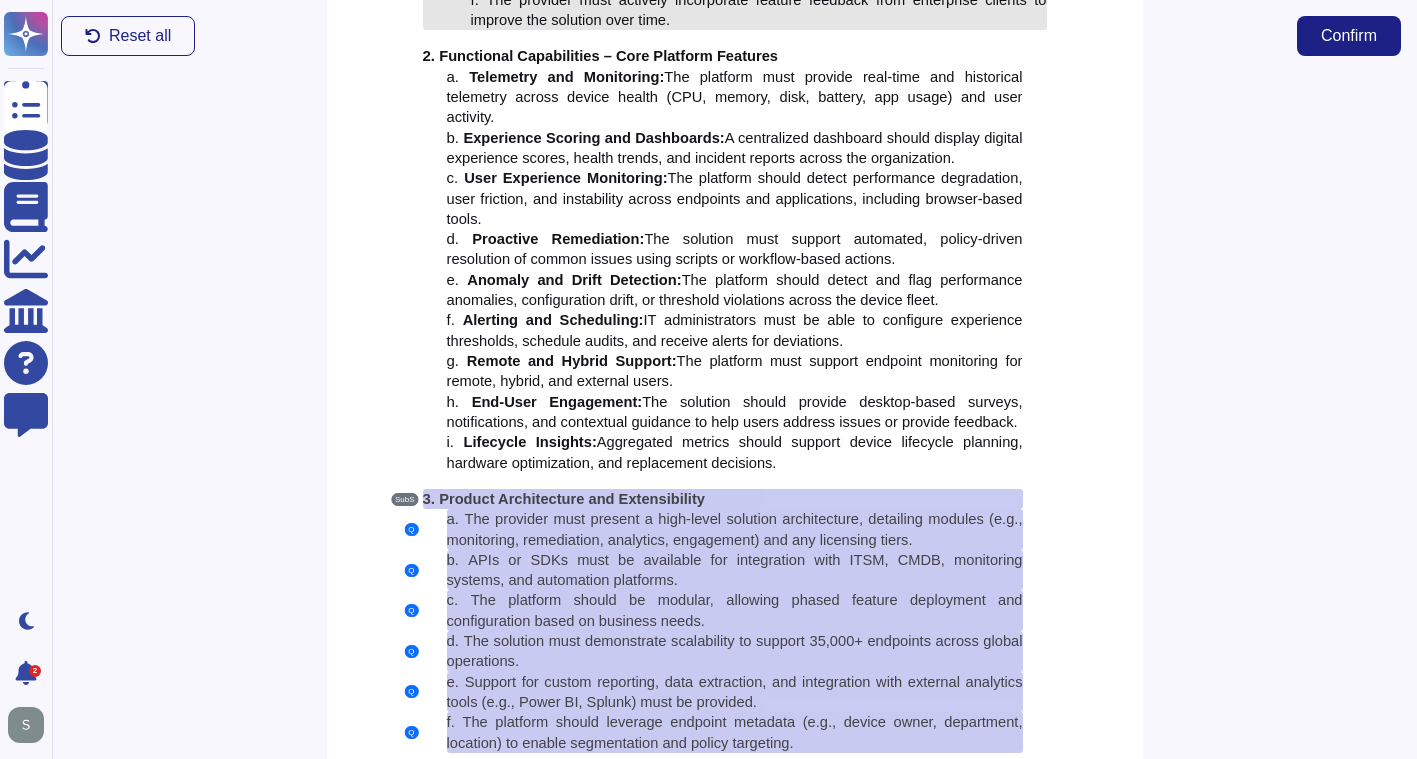 scroll, scrollTop: 1849, scrollLeft: 0, axis: vertical 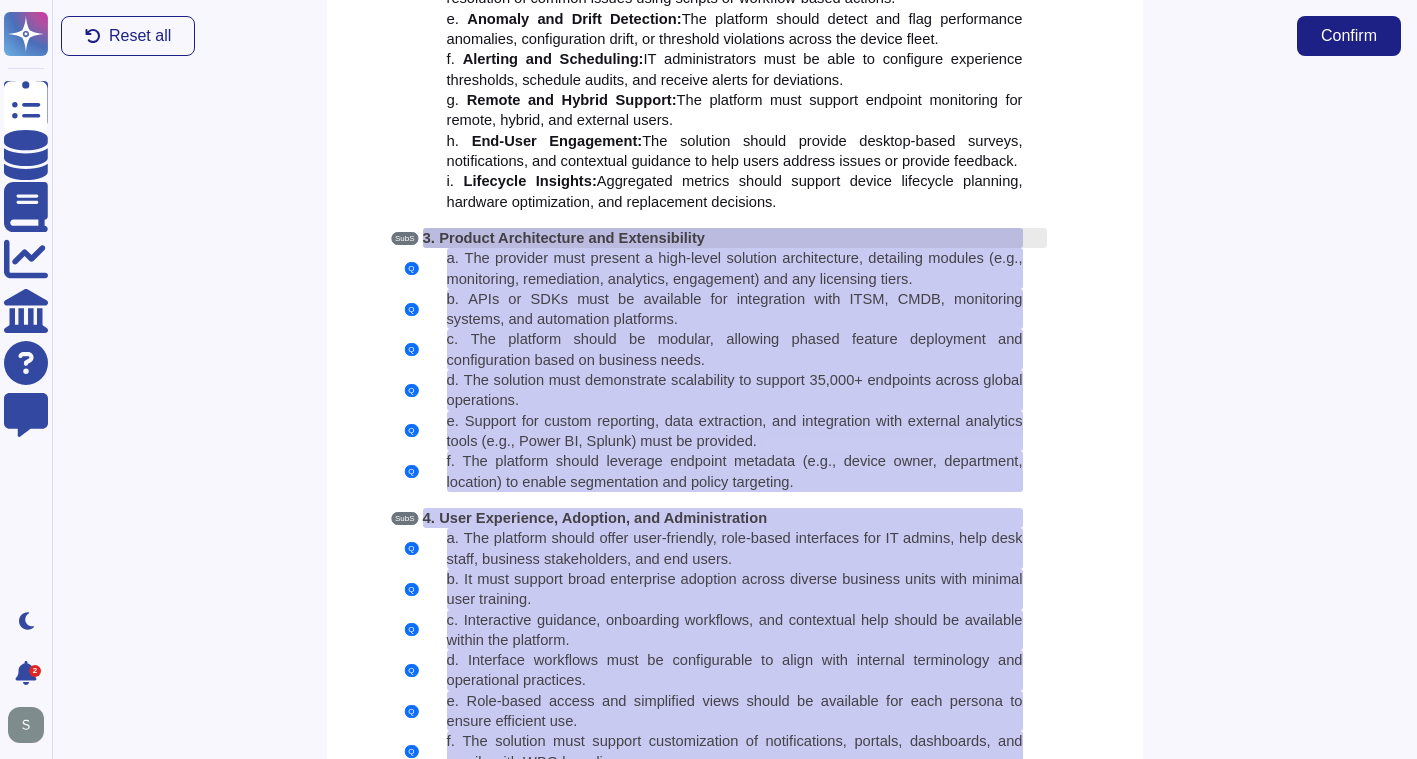 click on "Product Architecture and Extensibility" at bounding box center [572, 238] 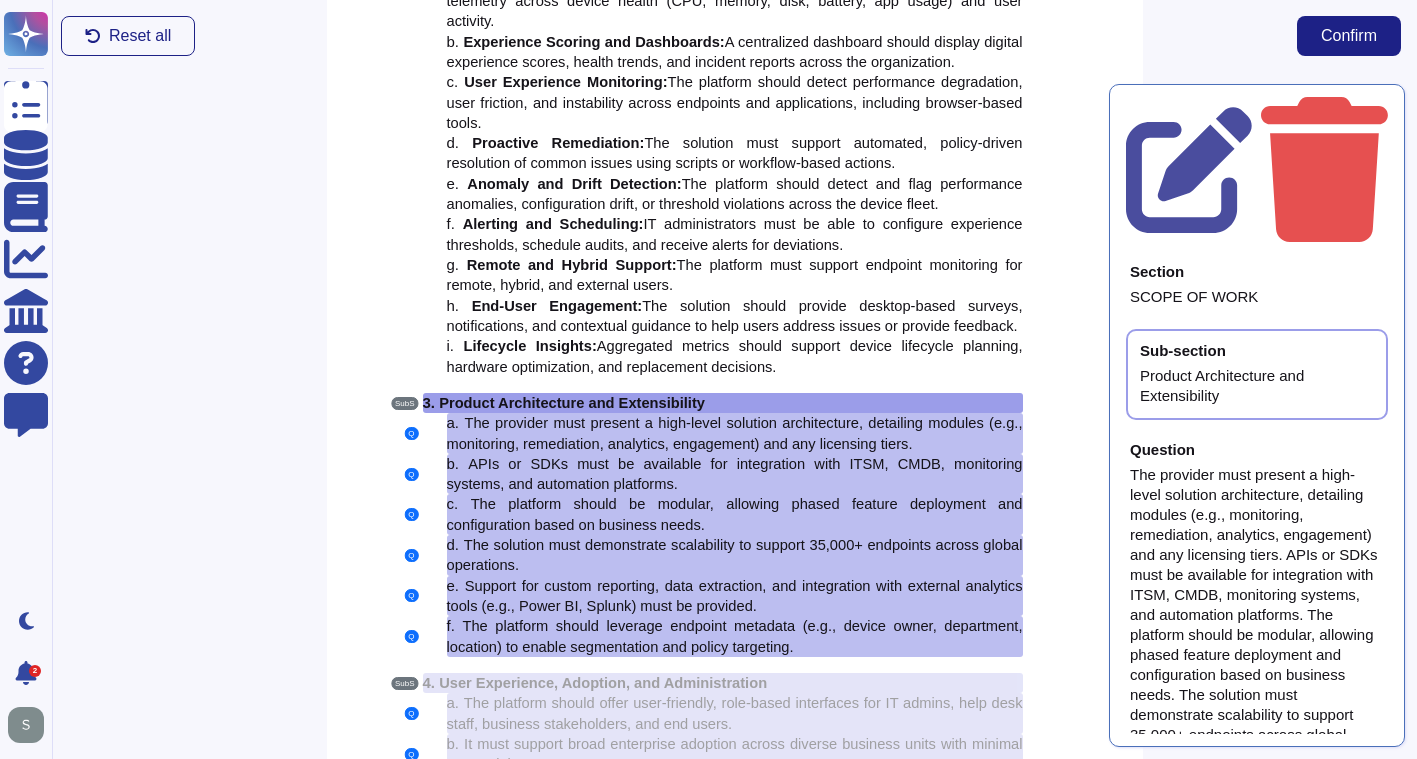 scroll, scrollTop: 1683, scrollLeft: 0, axis: vertical 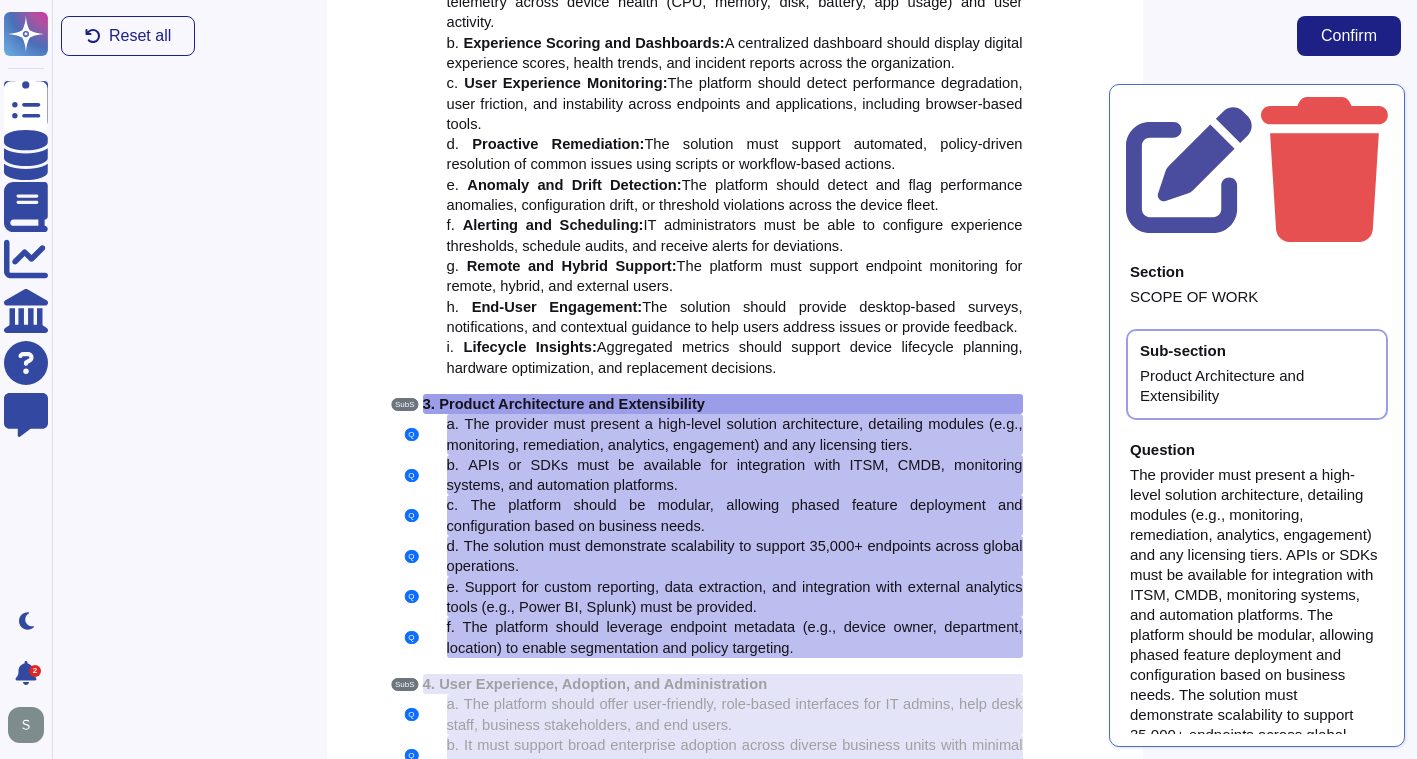 click on "Section SCOPE OF WORK Sub-section Product Architecture and Extensibility Question The provider must present a high-level solution architecture, detailing modules (e.g., monitoring, remediation, analytics, engagement) and any licensing tiers.
APIs or SDKs must be available for integration with ITSM, CMDB, monitoring systems, and automation platforms.
The platform should be modular, allowing phased feature deployment and configuration based on business needs.
The solution must demonstrate scalability to support 35,000+ endpoints across global operations.
Support for custom reporting, data extraction, and integration with external analytics tools (e.g., Power BI, Splunk) must be provided.
The platform should leverage endpoint metadata (e.g., device owner, department, location) to enable segmentation and policy targeting. Answer" at bounding box center (1257, 415) 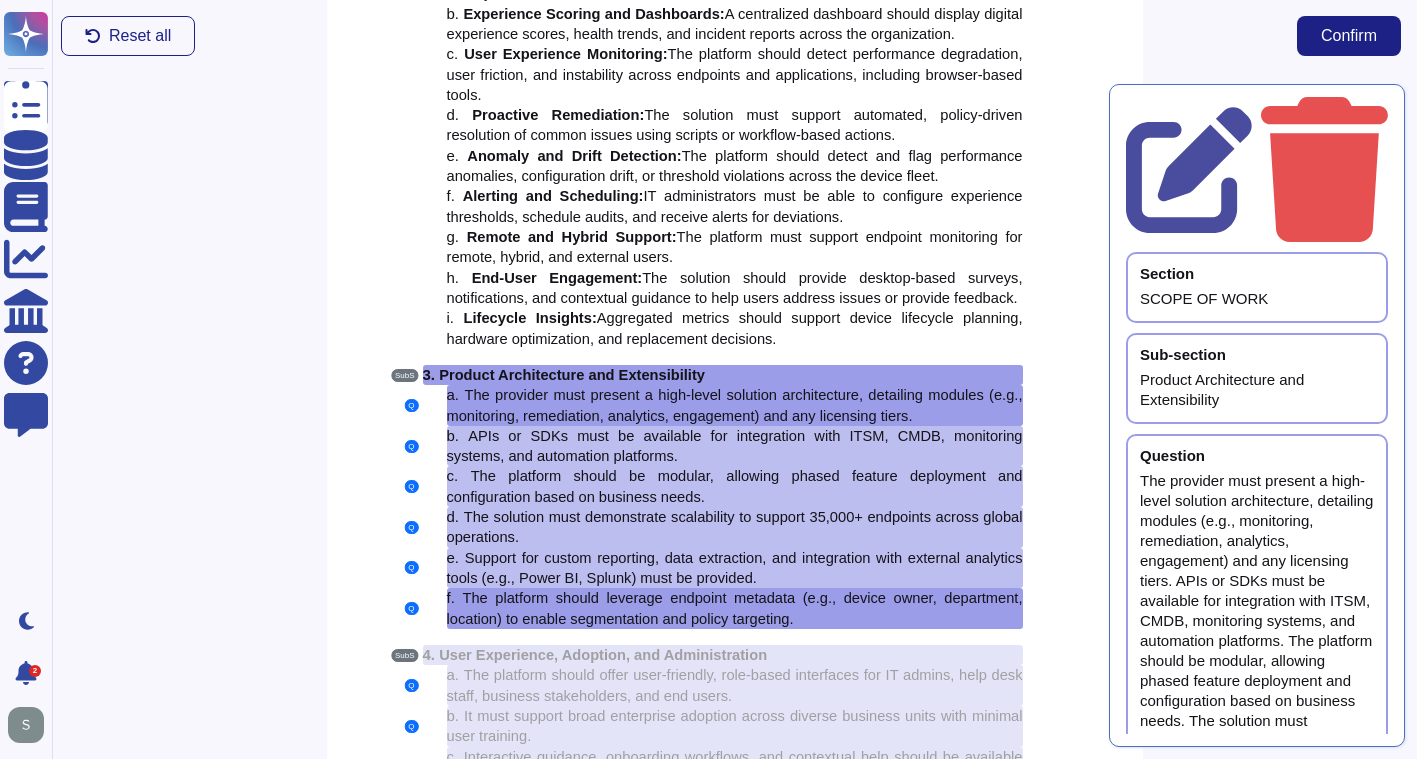 scroll, scrollTop: 1712, scrollLeft: 0, axis: vertical 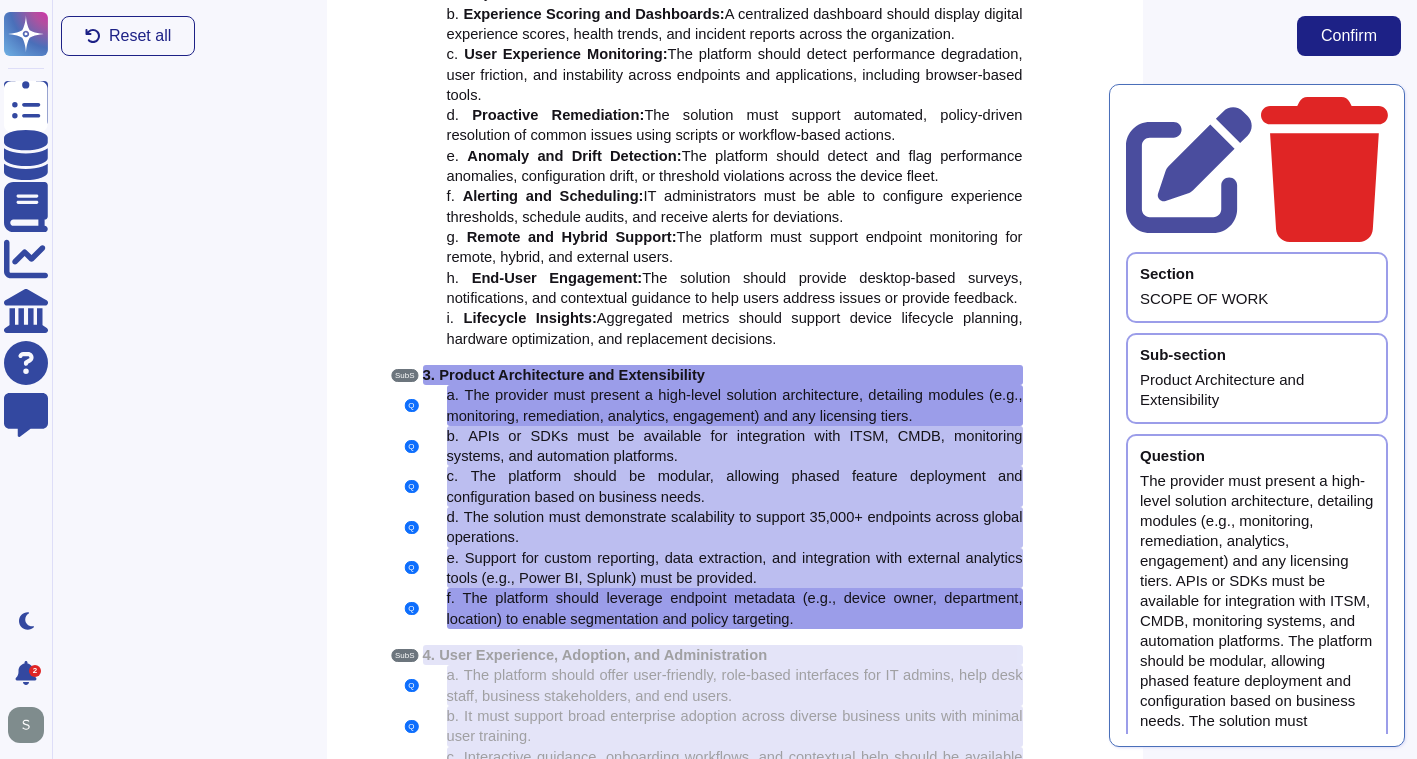 click 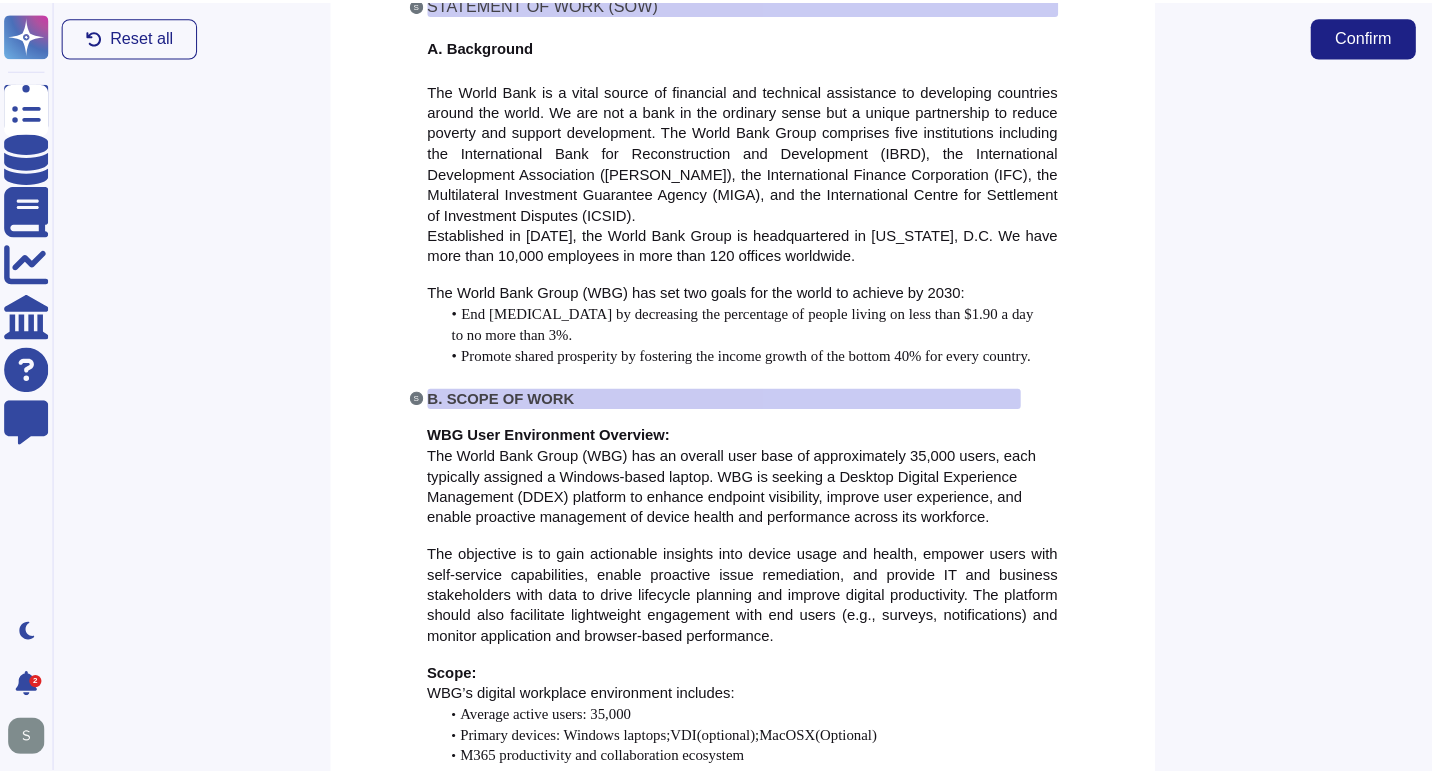 scroll, scrollTop: 0, scrollLeft: 0, axis: both 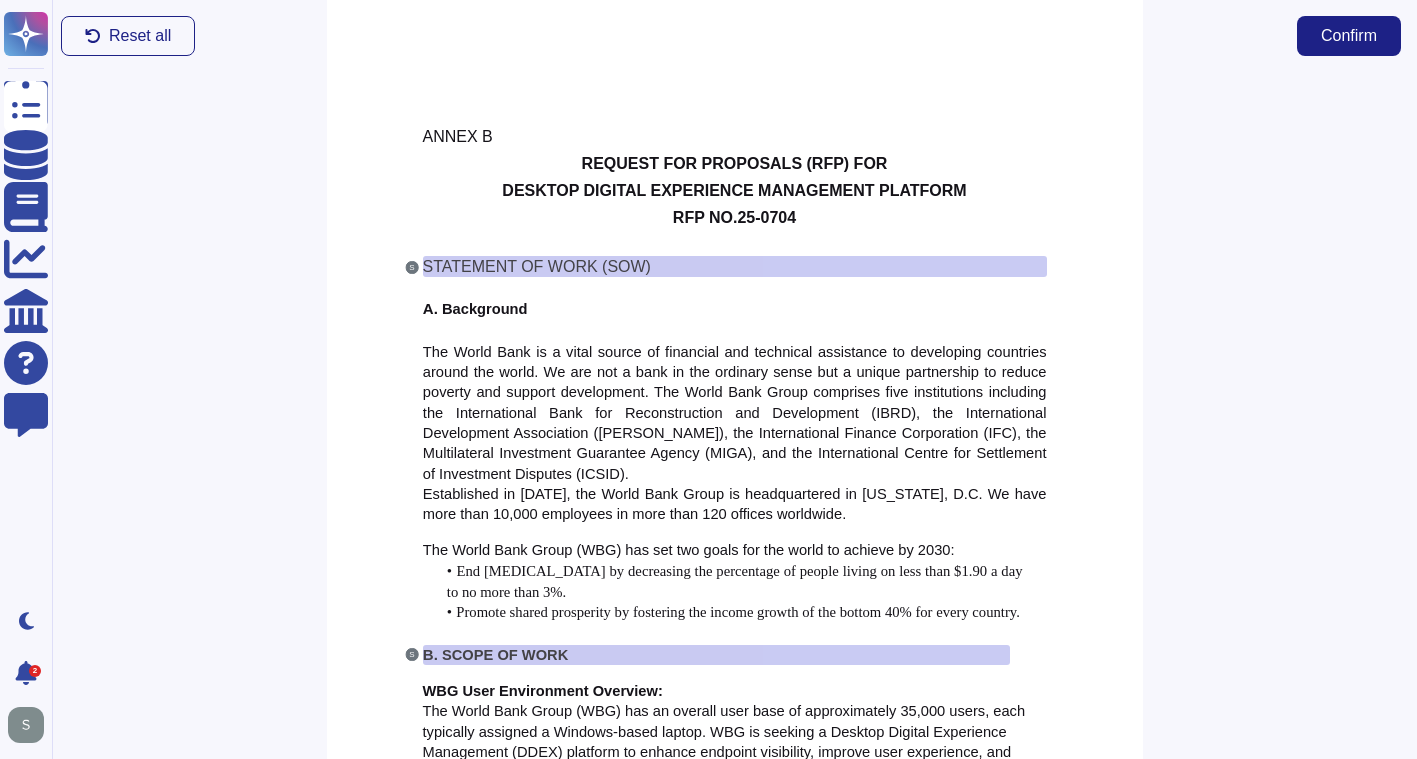 click on "ANNEX B REQUEST FOR PROPOSALS (RFP) FOR DESKTOP DIGITAL EXPERIENCE MANAGEMENT PLATFORM RFP NO.  25-0704 S STATEMENT OF WORK (SOW) A.                                                                                                                                                                                                                                                                                                                                                                                                 Background  Established in [DATE], the World Bank Group is headquartered in [US_STATE], D.C. We have more than 10,000 employees in more than 120 offices worldwide. The World Bank Group (WBG) has set two goals for the world to achieve by 2030: •" at bounding box center (735, 2017) 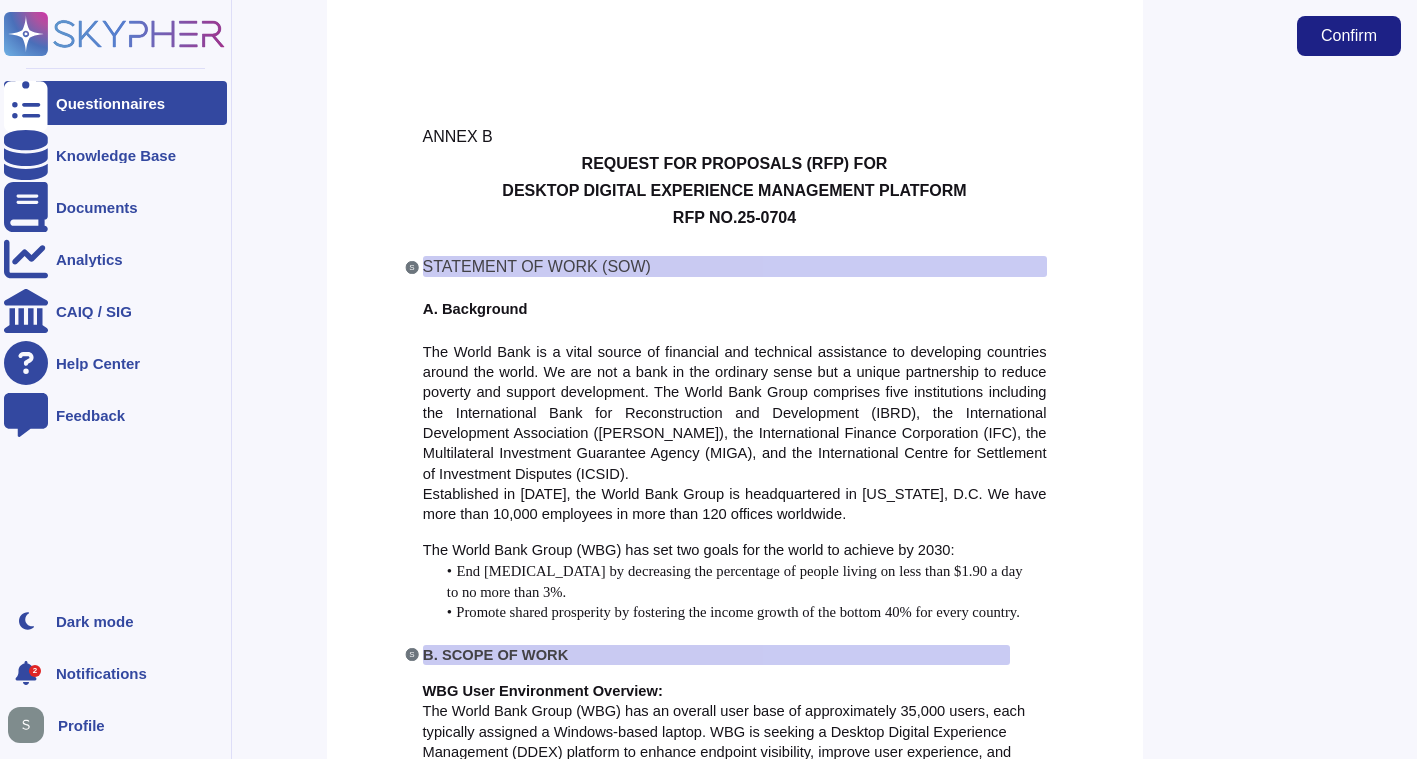 click at bounding box center (26, 103) 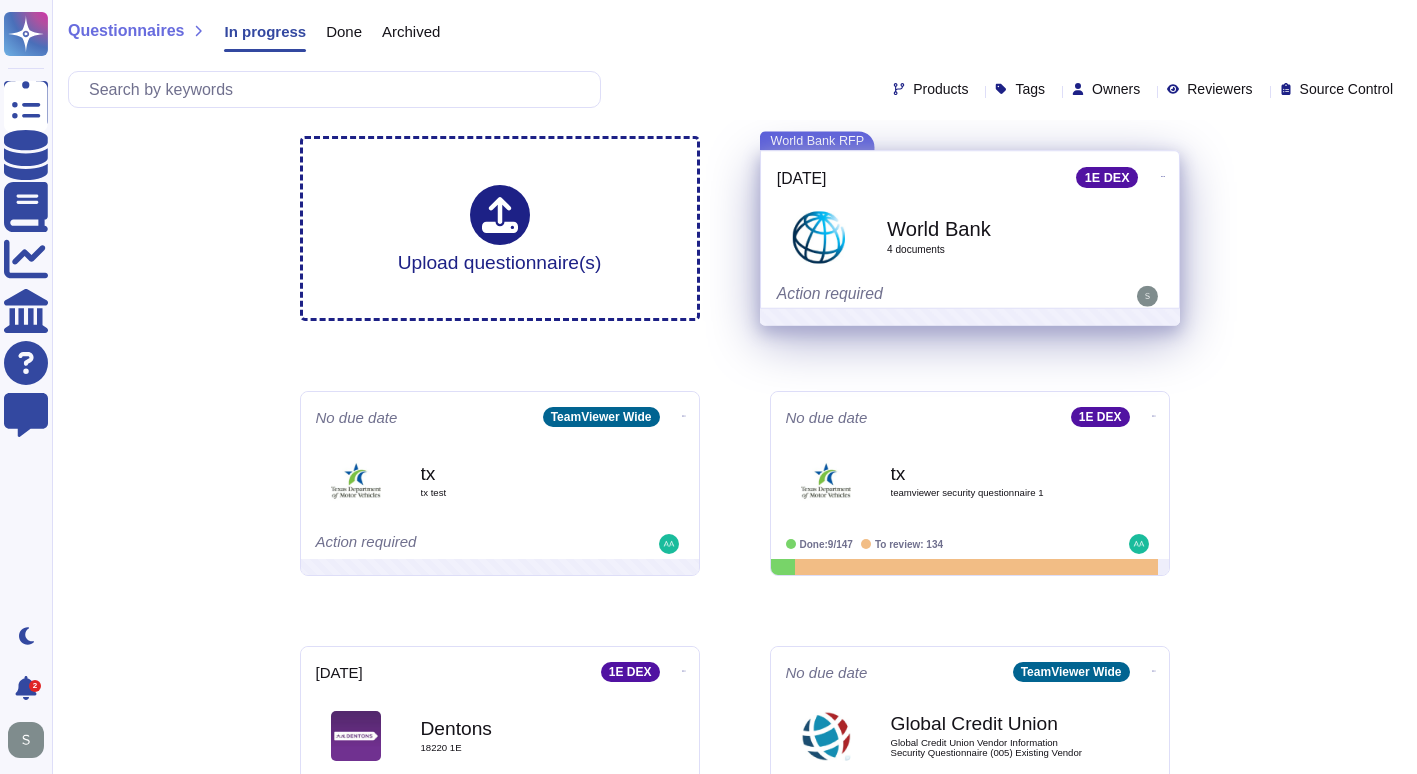 click on "World Bank" at bounding box center [992, 229] 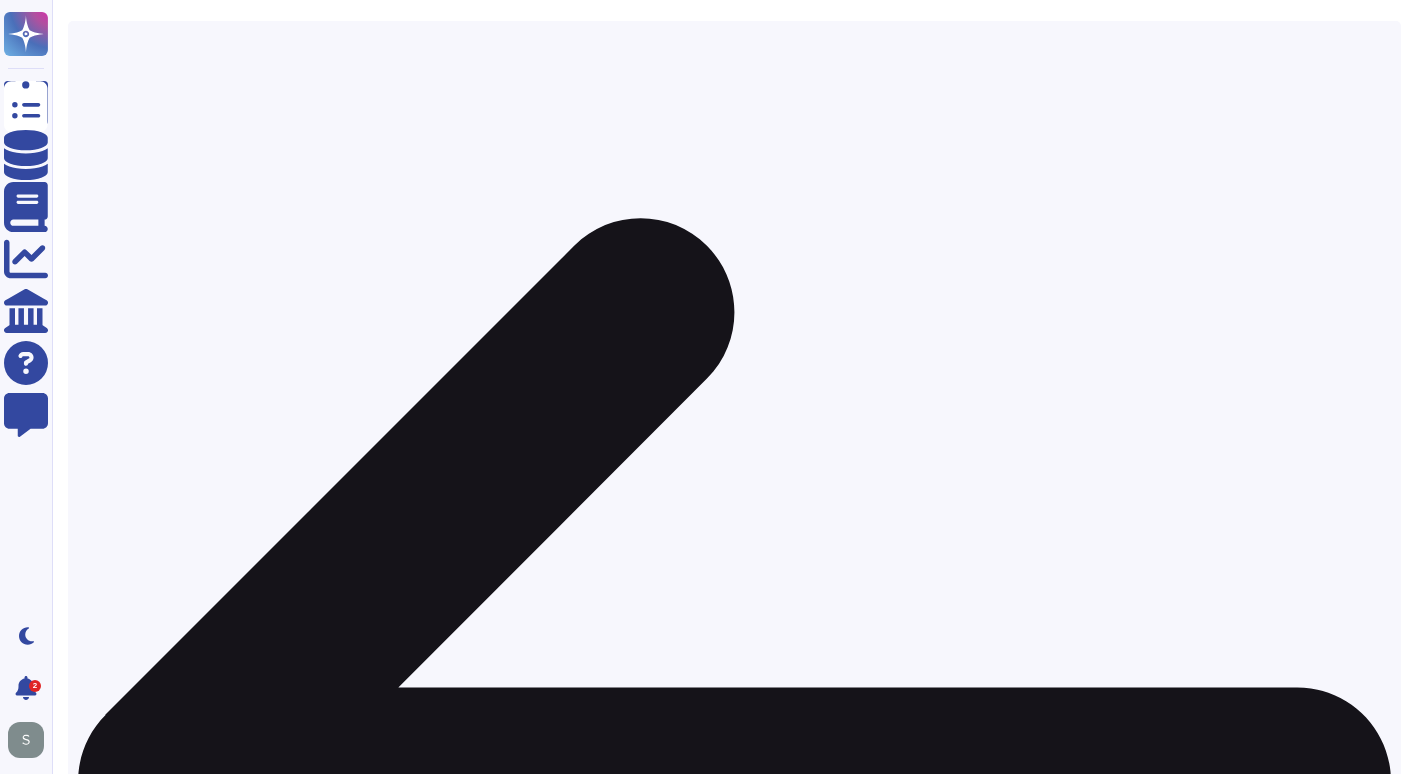 click 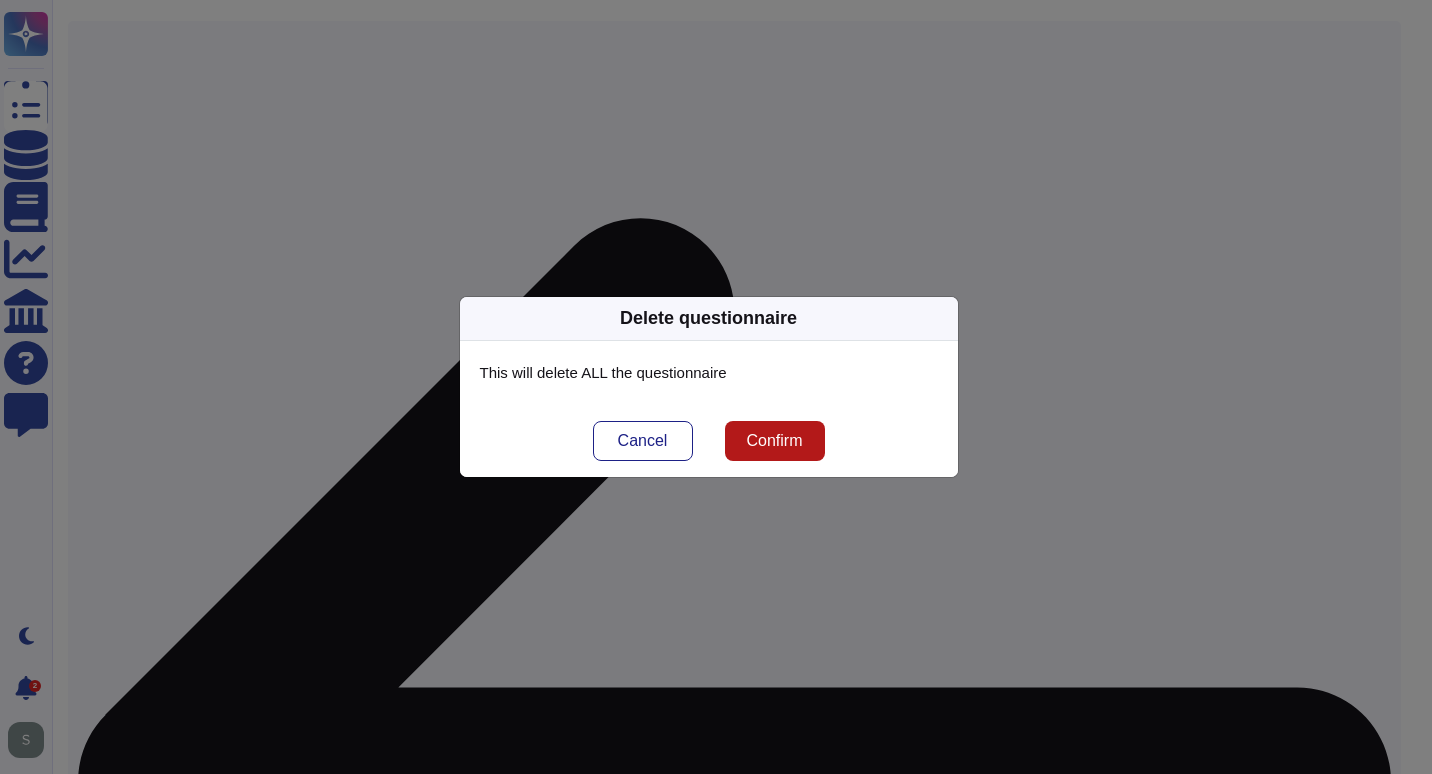 click on "Confirm" at bounding box center [774, 441] 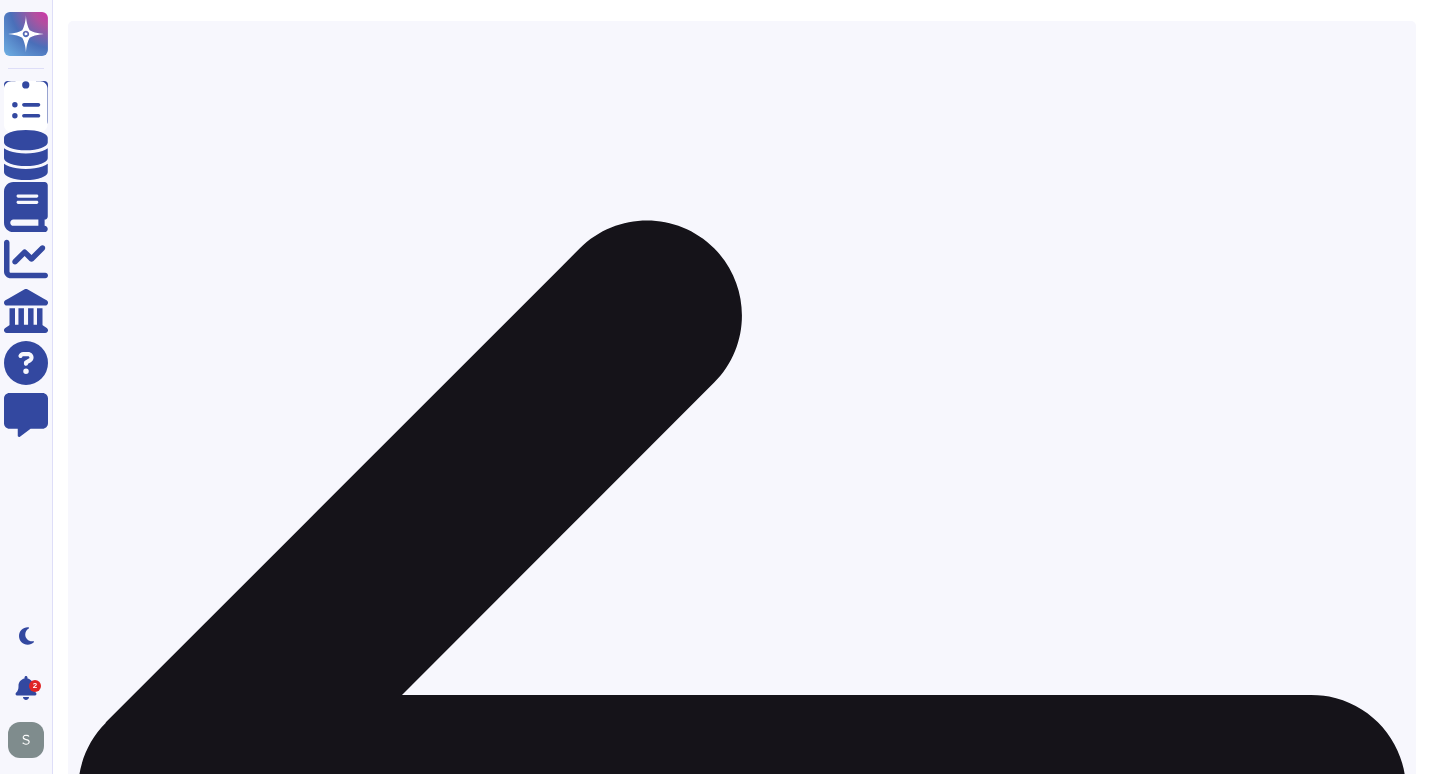click on "03 RFP No. 25-0704 Section 2 - Technical Form 4 Contract Matrix" at bounding box center [763, 1775] 